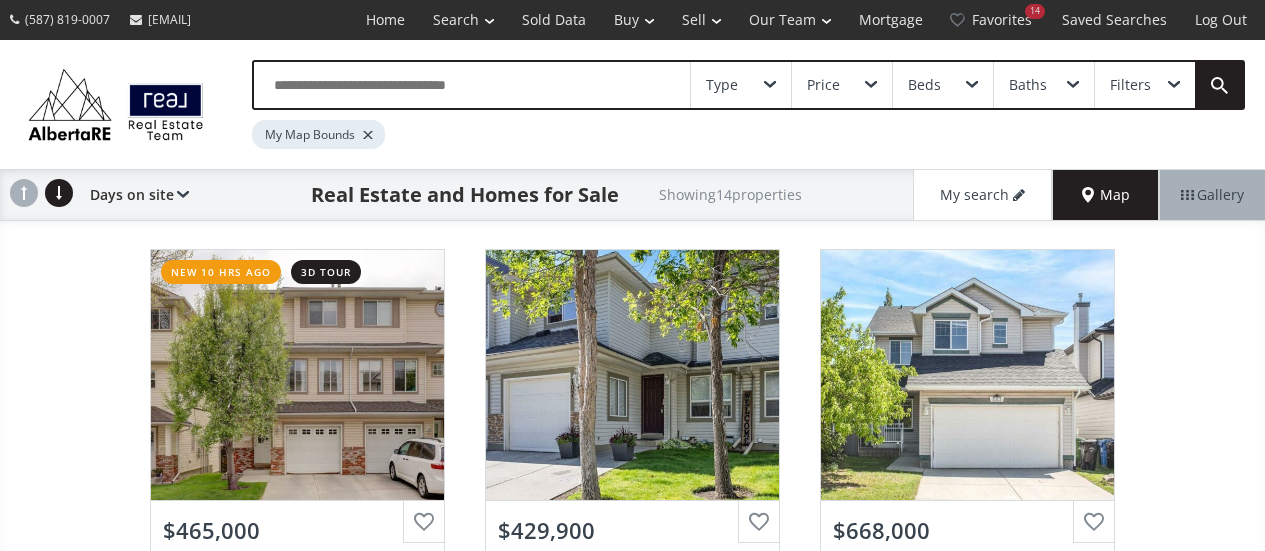 scroll, scrollTop: 0, scrollLeft: 0, axis: both 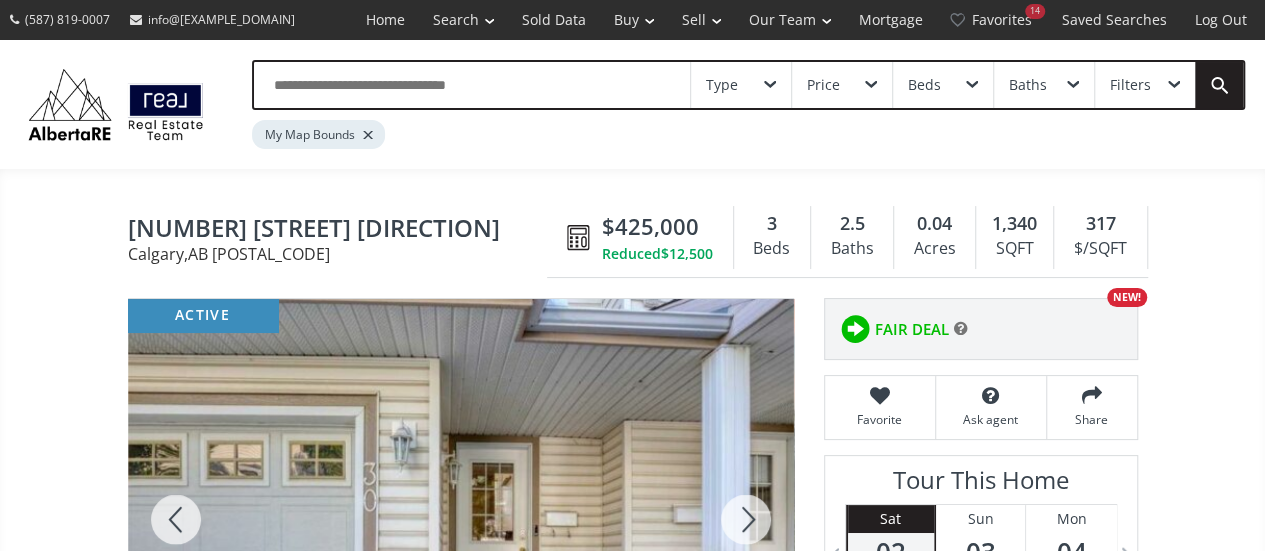 click on "Price" at bounding box center (842, 85) 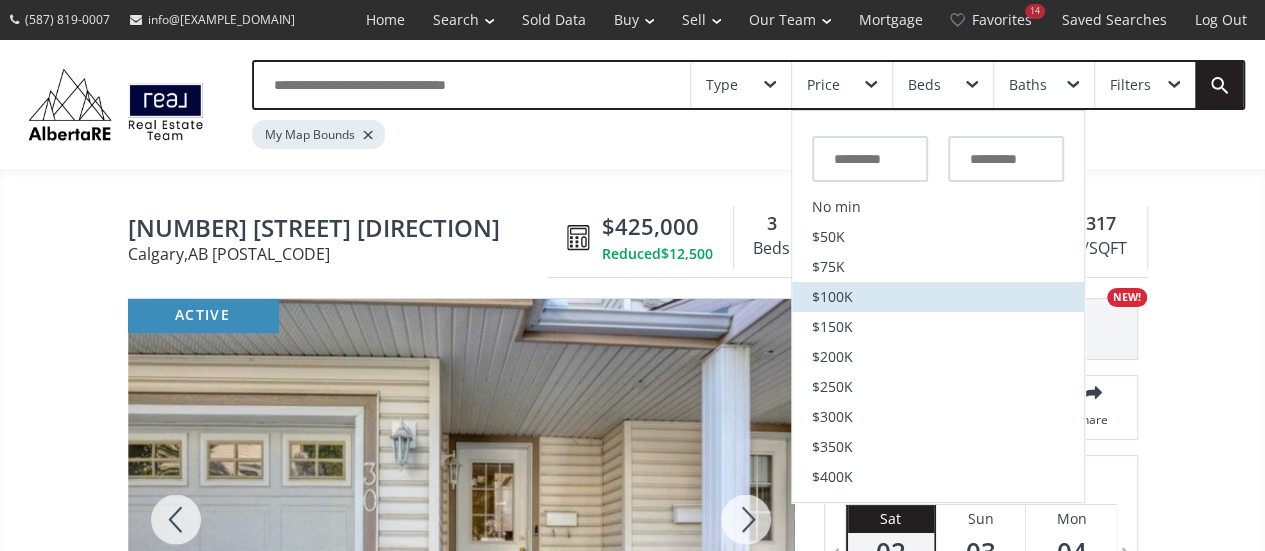 click on "$100K" at bounding box center (832, 297) 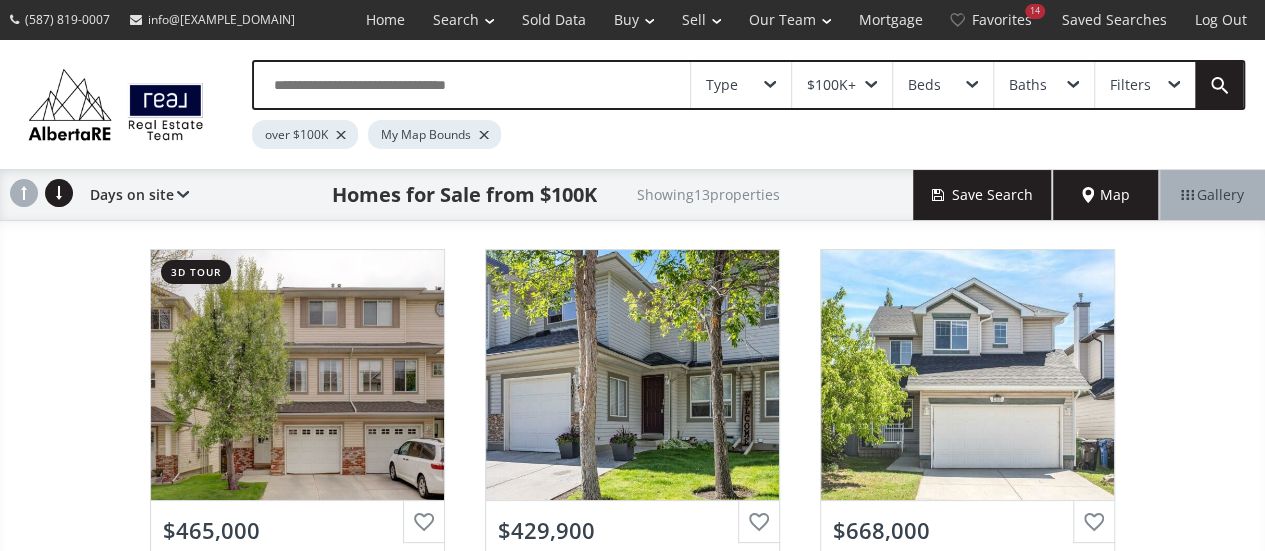 click on "$100K+" at bounding box center (842, 85) 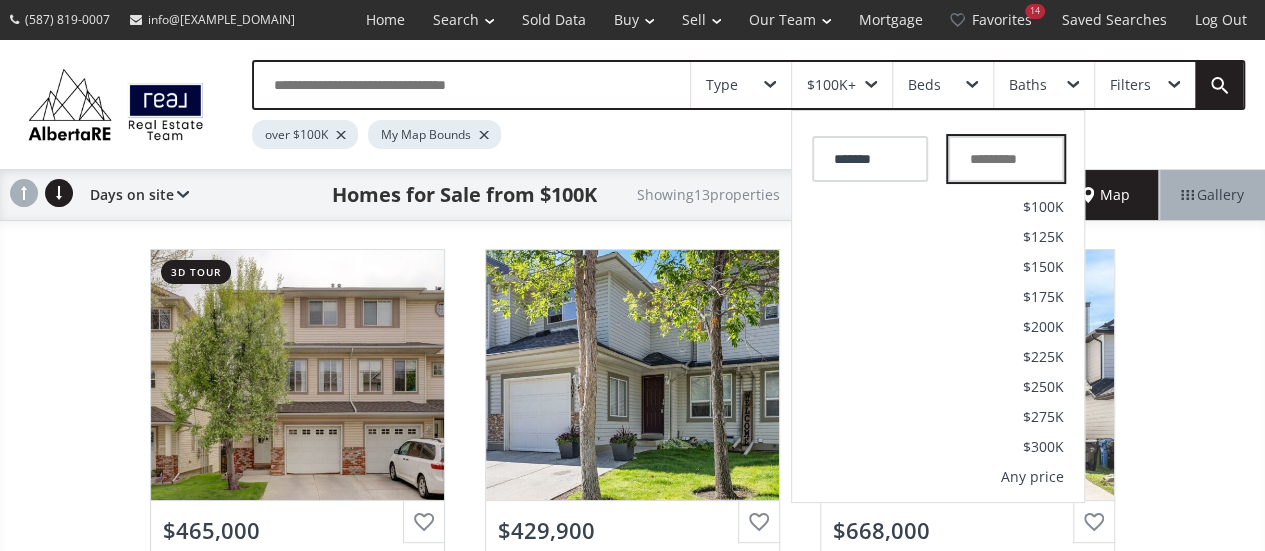 click at bounding box center (1006, 159) 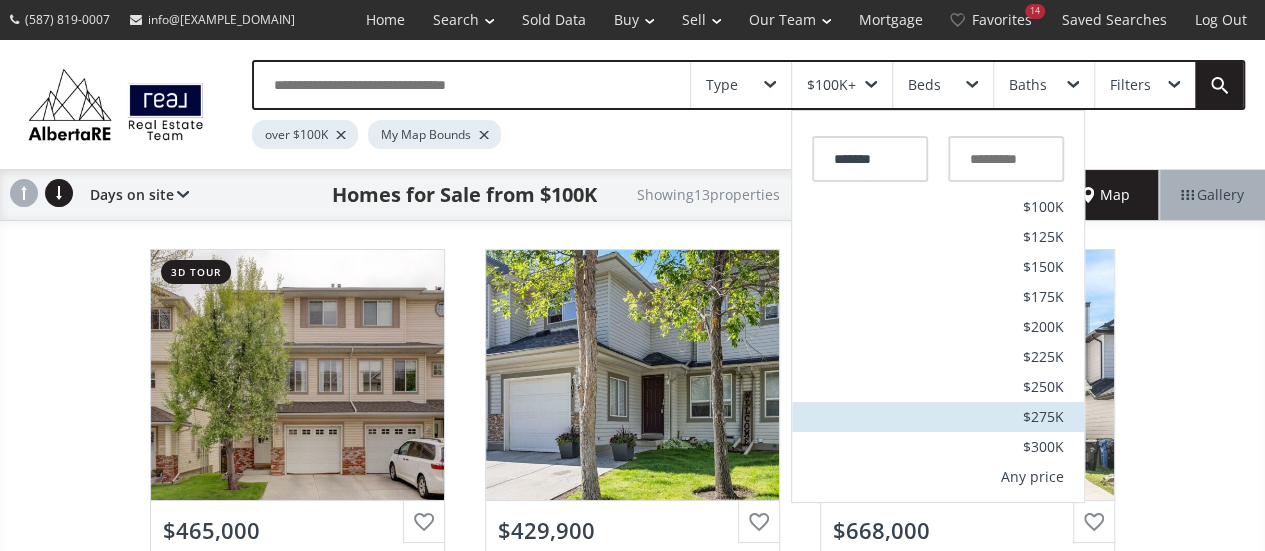click on "$275K" at bounding box center [1043, 417] 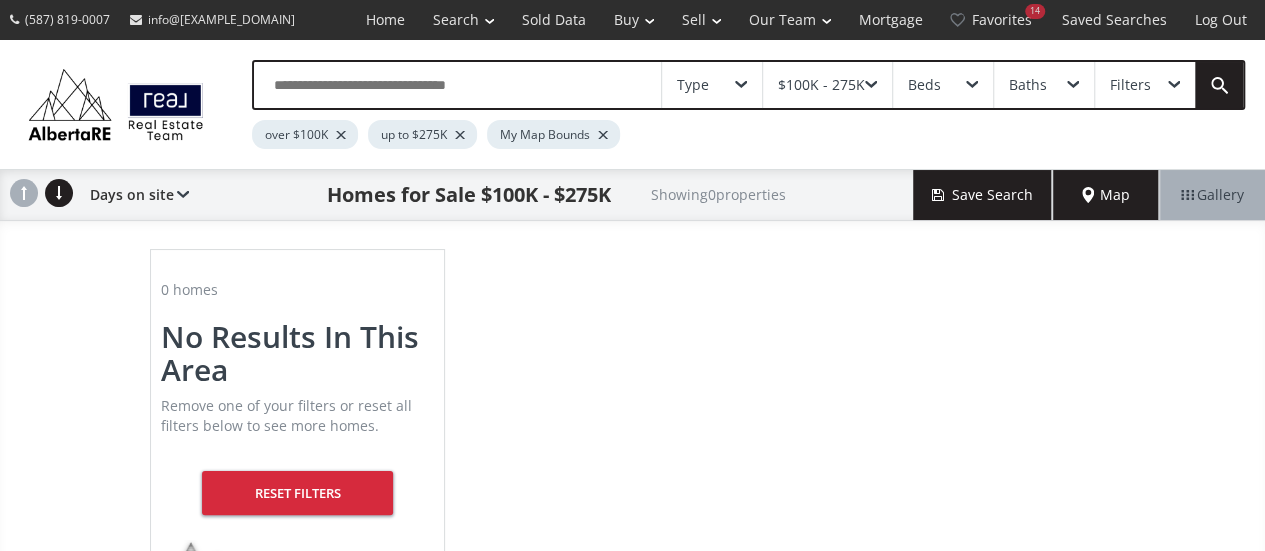 click at bounding box center (603, 135) 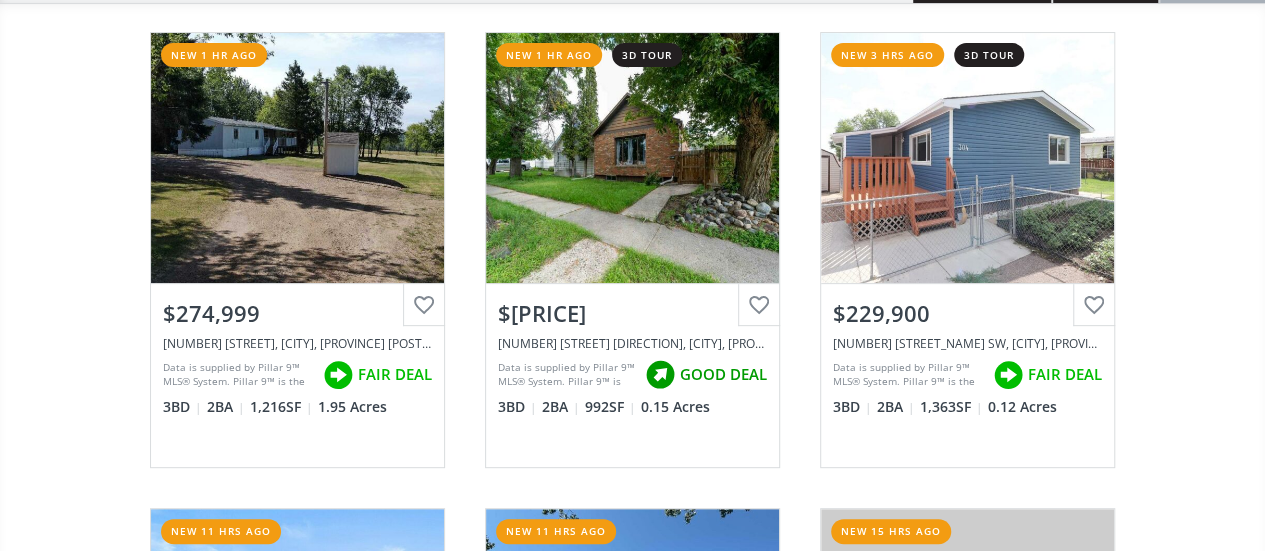 scroll, scrollTop: 220, scrollLeft: 0, axis: vertical 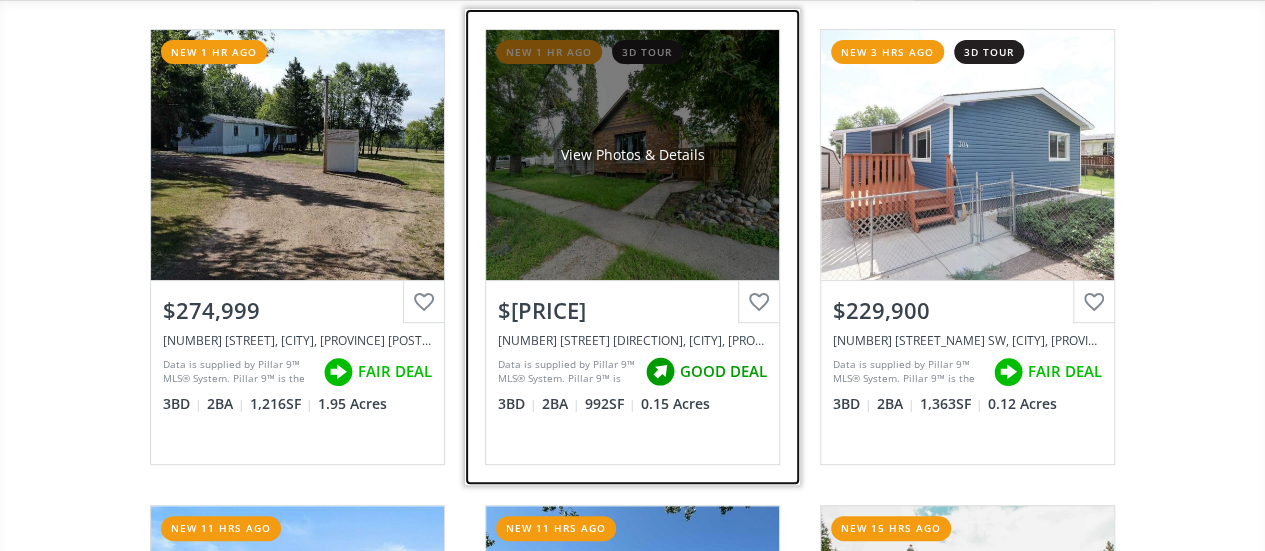 click on "View Photos & Details" at bounding box center (632, 155) 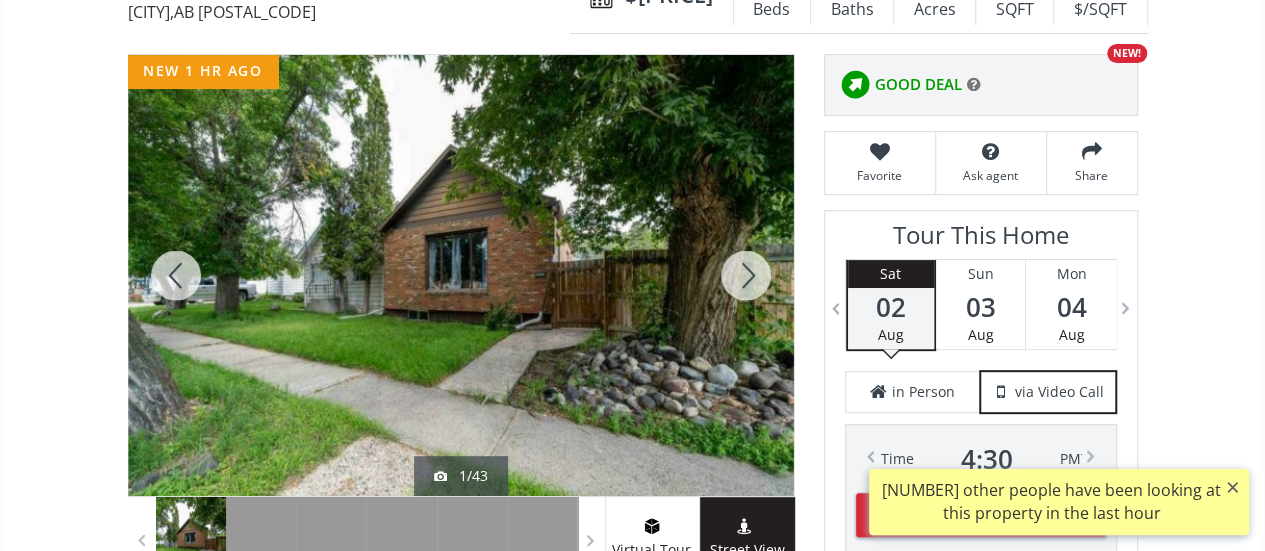 scroll, scrollTop: 244, scrollLeft: 0, axis: vertical 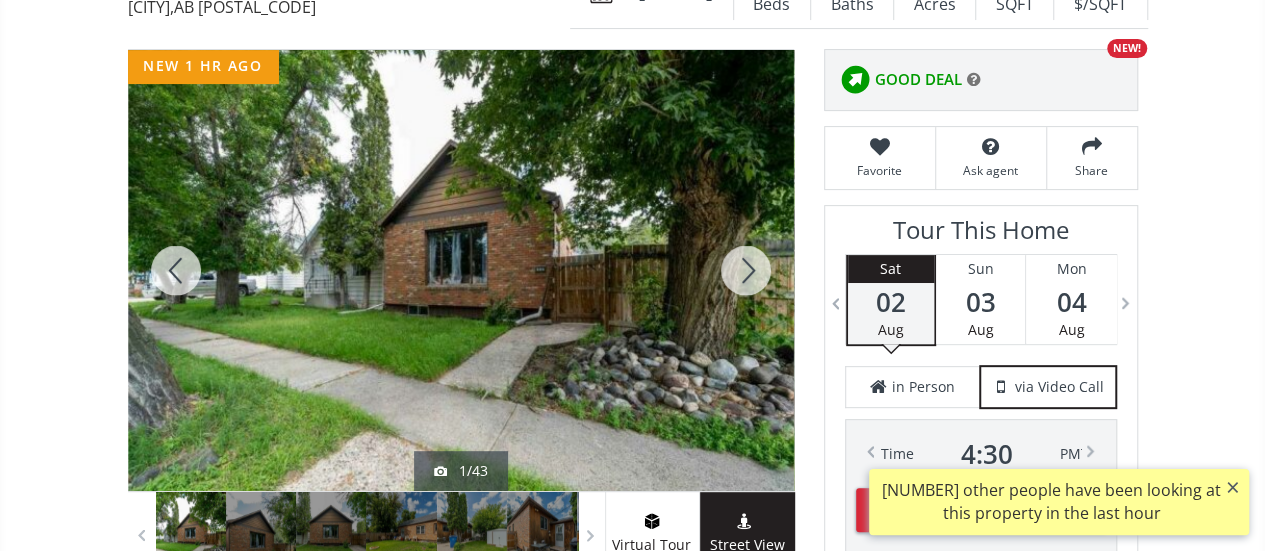 click at bounding box center (746, 270) 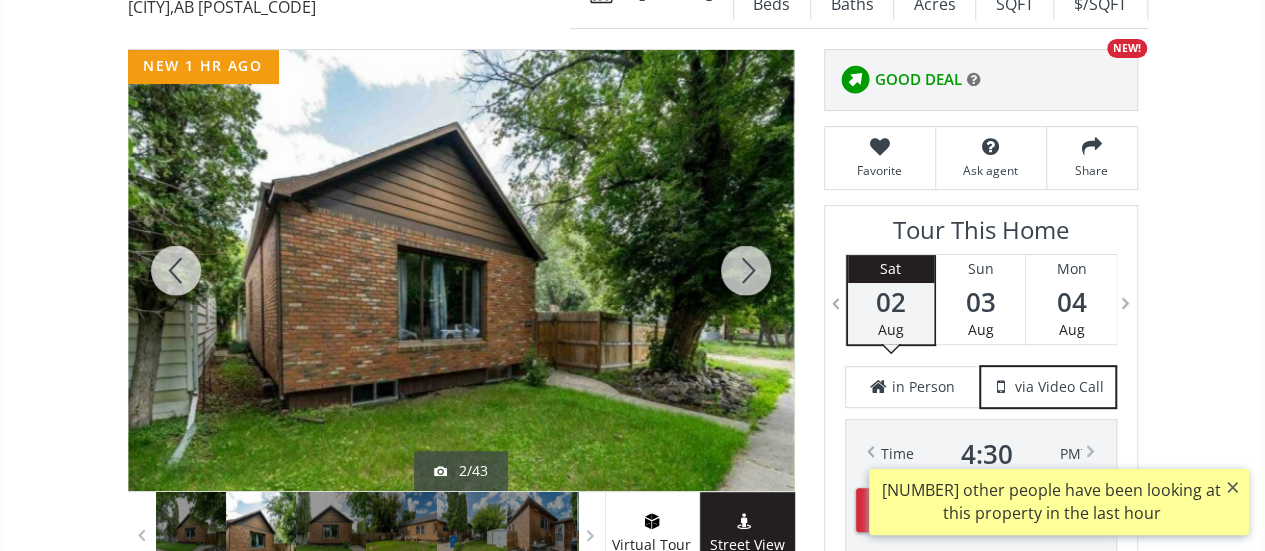 click at bounding box center [746, 270] 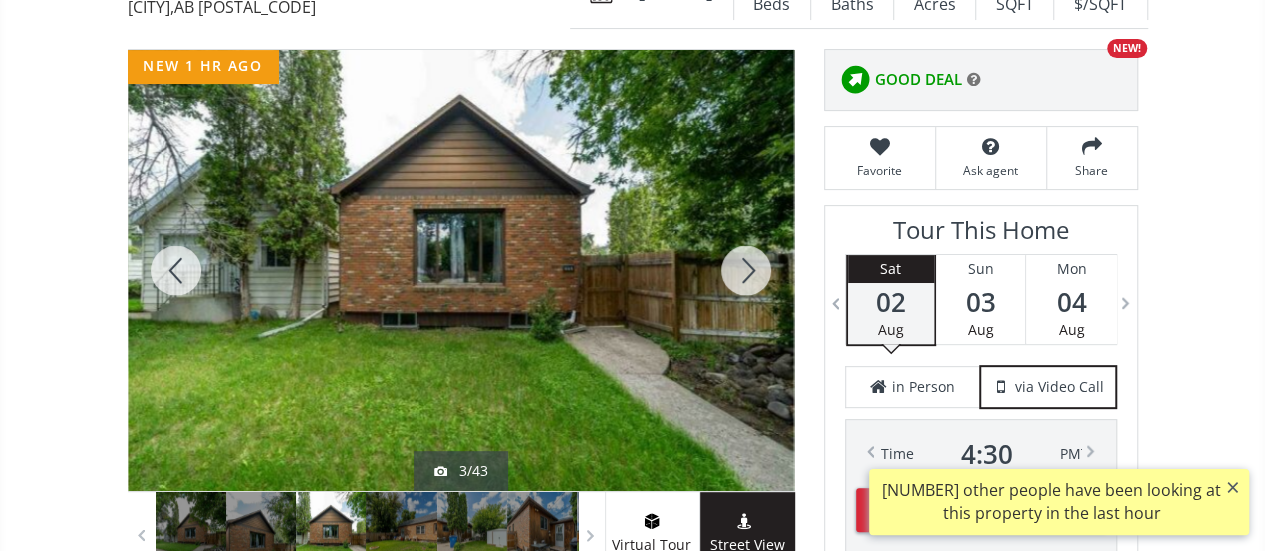 click at bounding box center (746, 270) 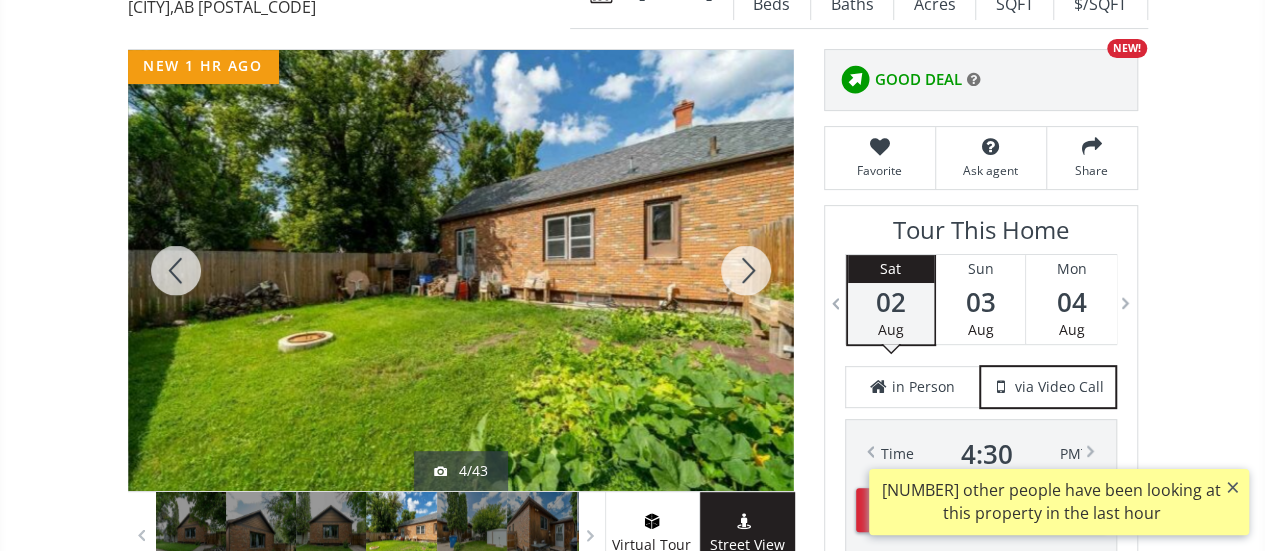 click at bounding box center [746, 270] 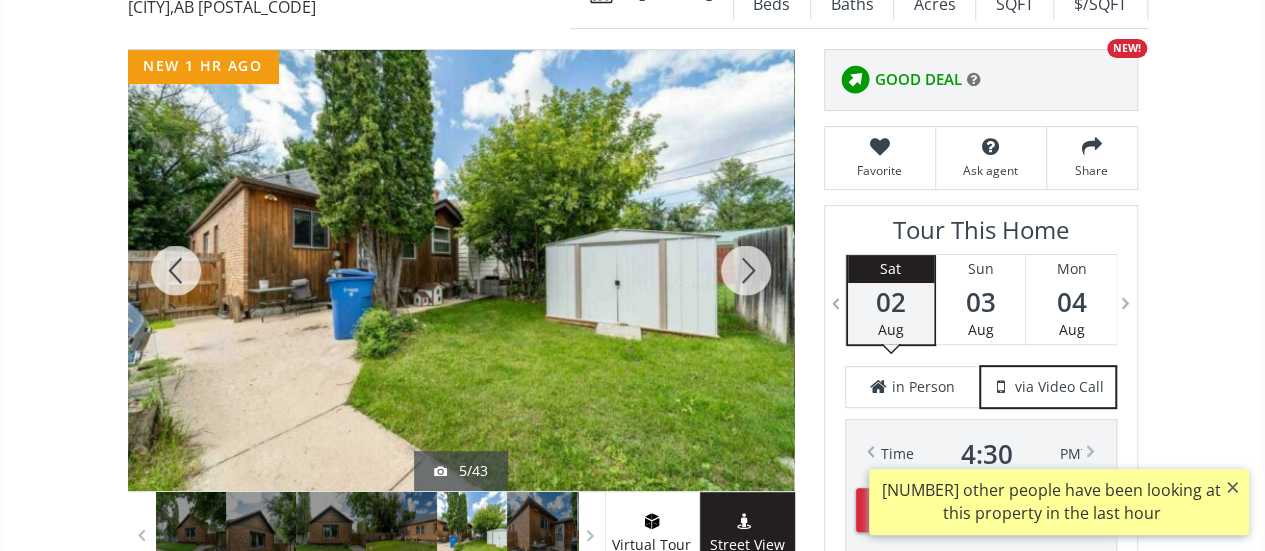 click at bounding box center [746, 270] 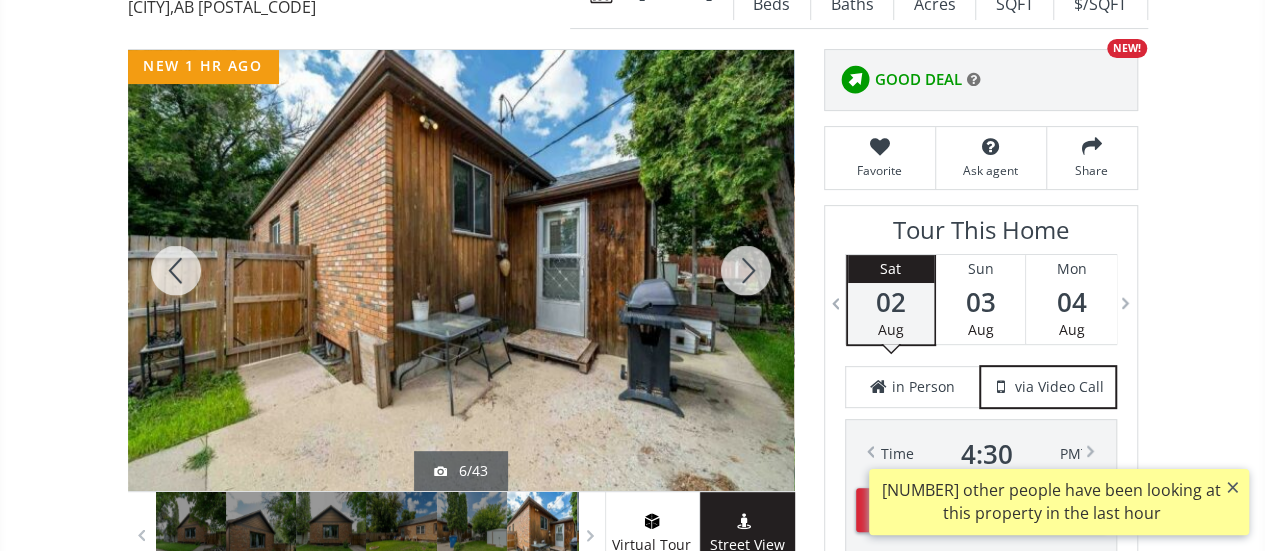 click at bounding box center (746, 270) 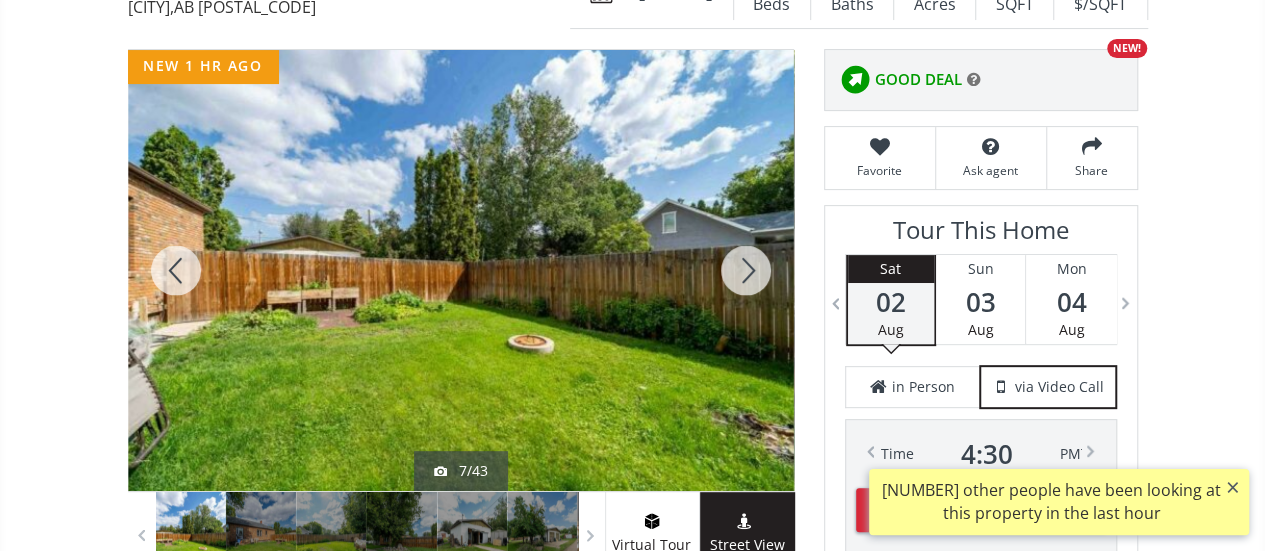 click at bounding box center [746, 270] 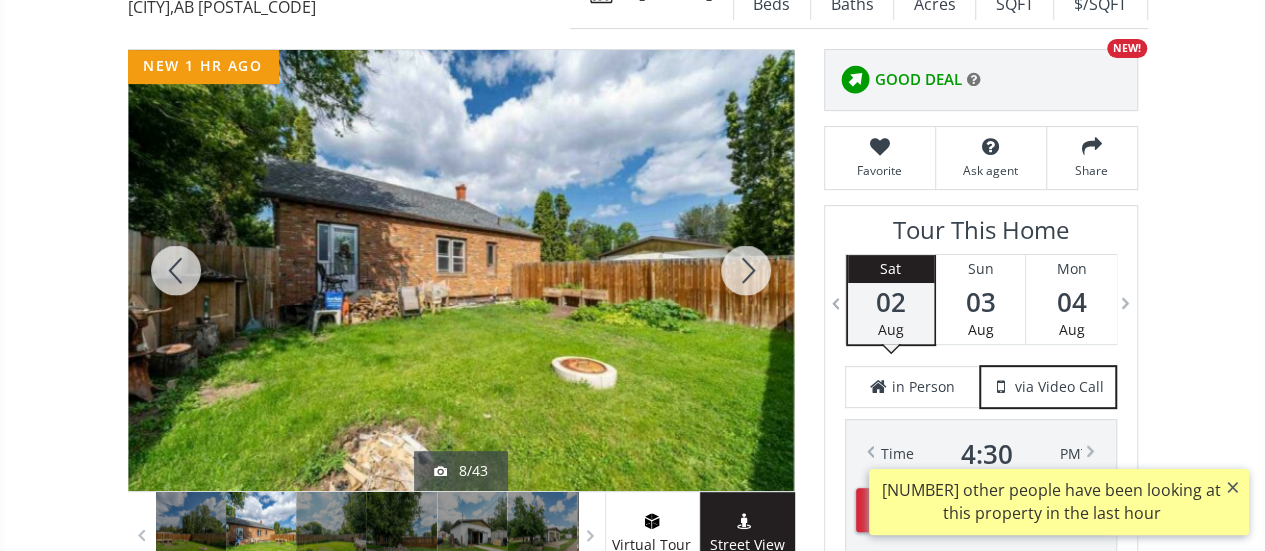 click at bounding box center (746, 270) 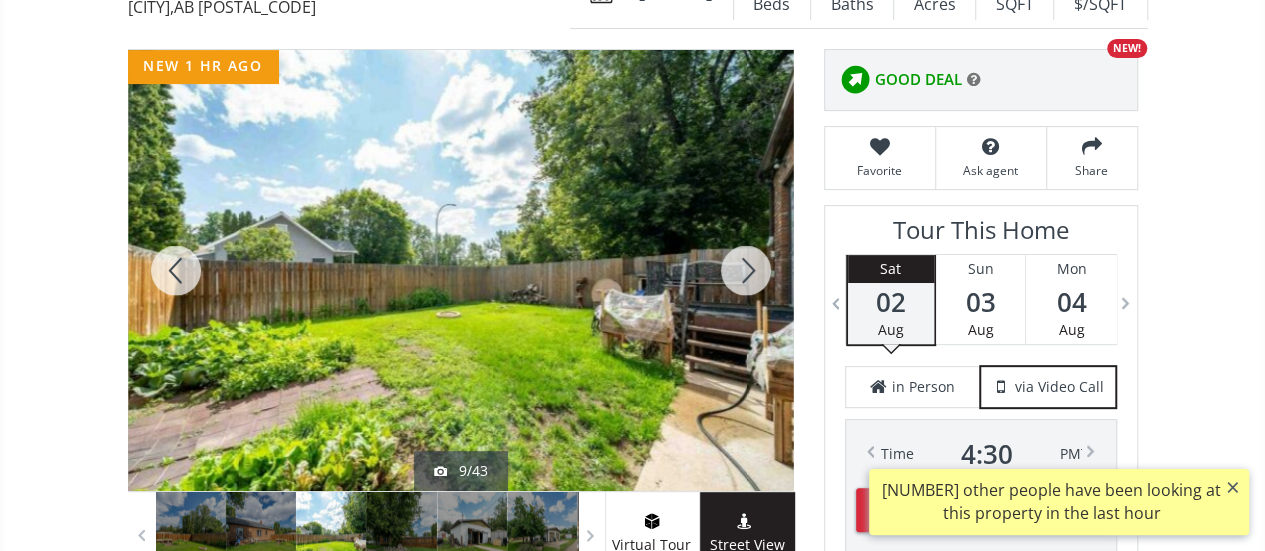 click at bounding box center [746, 270] 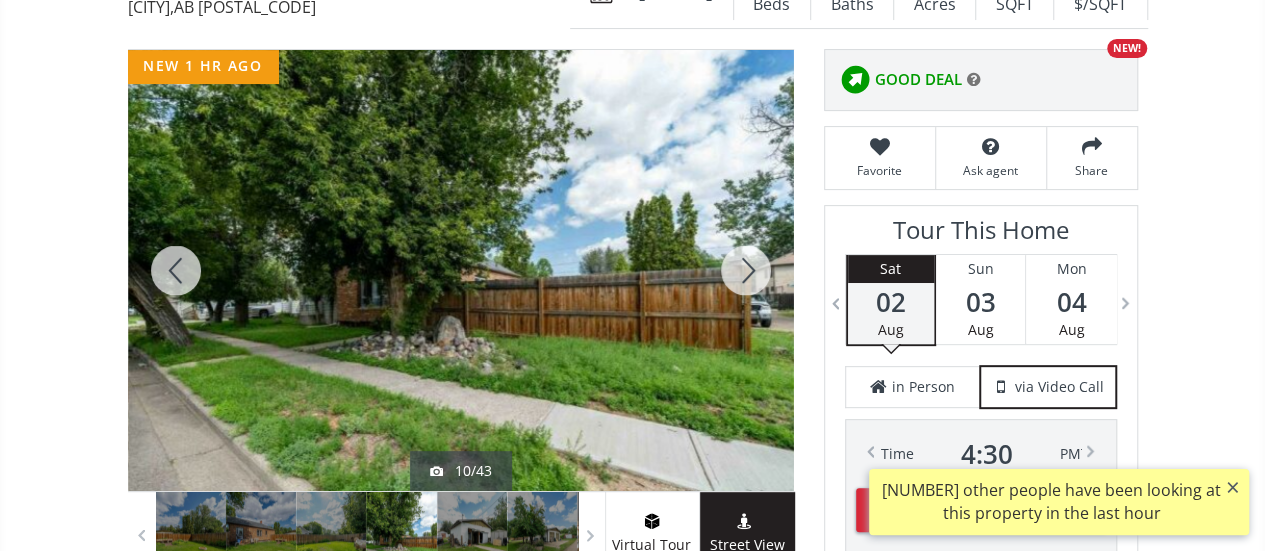click at bounding box center [746, 270] 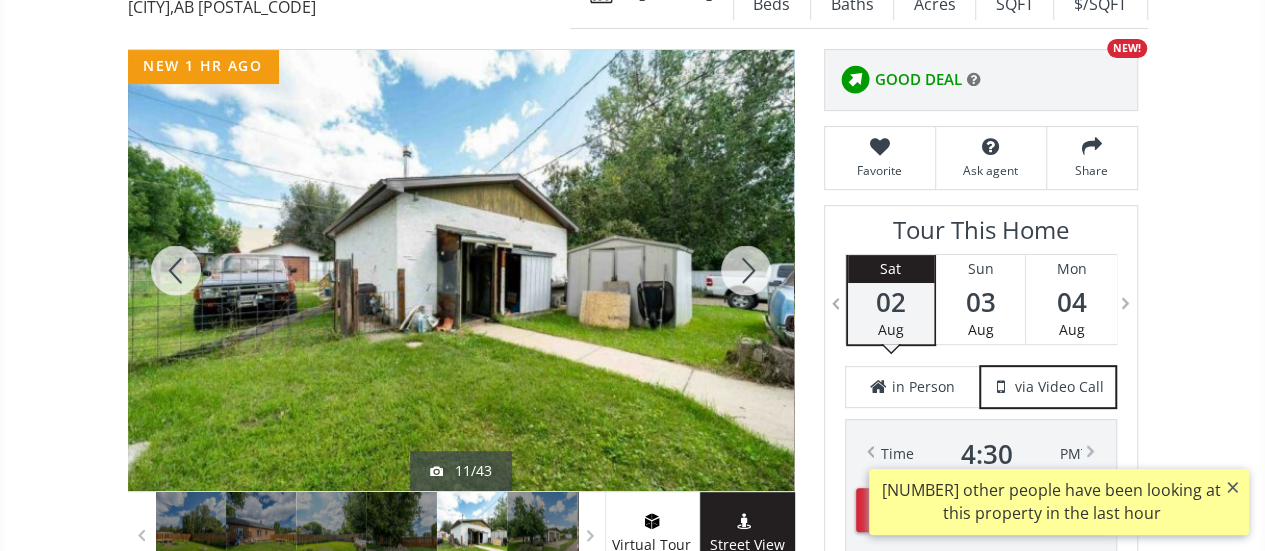 click at bounding box center [746, 270] 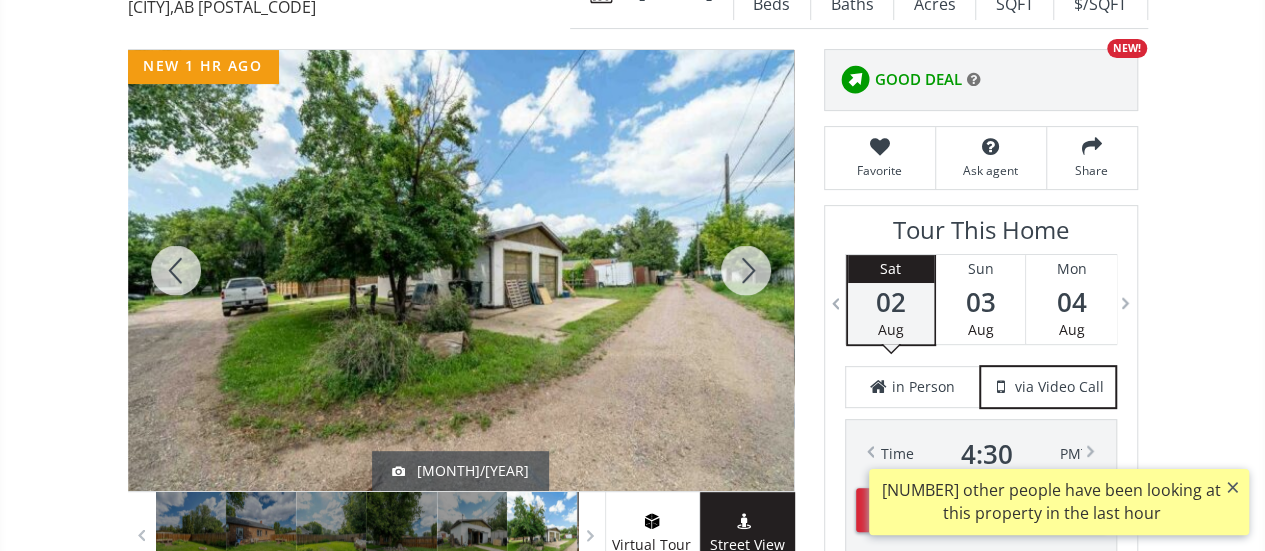 click at bounding box center (746, 270) 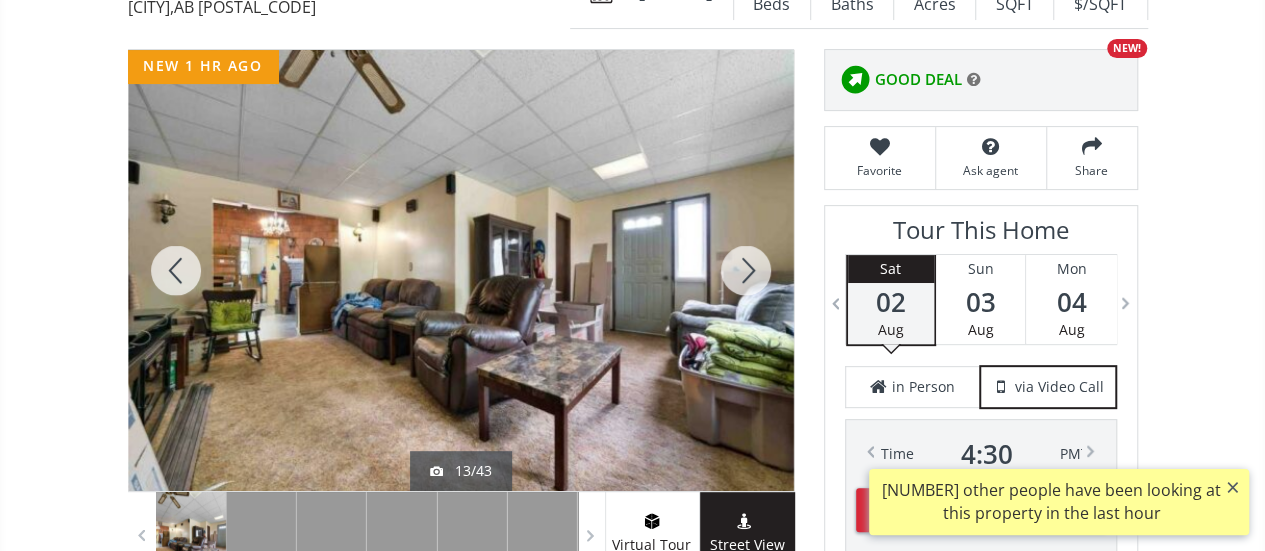 click at bounding box center (746, 270) 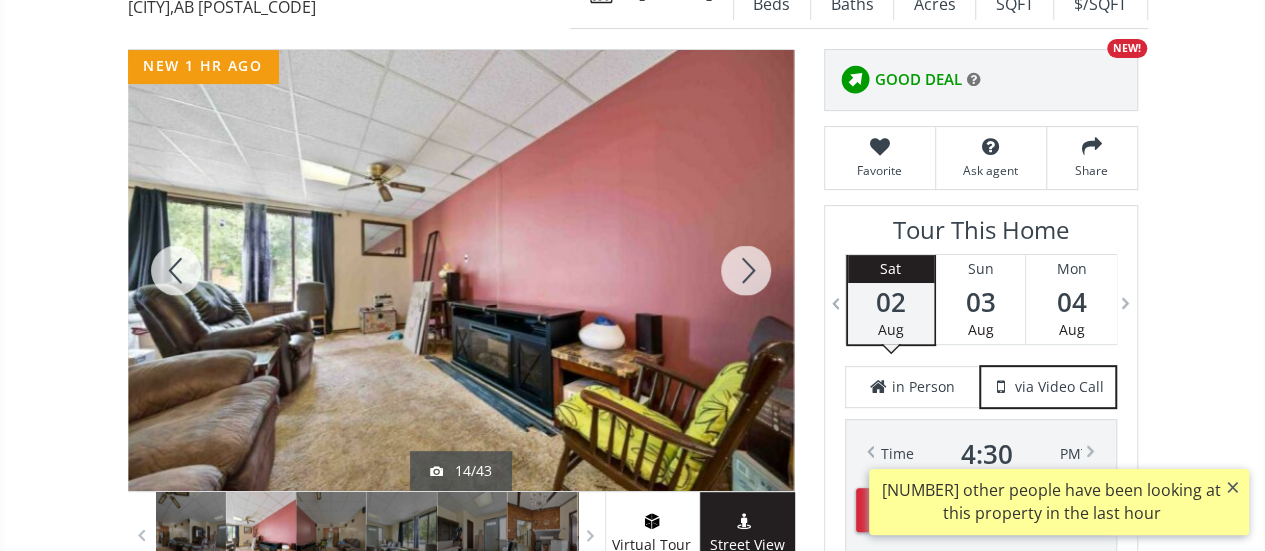 click at bounding box center (746, 270) 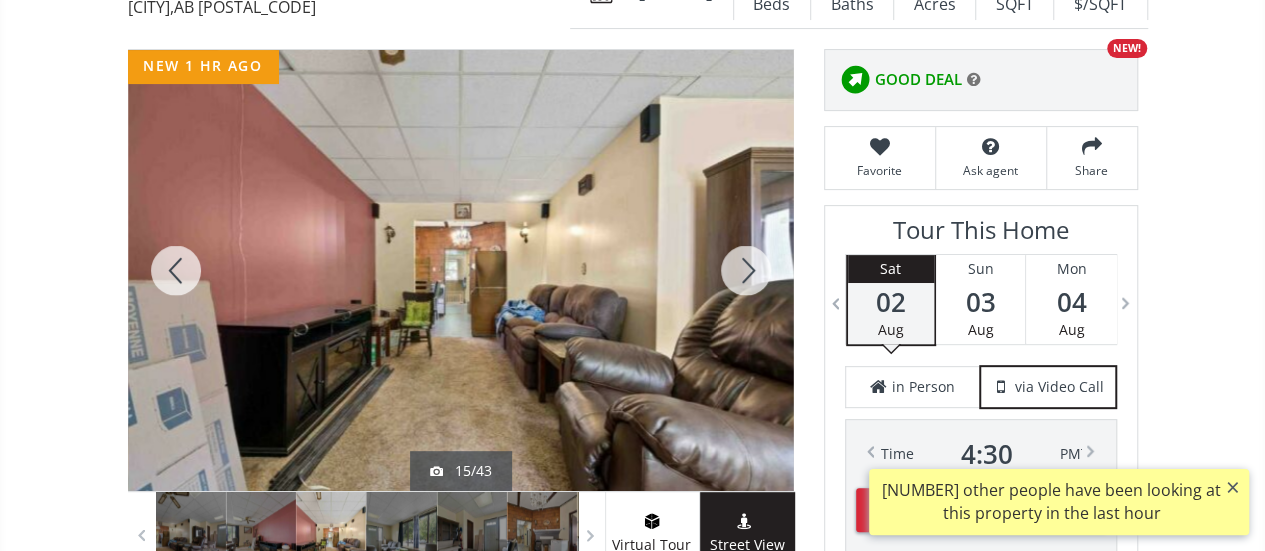 click at bounding box center (746, 270) 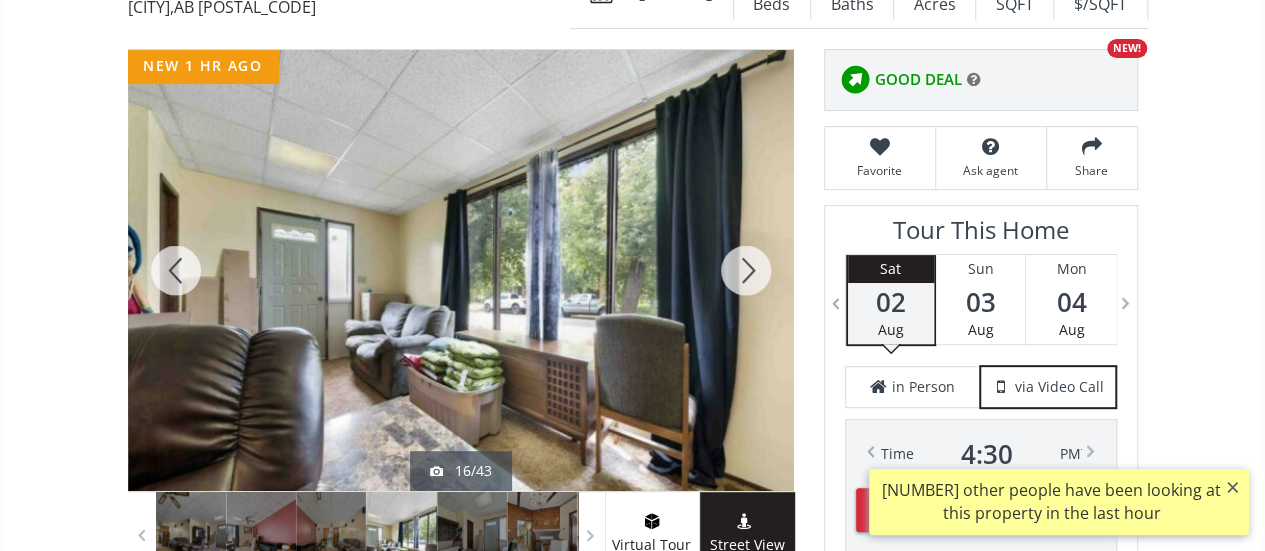 scroll, scrollTop: 62, scrollLeft: 0, axis: vertical 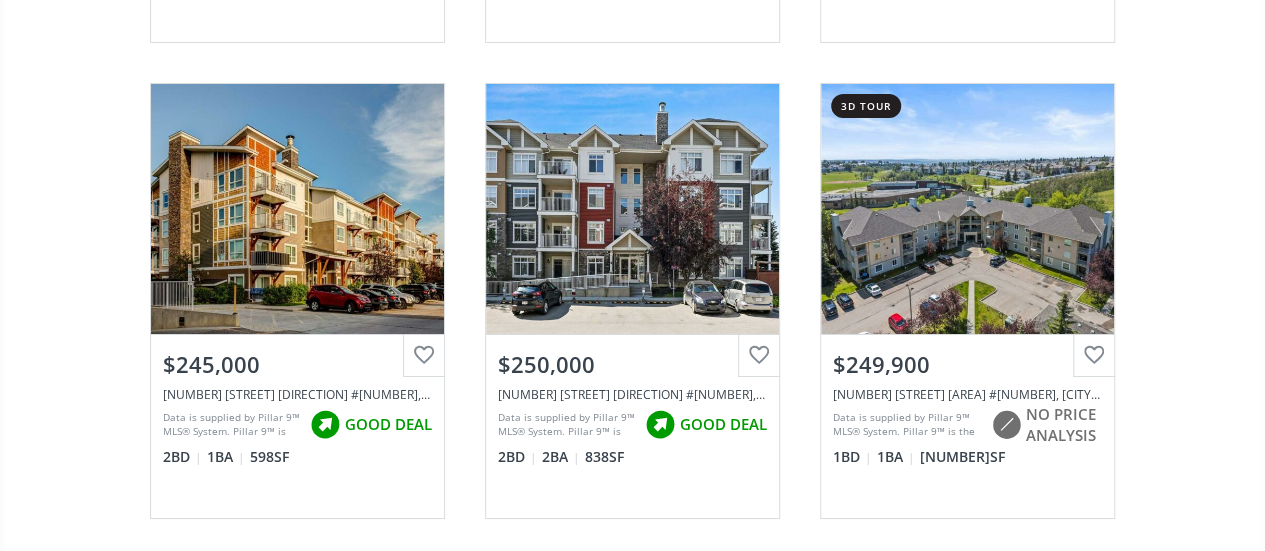 click on "[NUMBER] [STREET] [CITY] [PROVINCE] [POSTAL_CODE] new 1 hr ago View Photos & Details $[PRICE] [NUMBER] [STREET], [CITY], [PROVINCE] [POSTAL_CODE] Data is supplied by Pillar 9™ MLS® System. Pillar 9™ is the owner of the copyright in its MLS® System. Data is deemed reliable but is not guaranteed accurate by Pillar 9™. The trademarks MLS®, Multiple Listing Service® and the associated logos are owned by The Canadian Real Estate Association (CREA) and identify the quality of services provided by real estate professionals who are members of CREA. Used under license.
Last updated: [DATE] [STATUS] [NUMBER] BD [NUMBER] BA [NUMBER] SF [NUMBER] Acres [NUMBER] Street [DIRECTION] [CITY] [PROVINCE] [POSTAL_CODE] new 1 hr ago 3d tour View Photos & Details $[PRICE] [NUMBER] [STREET] [DIRECTION], [CITY], [PROVINCE] [POSTAL_CODE] [STATUS] [NUMBER] BD [NUMBER] BA [NUMBER] SF [NUMBER] Acres Fleet Street [DIRECTION] [CITY] [PROVINCE] [POSTAL_CODE] new 3 hrs ago 3d tour View Photos & Details $[PRICE] [NUMBER] [STREET] [DIRECTION], [CITY], [PROVINCE] [POSTAL_CODE] [STATUS] [NUMBER] BD [NUMBER] BA [NUMBER] SF [NUMBER] Acres [NUMBER] Avenue [DIRECTION] [CITY] [PROVINCE] [POSTAL_CODE] 1" at bounding box center [632, -890] 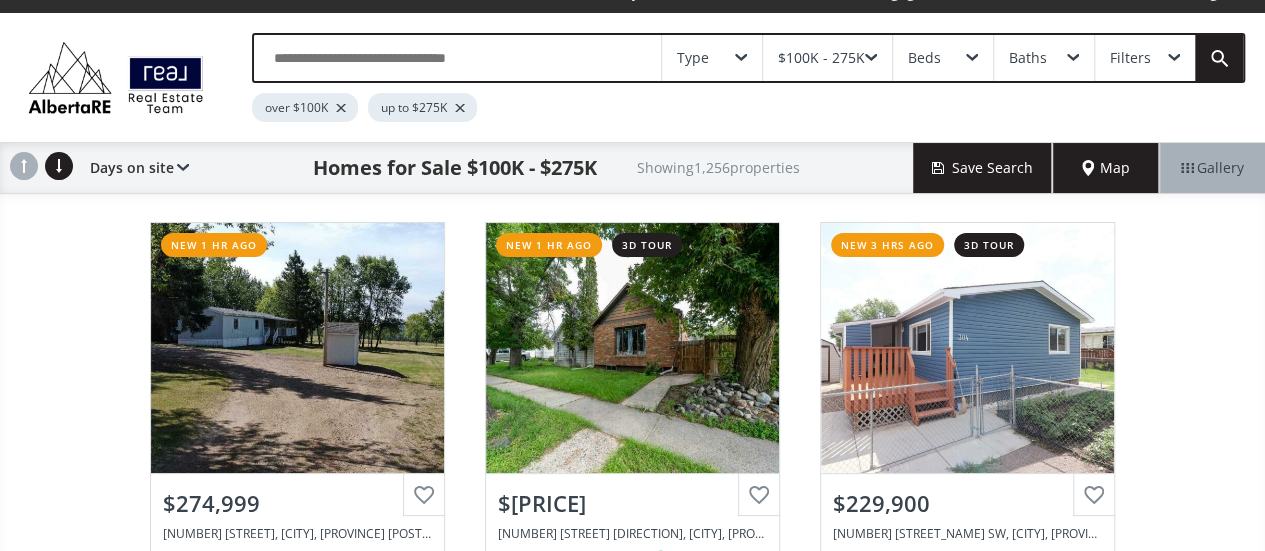scroll, scrollTop: 0, scrollLeft: 0, axis: both 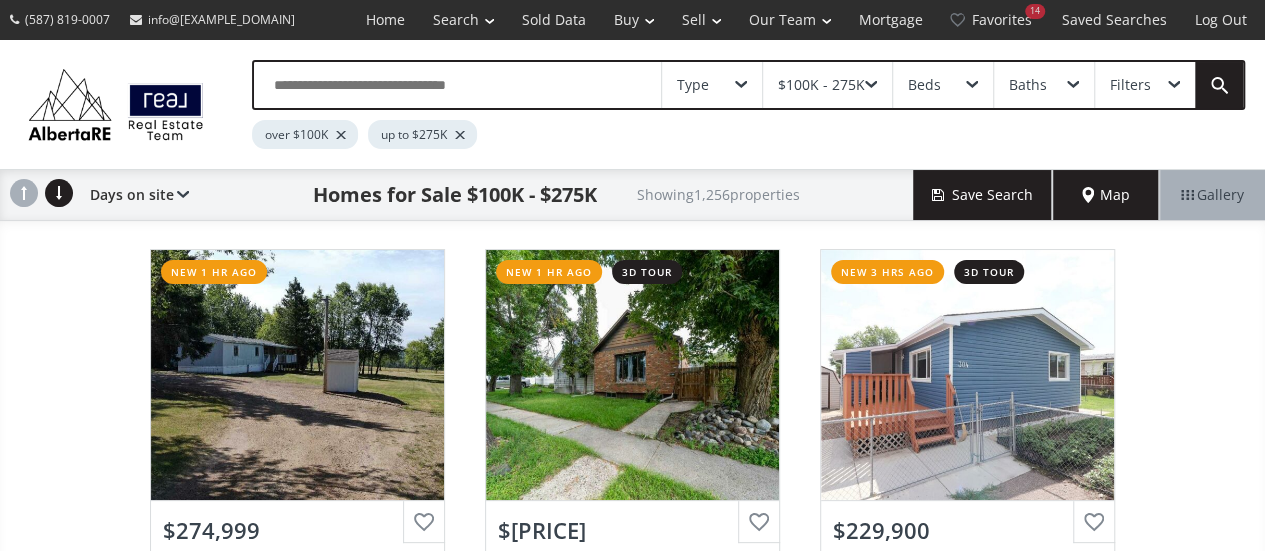 click at bounding box center [183, 195] 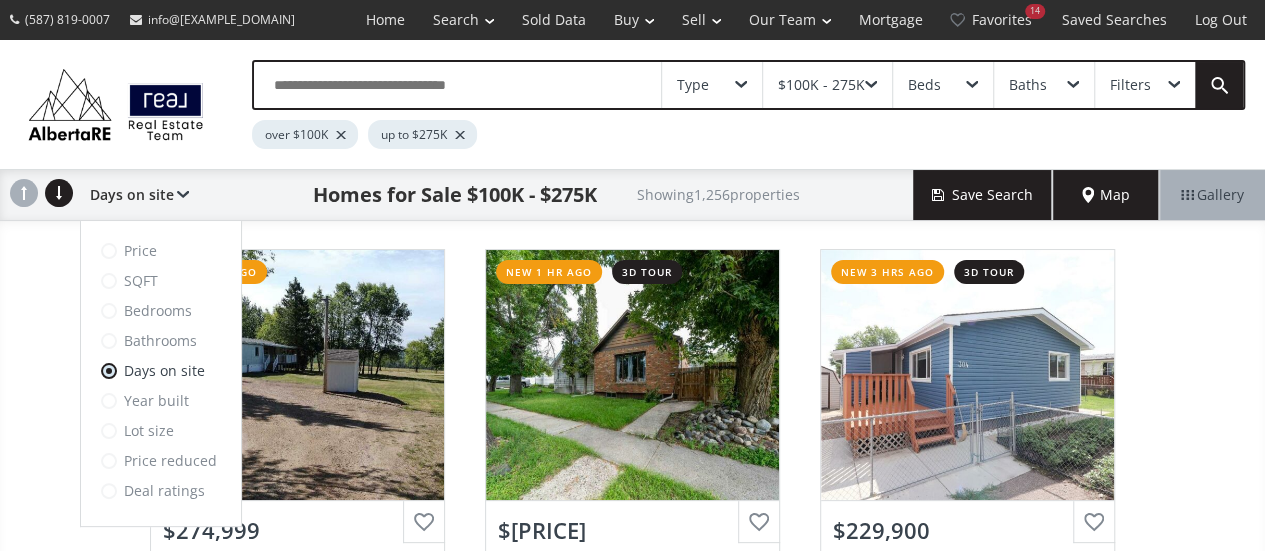 click on "Price" at bounding box center [161, 251] 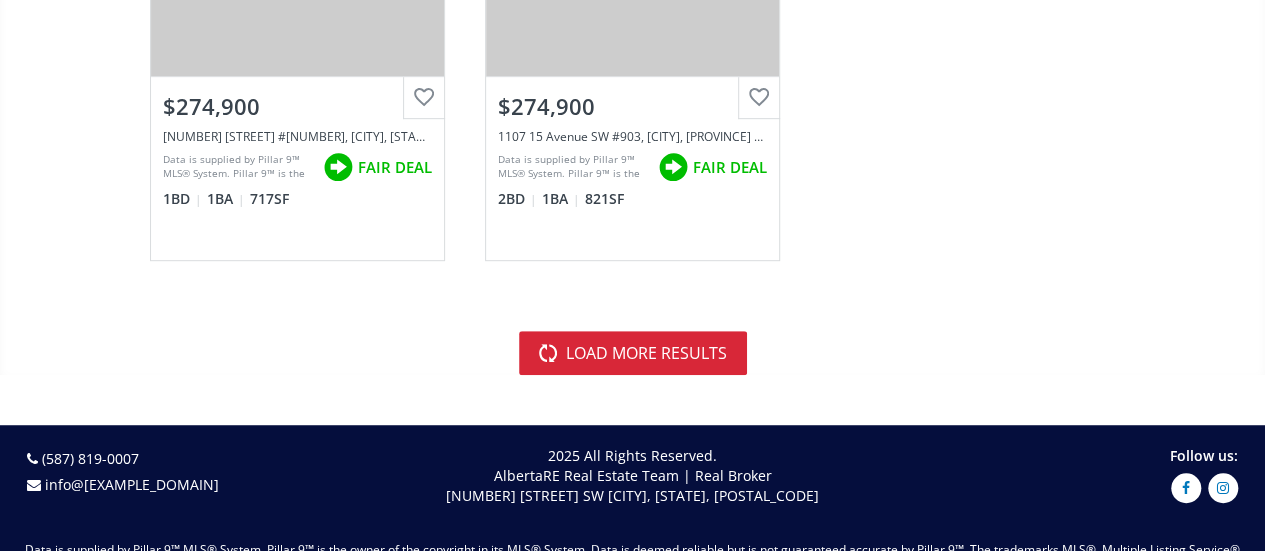 scroll, scrollTop: 8046, scrollLeft: 0, axis: vertical 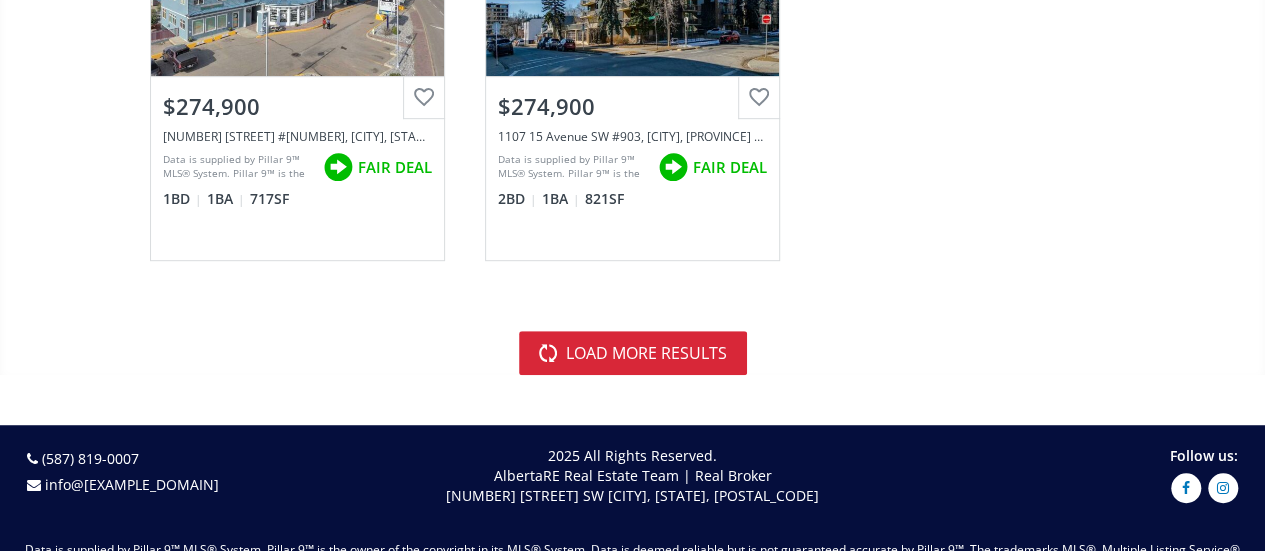 click on "Type   $100K - 275K Beds Baths Filters over $100K up to $275K Price Price SQFT Bedrooms Bathrooms Days on site Year built Lot size Price reduced Deal ratings Homes for Sale $100K - $275K Showing  1,256  properties Save Search Map Gallery [NUMBER] [STREET] [CITY] [PROVINCE] [POSTAL CODE] 3d tour View Photos & Details $275,000 5016 56 Street, Glendon, AB T0A 1P0 Data is supplied by Pillar 9™ MLS® System. Pillar 9™ is the owner of the copyright in its MLS® System. Data is deemed reliable but is not guaranteed accurate by Pillar 9™. The trademarks MLS®, Multiple Listing Service® and the associated logos are owned by The Canadian Real Estate Association (CREA) and identify the quality of services provided by real estate professionals who are members of CREA. Used under license.
Last updated: [DATE] [TIME]  NO PRICE ANALYSIS 4  BD 2.5  BA 1,274  SF 0.34   Acres [NUMBER] Street Wainwright AB [POSTAL CODE] View Photos & Details $275,000 101 11 Street, Wainwright, AB T9W 1G9 GOOD DEAL 5  BD 2  BA 1,120  SF 0.16   Acres 50 Avenue AB [POSTAL CODE]" at bounding box center (632, -3791) 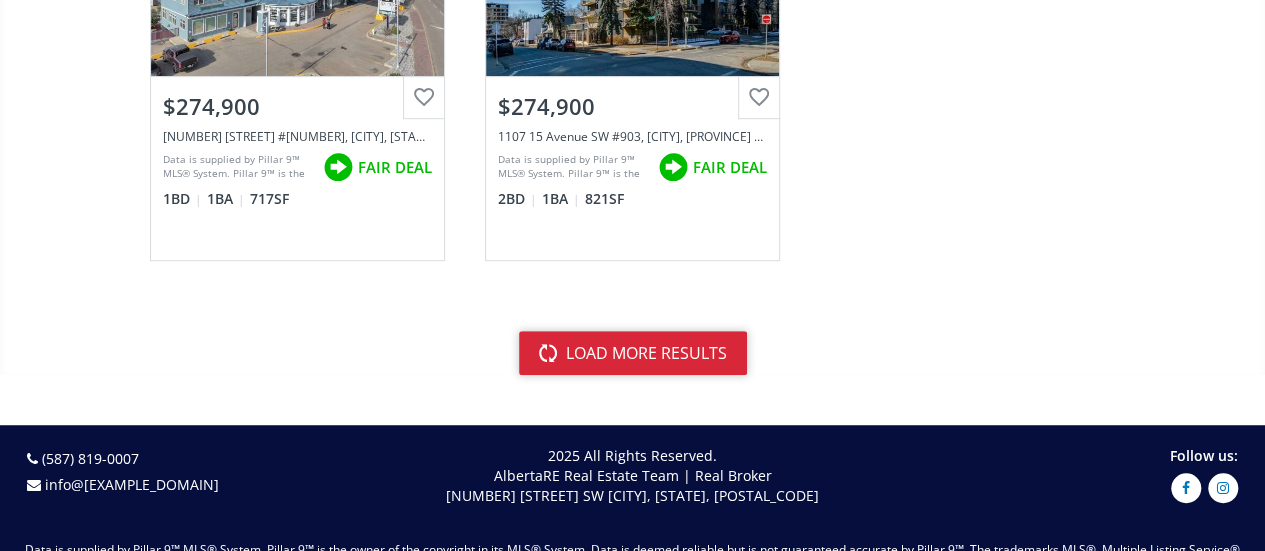 click on "load more results" at bounding box center [633, 353] 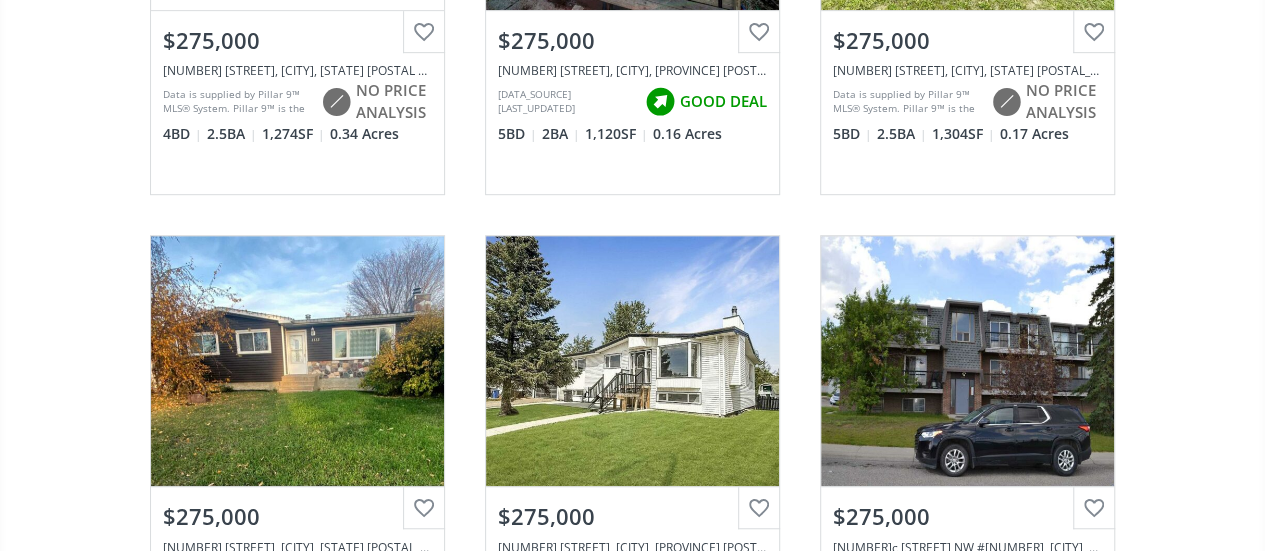 scroll, scrollTop: 0, scrollLeft: 0, axis: both 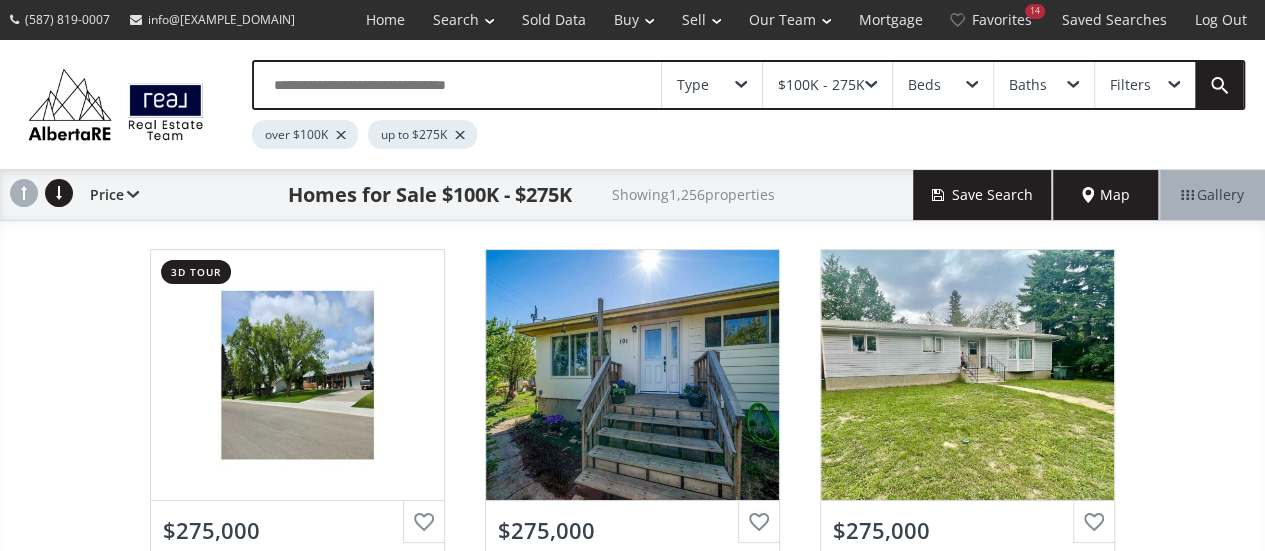 click on "Gallery" at bounding box center [1212, 195] 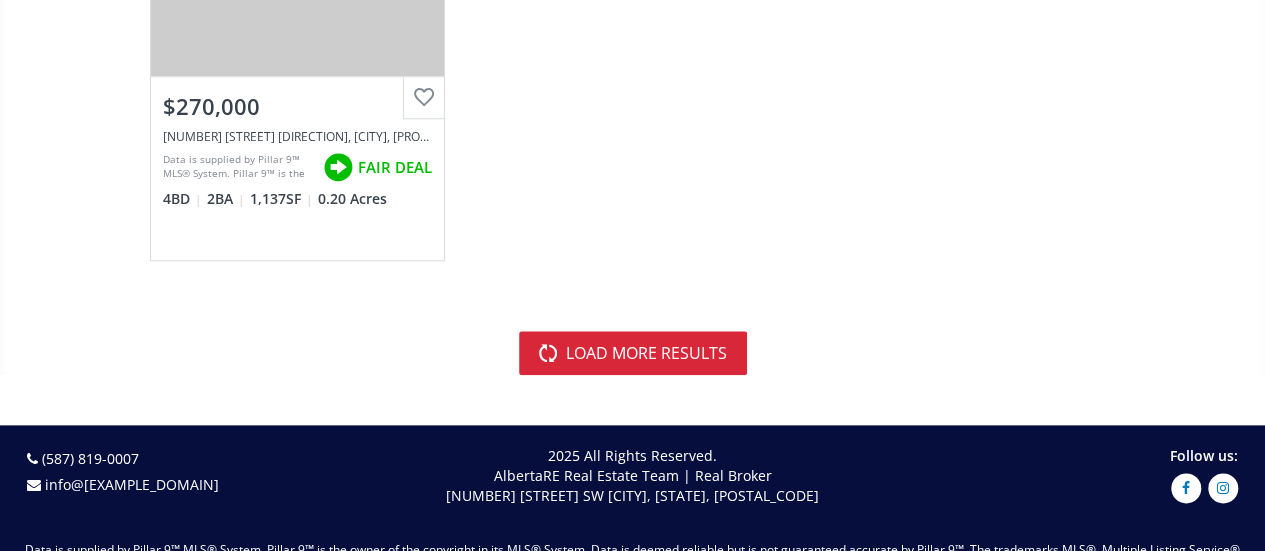 scroll, scrollTop: 16137, scrollLeft: 0, axis: vertical 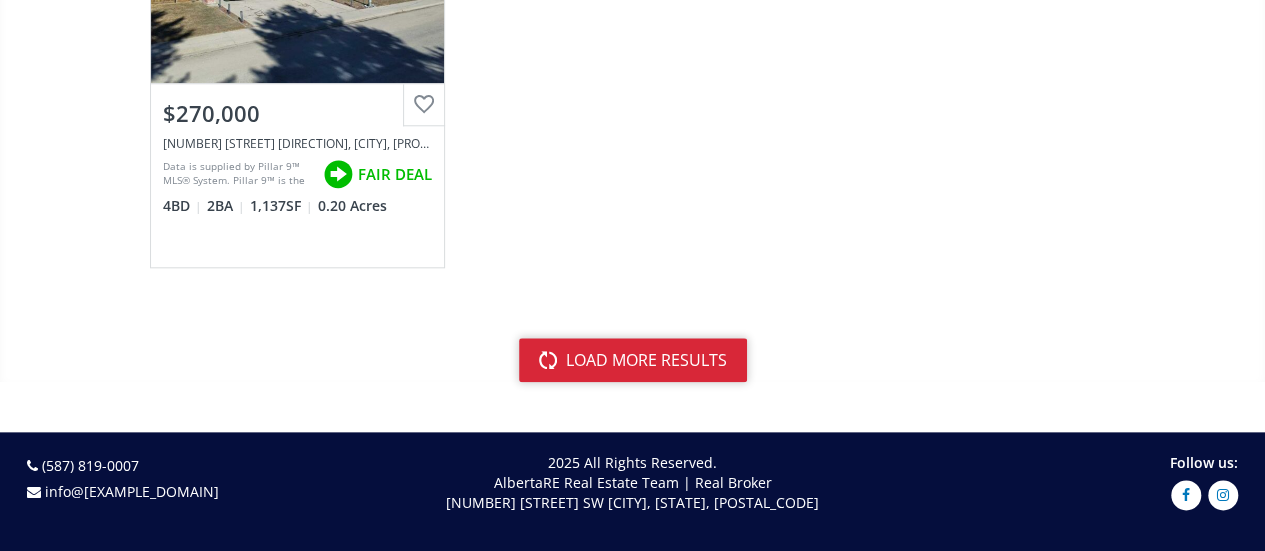 click on "load more results" at bounding box center [633, 360] 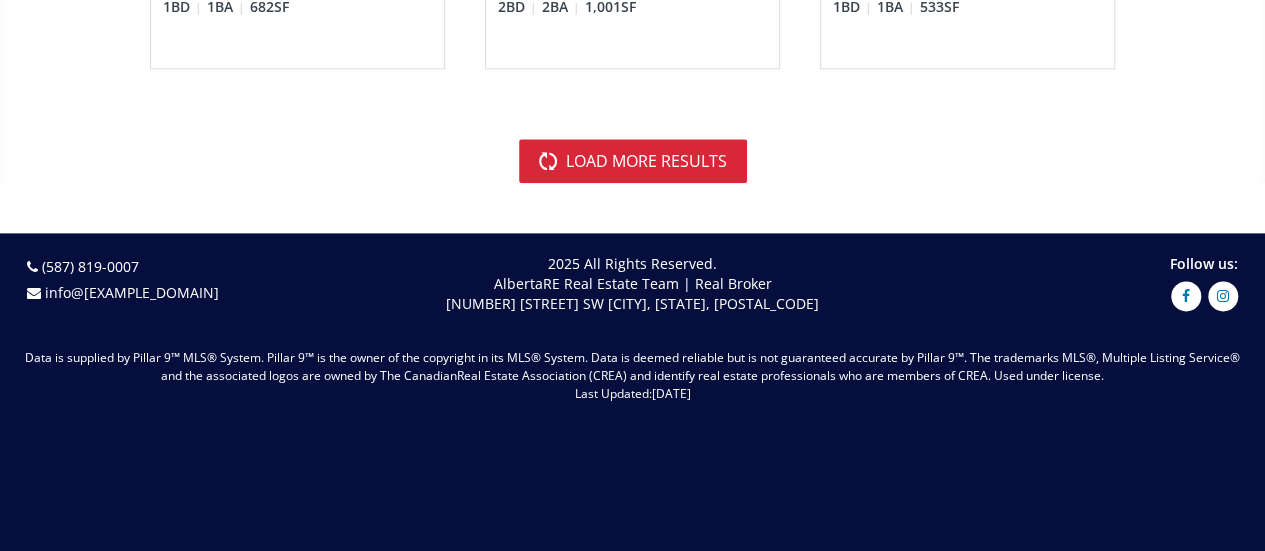 scroll, scrollTop: 23956, scrollLeft: 0, axis: vertical 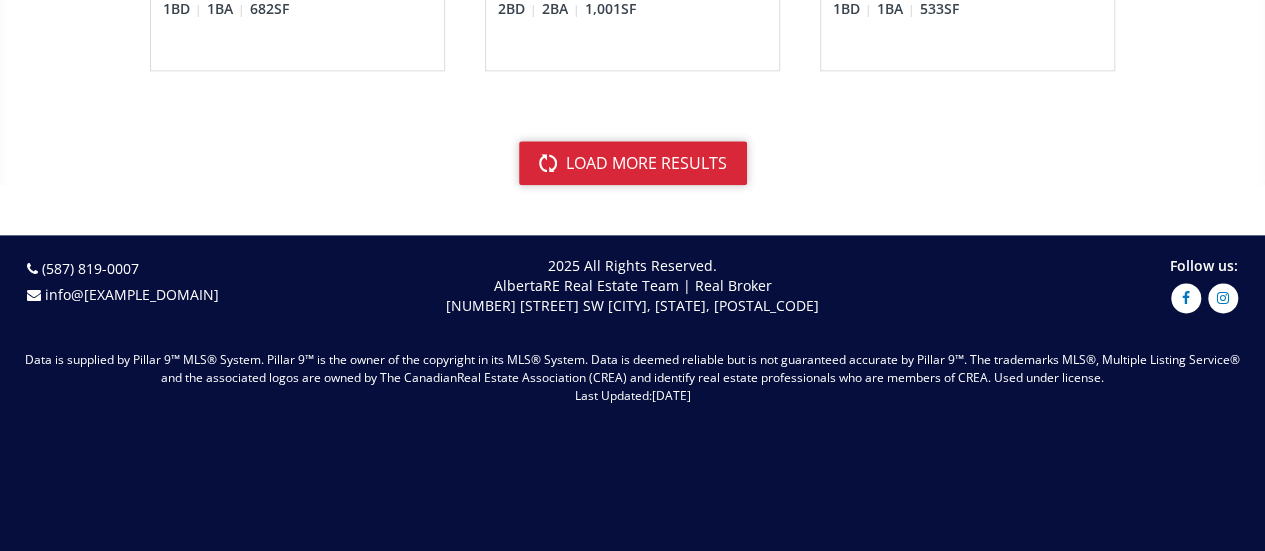 click on "load more results" at bounding box center (633, 163) 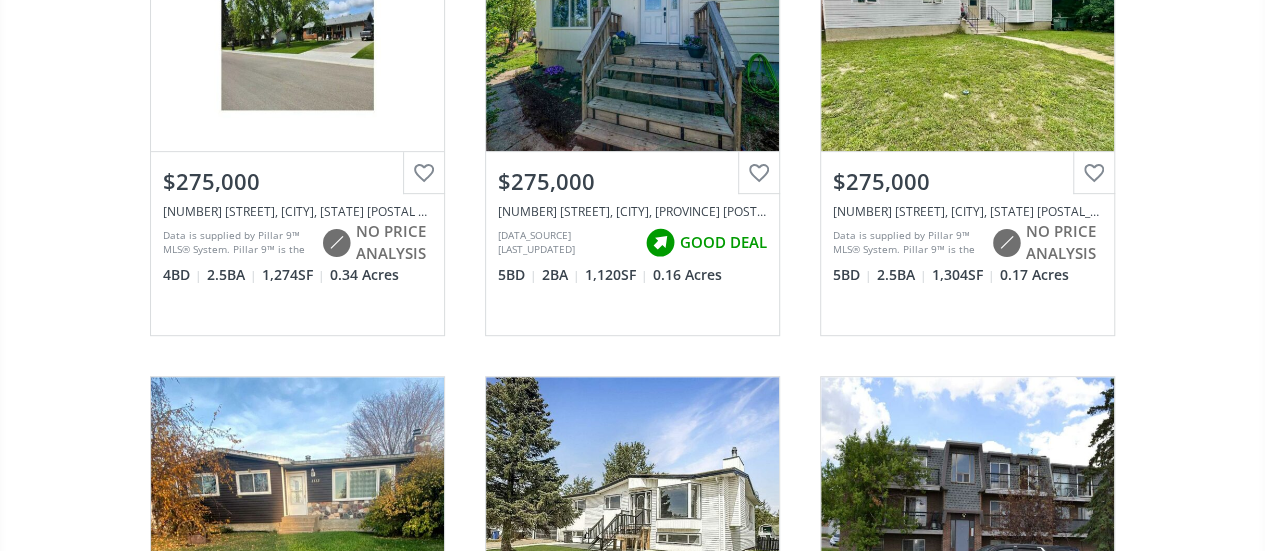 scroll, scrollTop: 0, scrollLeft: 0, axis: both 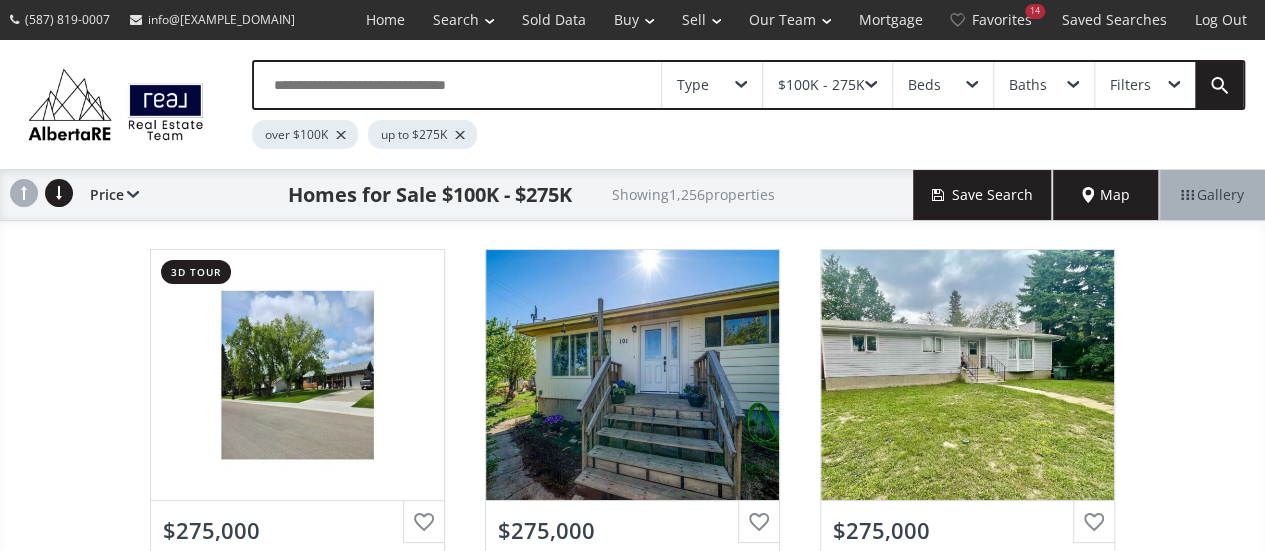 click at bounding box center [460, 135] 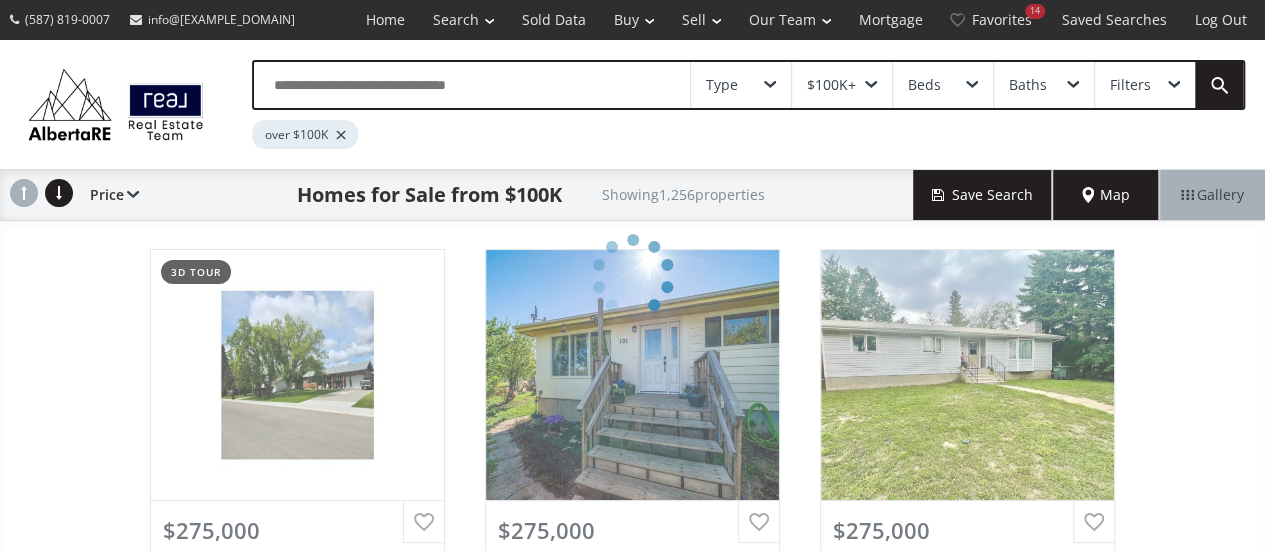click on "$100K+" at bounding box center (842, 85) 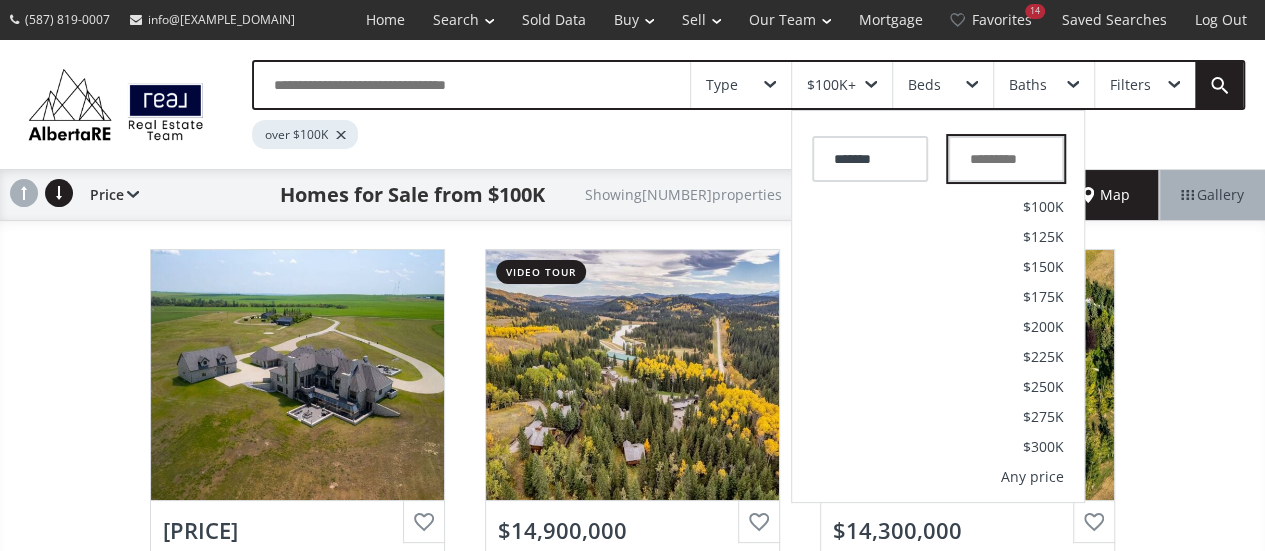 click at bounding box center [1006, 159] 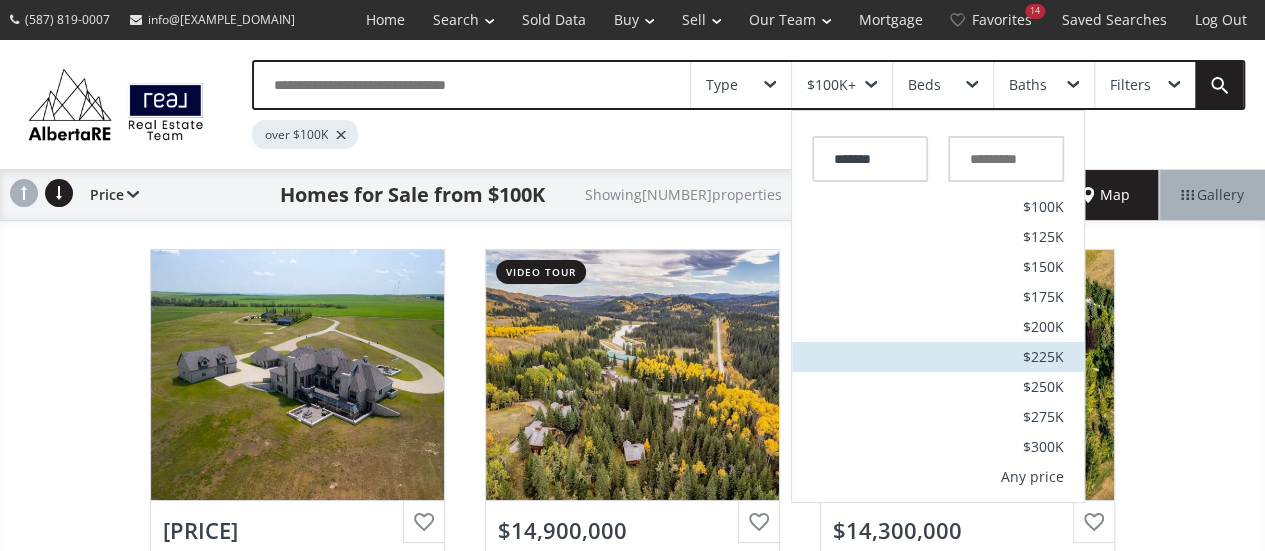 click on "$225K" at bounding box center (938, 357) 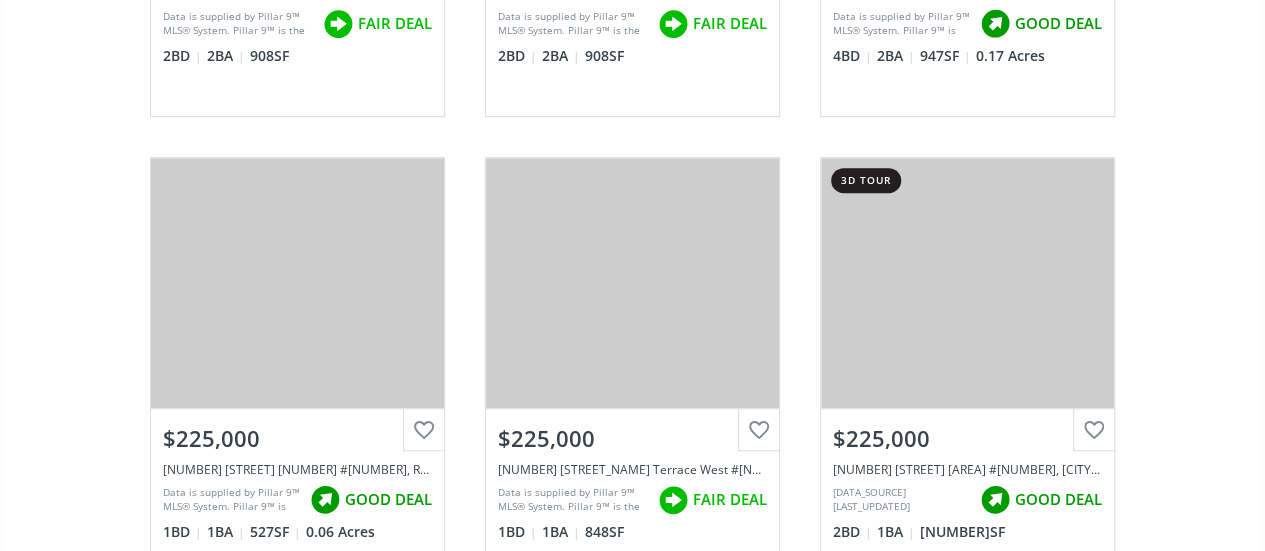 scroll, scrollTop: 569, scrollLeft: 0, axis: vertical 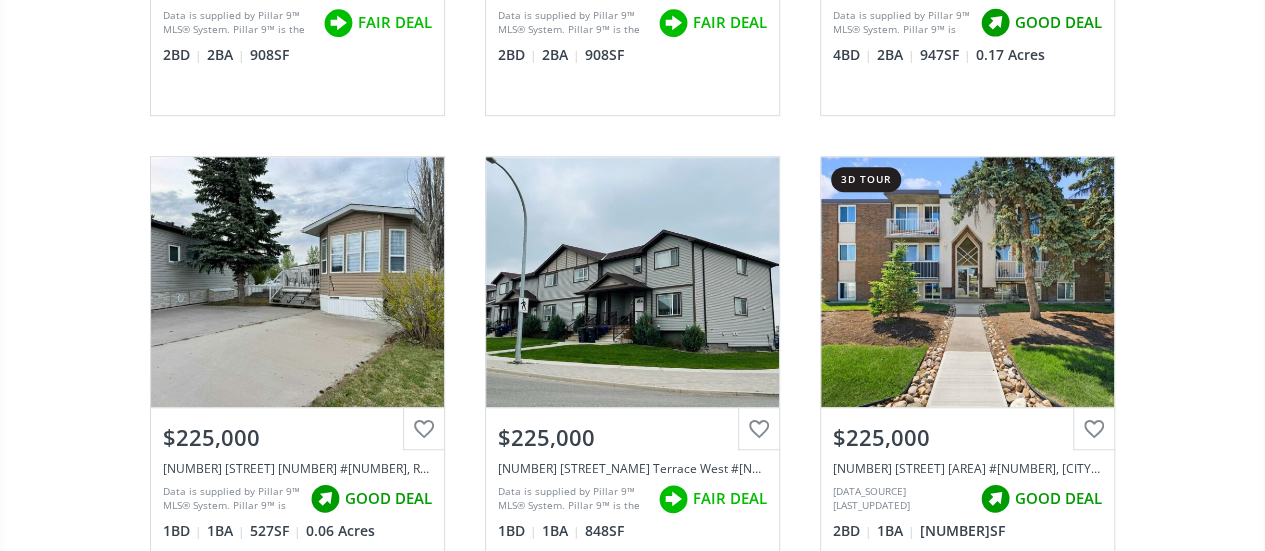 click on "[NUMBER] Avenue Wainwright AB [POSTAL CODE] View Photos & Details $225,000 2609 11 Avenue #302, Wainwright, AB T9W 0A3 Data is supplied by Pillar 9™ MLS® System. Pillar 9™ is the owner of the copyright in its MLS® System. Data is deemed reliable but is not guaranteed accurate by Pillar 9™. The trademarks MLS®, Multiple Listing Service® and the associated logos are owned by The Canadian Real Estate Association (CREA) and identify the quality of services provided by real estate professionals who are members of CREA. Used under license.
Last updated: [DATE] [TIME]  FAIR DEAL 2  BD 2  BA 908  SF [NUMBER] Avenue Wainwright AB [POSTAL CODE] View Photos & Details $225,000 2609 11 Avenue #202, Wainwright, AB T9W 0A3 FAIR DEAL 2  BD 2  BA 908  SF [STREET] SW [CITY] AB [POSTAL CODE] View Photos & Details $225,000 1005 Bullivant Crescent SW, Medicine Hat, AB T1A 5G7 GOOD DEAL 4  BD 2  BA 947  SF 0.17   Acres [STREET] [AREA] [CITY] AB [POSTAL CODE] View Photos & Details $225,000 GOOD DEAL 1  BD 1  BA 527  SF   1" at bounding box center (632, 612) 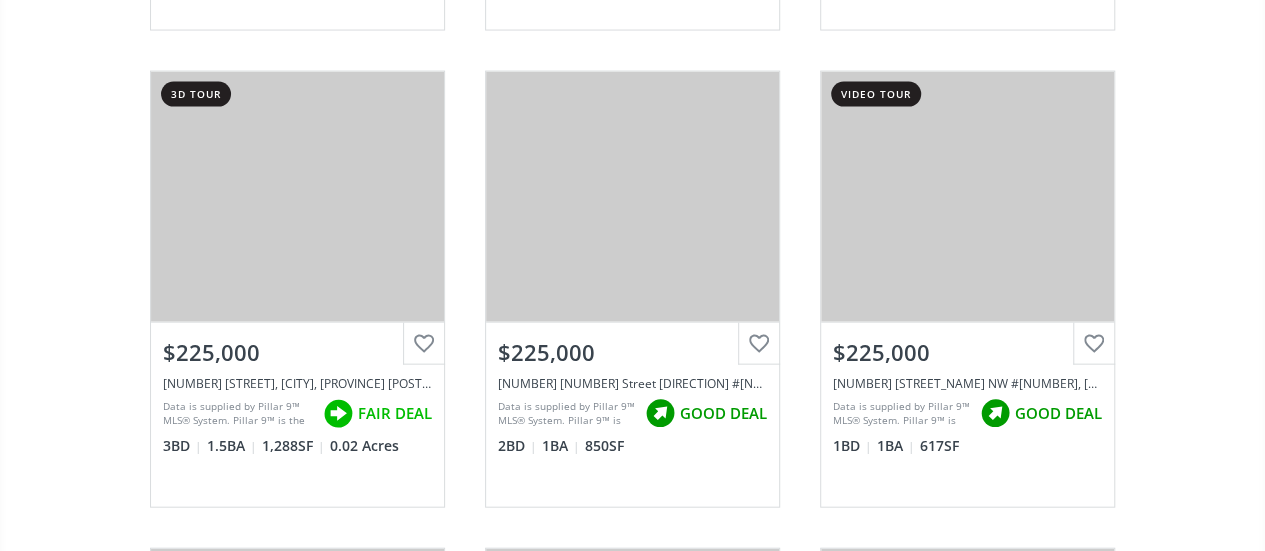 scroll, scrollTop: 2084, scrollLeft: 0, axis: vertical 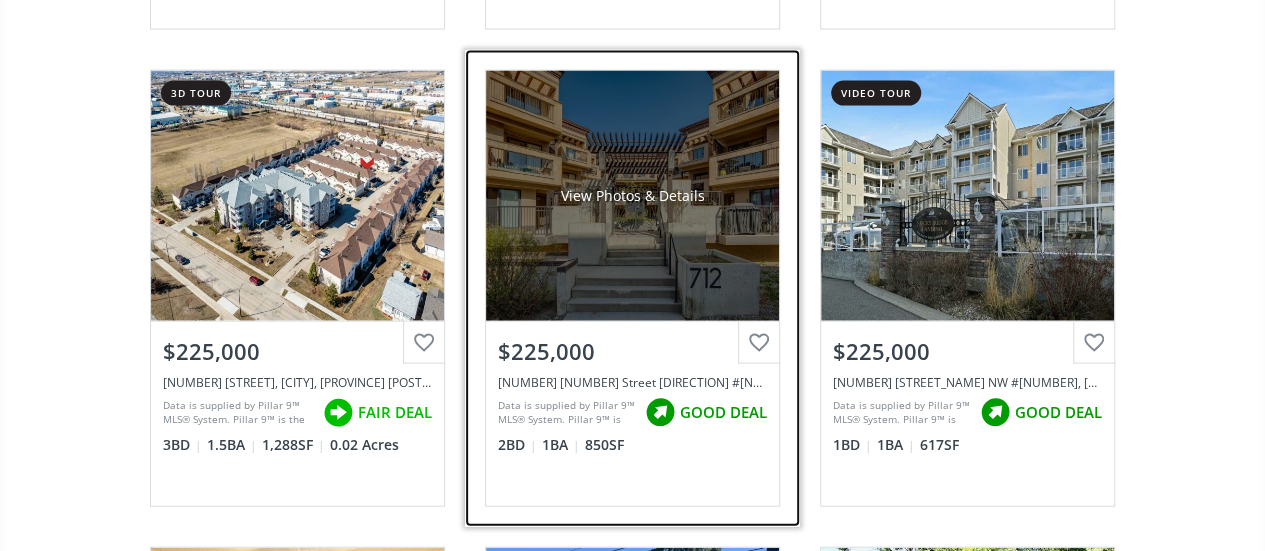 click on "View Photos & Details" at bounding box center (632, 196) 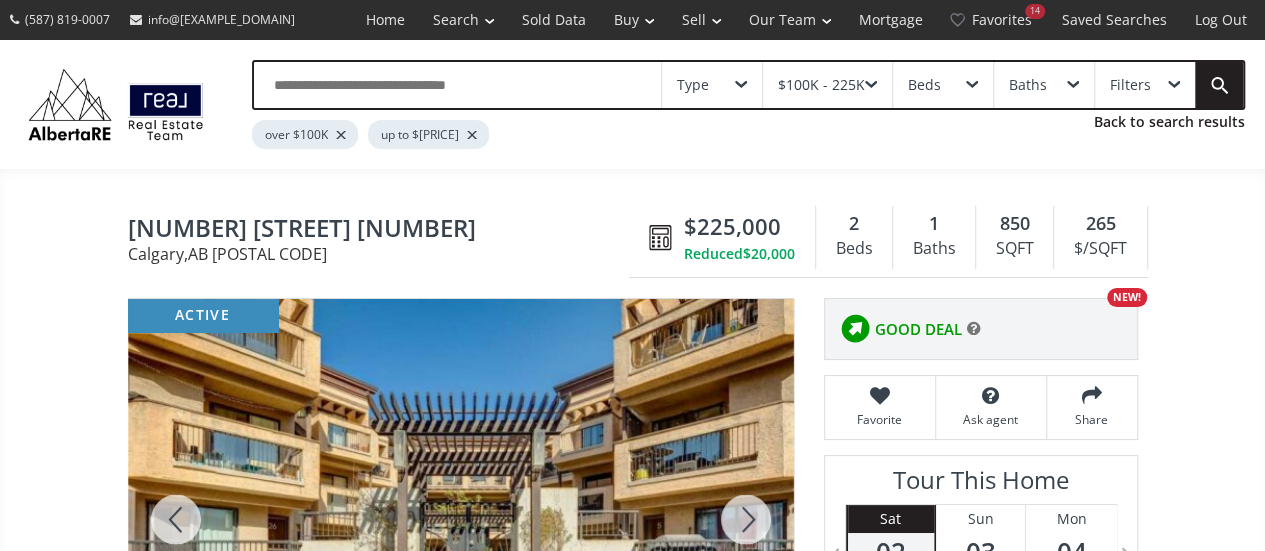 scroll, scrollTop: 207, scrollLeft: 0, axis: vertical 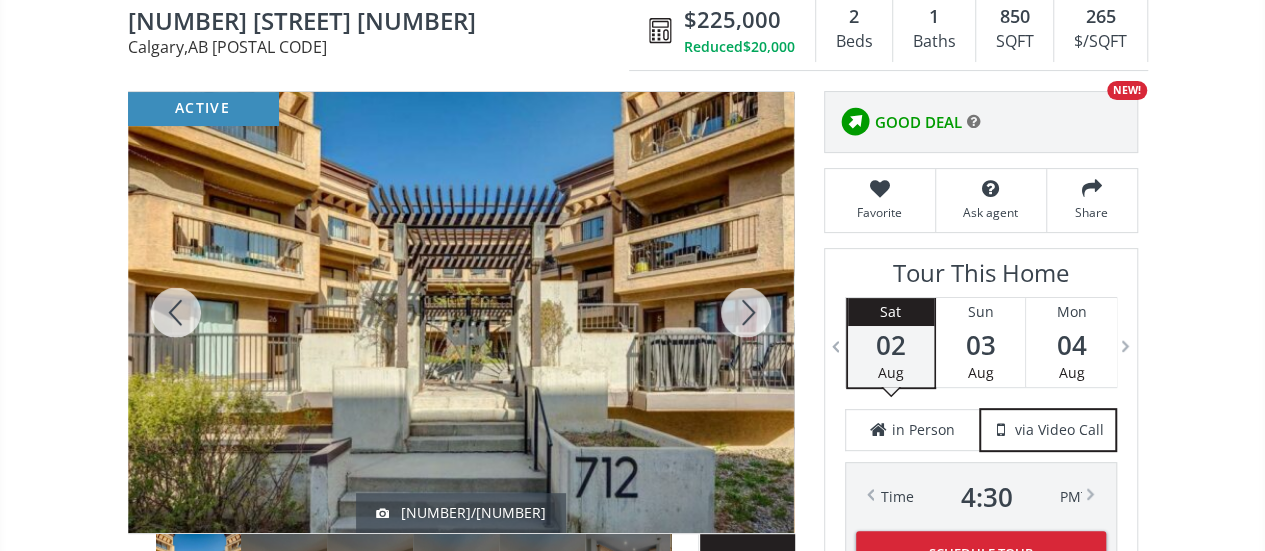 click at bounding box center [746, 312] 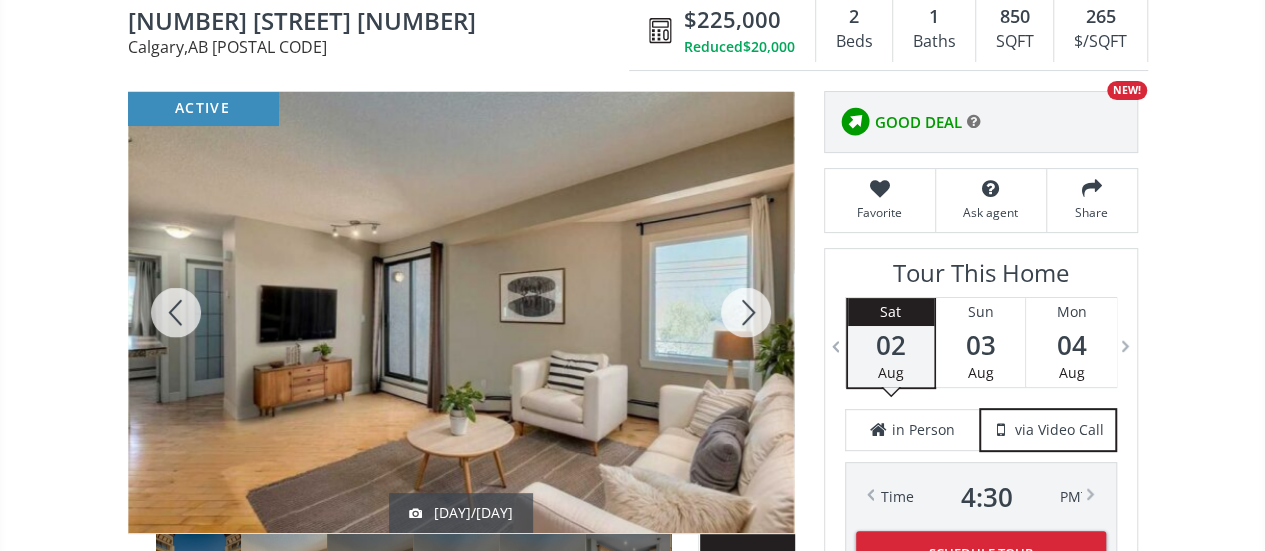 click at bounding box center (746, 312) 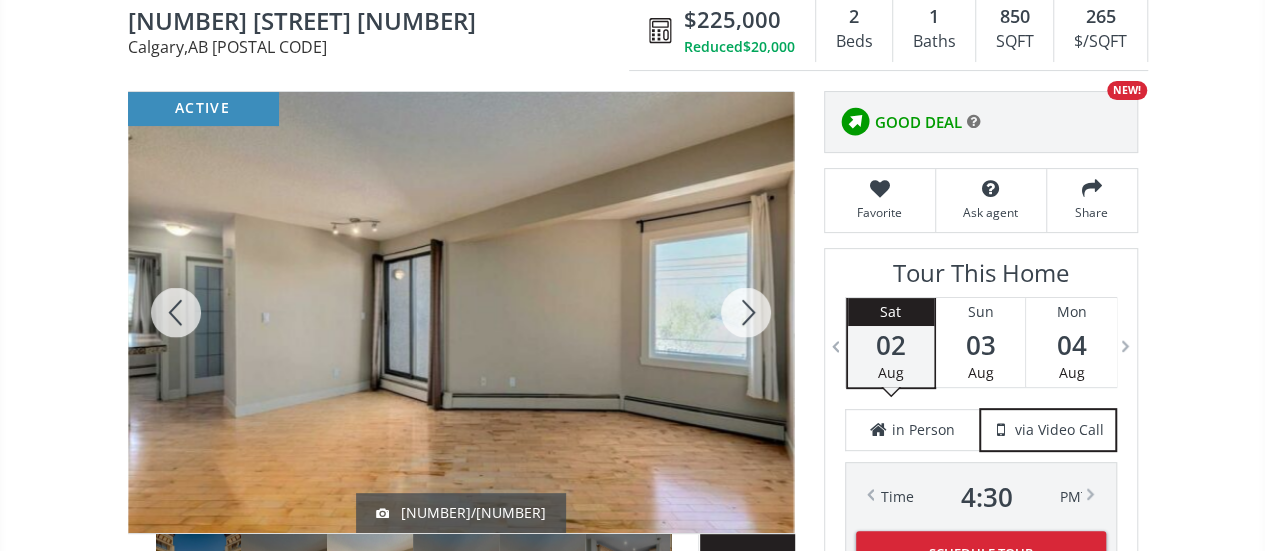 click at bounding box center (746, 312) 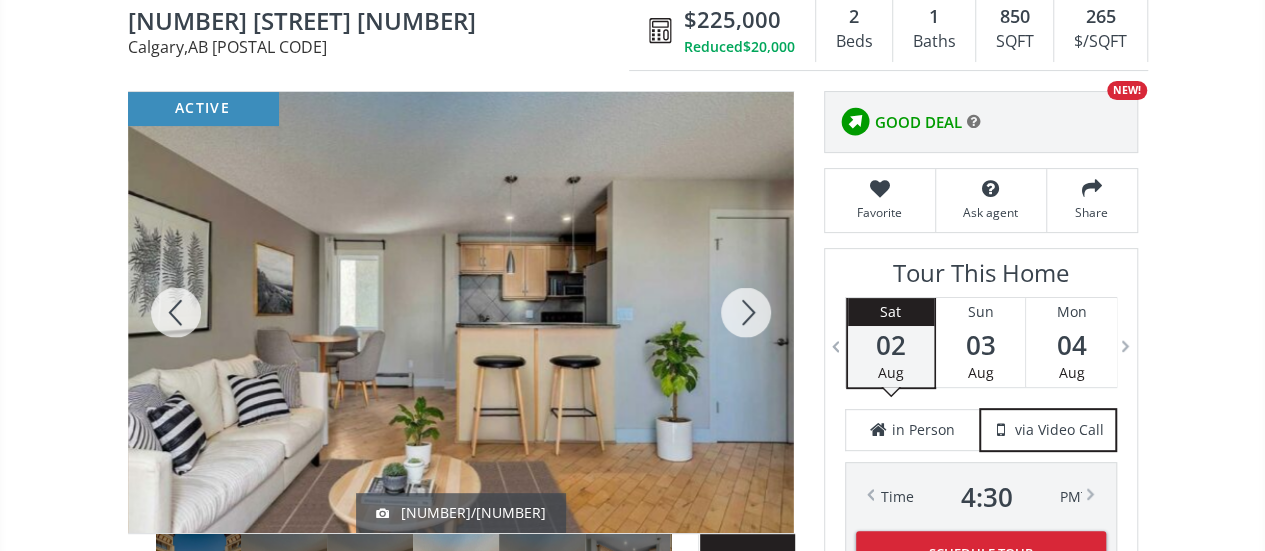 click at bounding box center [746, 312] 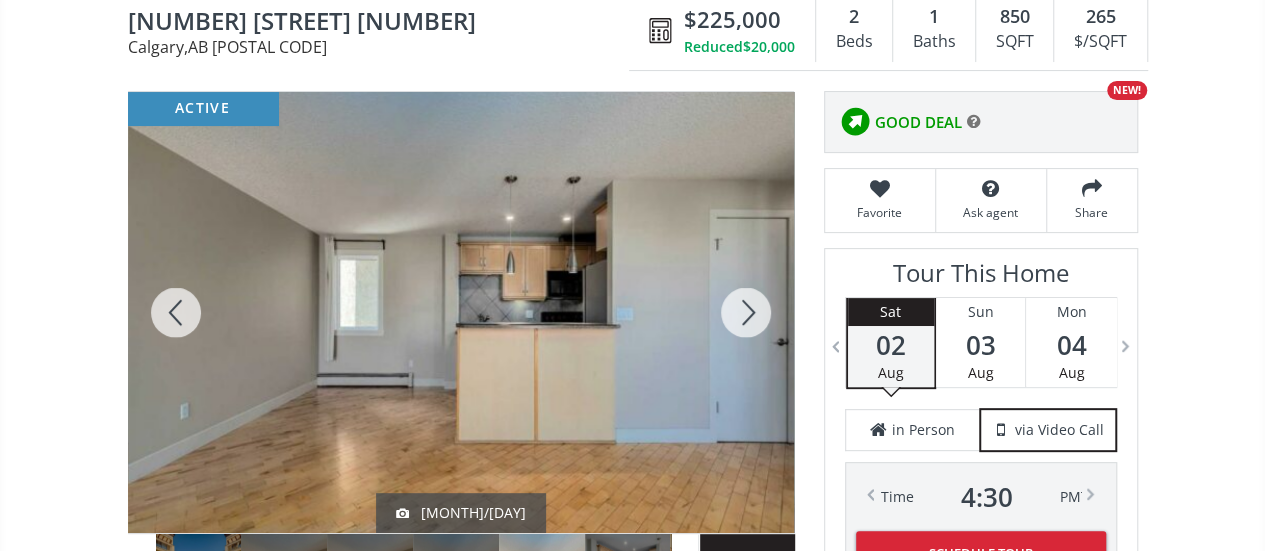 click at bounding box center (746, 312) 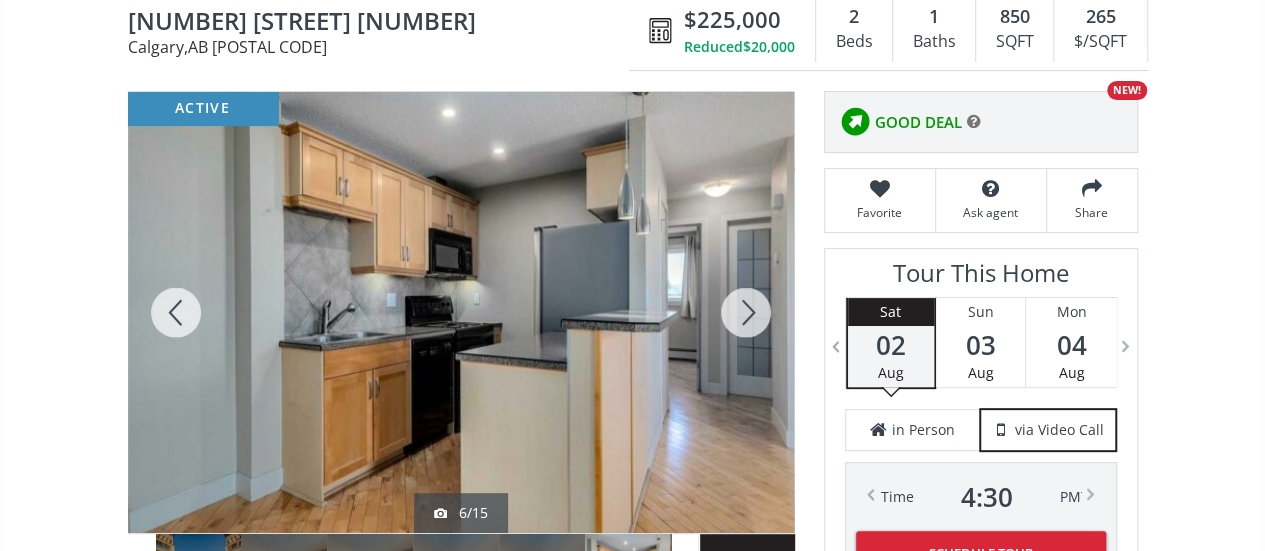 click at bounding box center [746, 312] 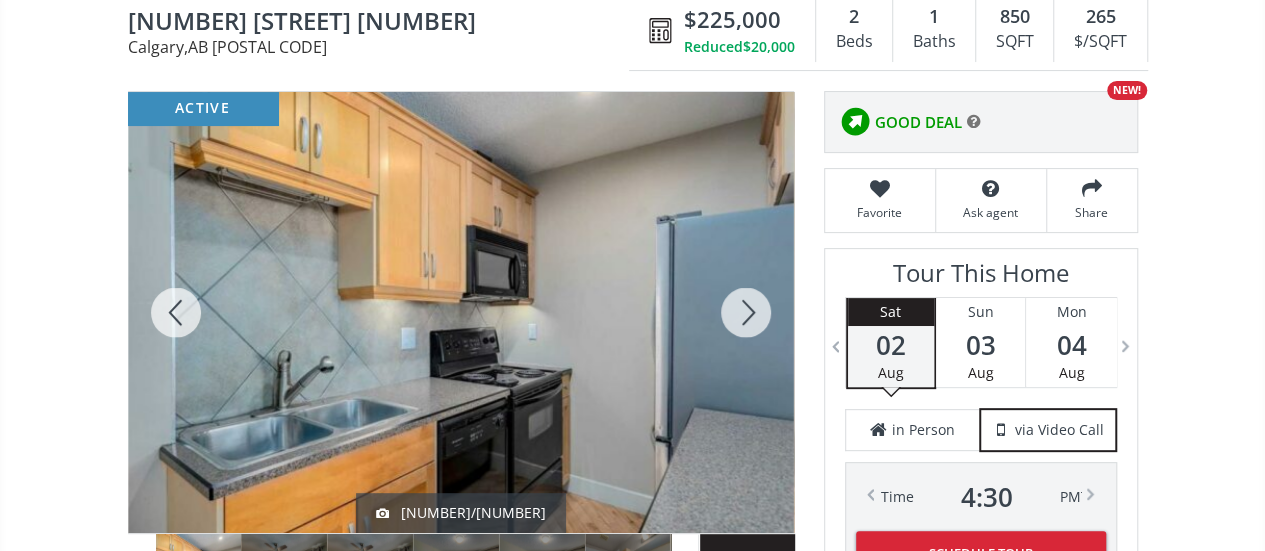 click at bounding box center [746, 312] 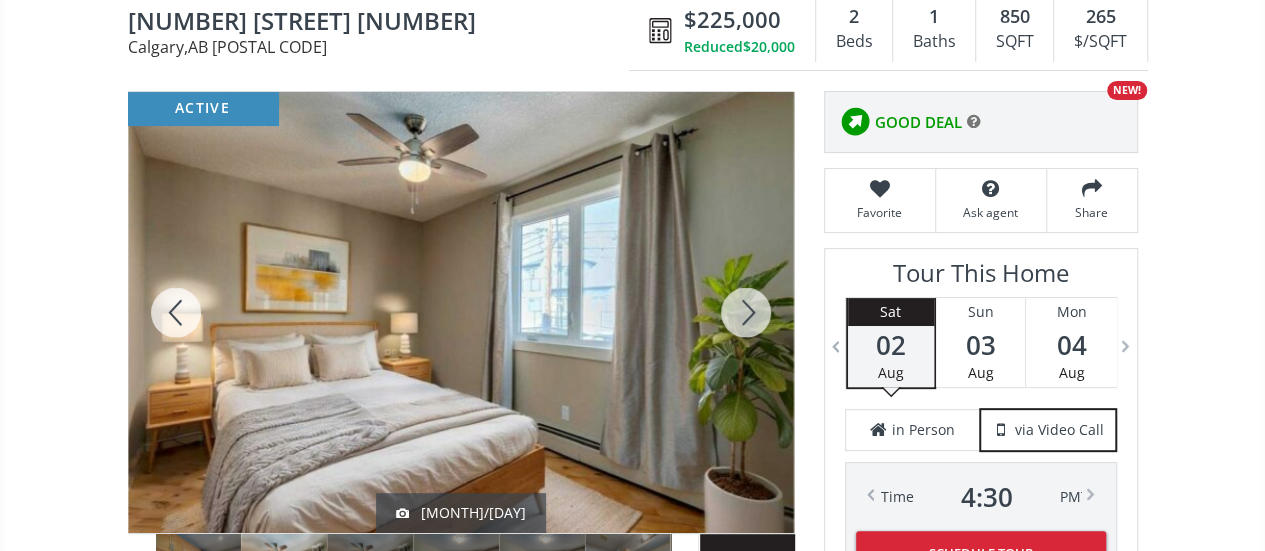click at bounding box center [746, 312] 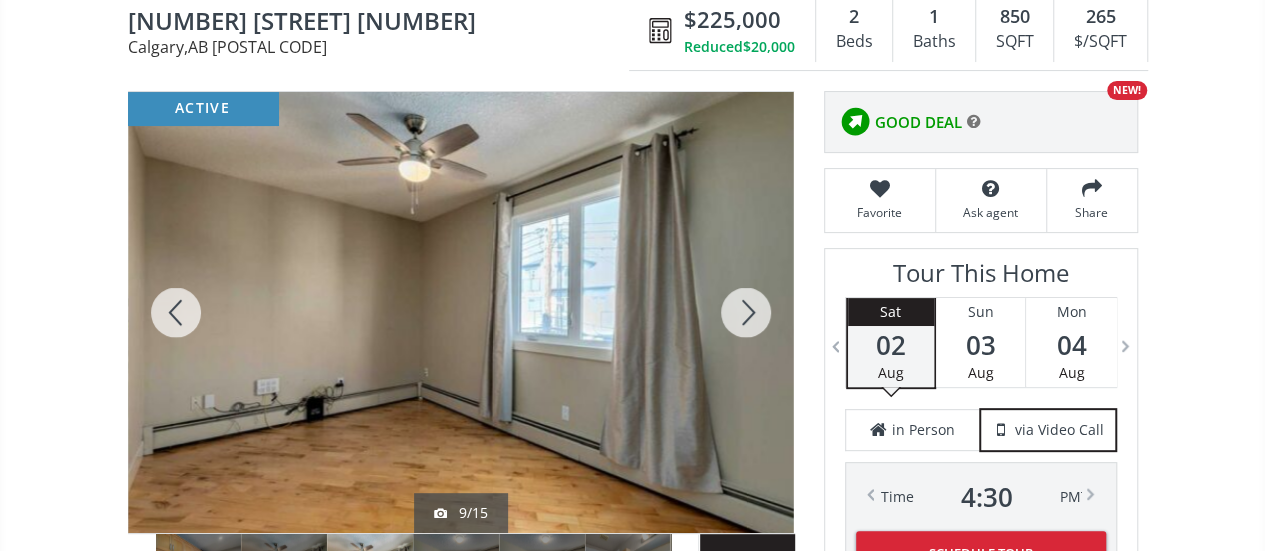 click at bounding box center (746, 312) 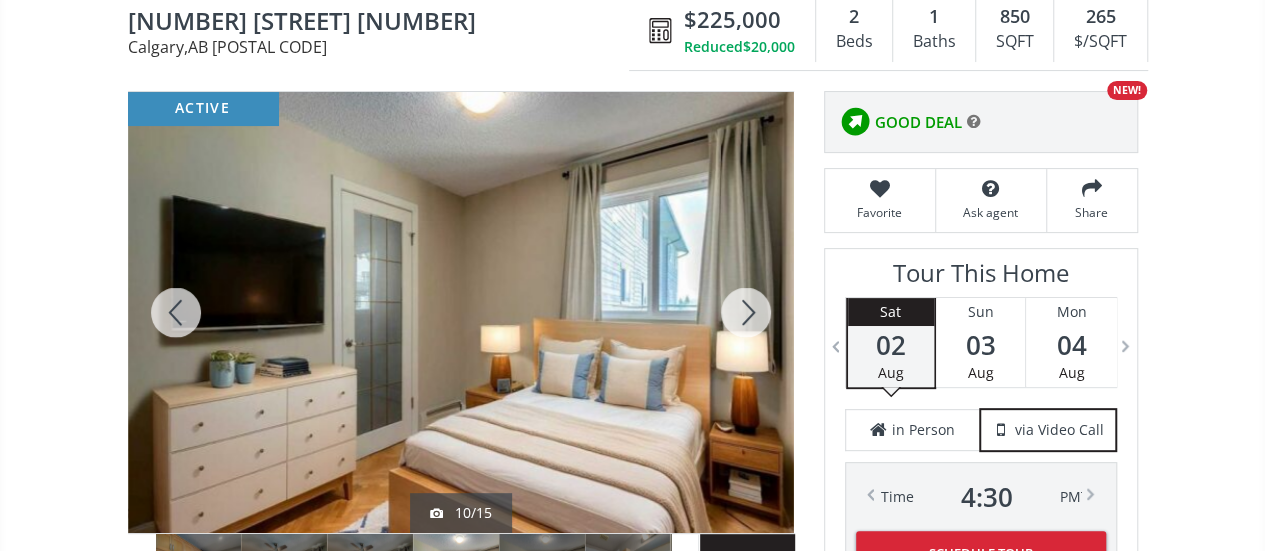 click at bounding box center (746, 312) 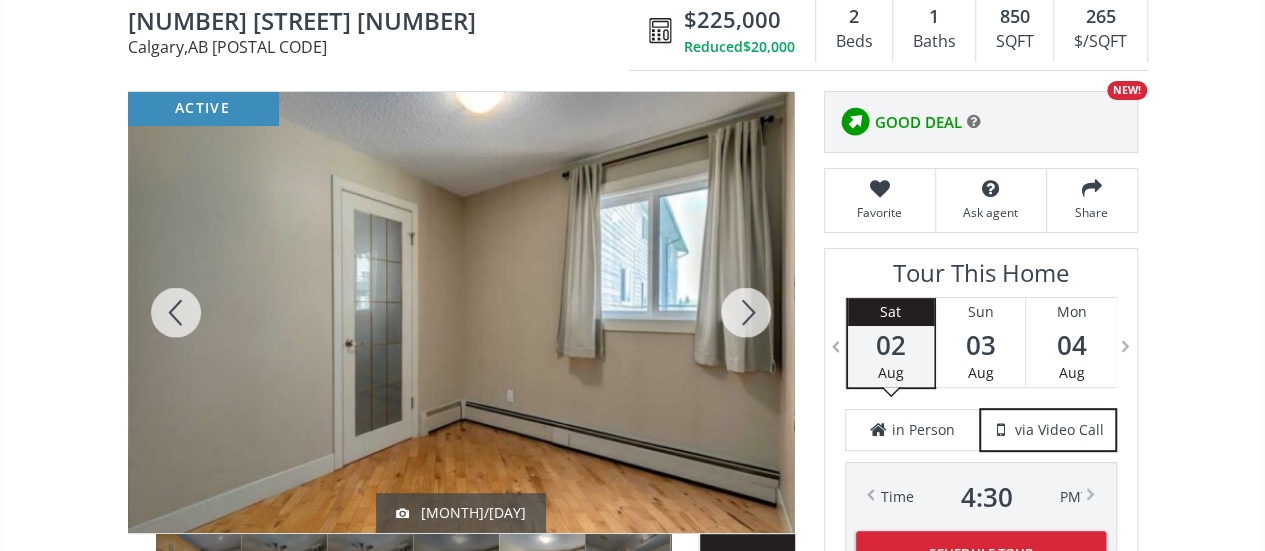 click at bounding box center [746, 312] 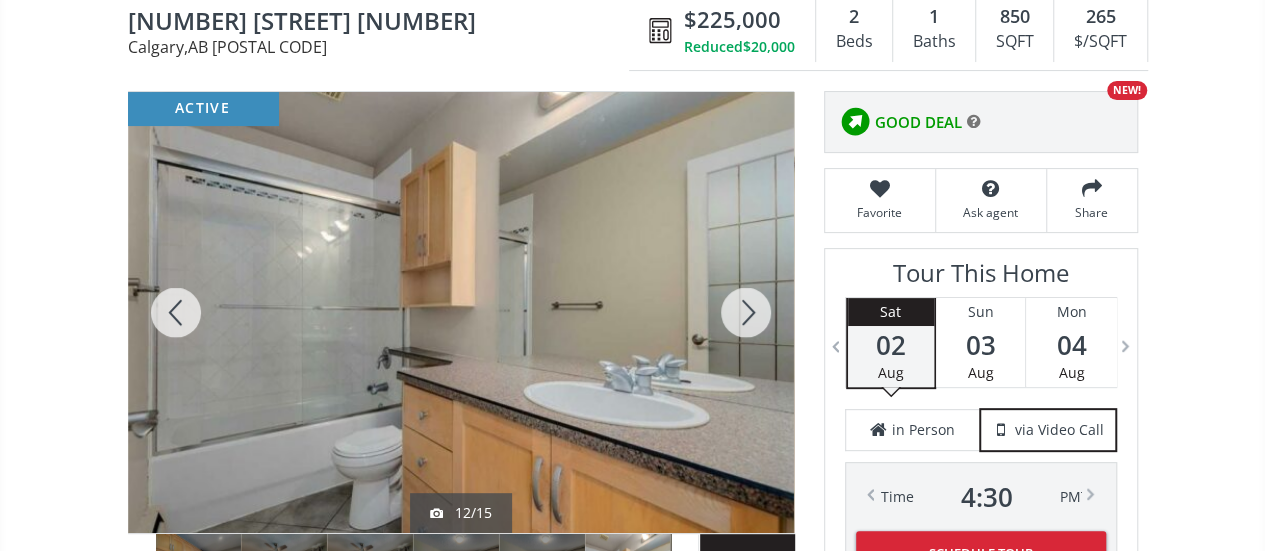 click at bounding box center (746, 312) 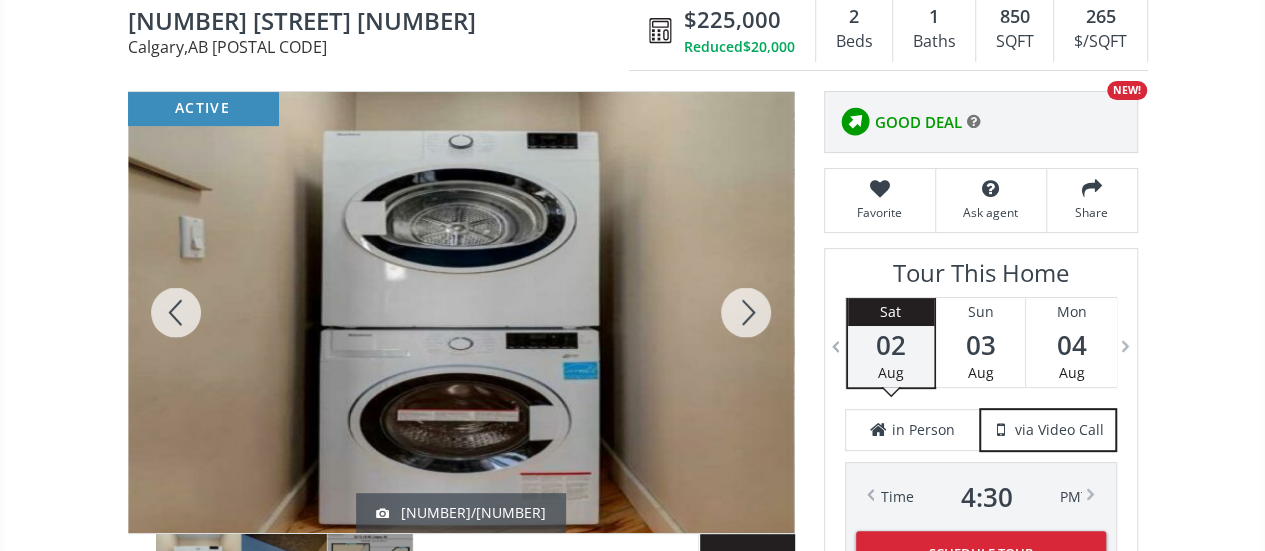click at bounding box center [746, 312] 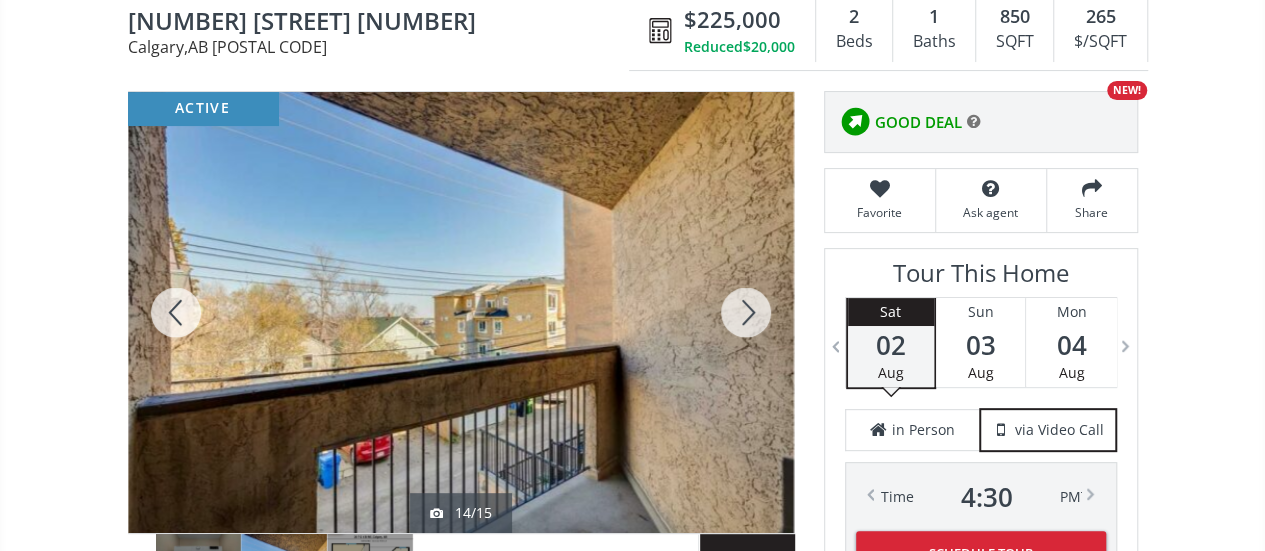 click at bounding box center (746, 312) 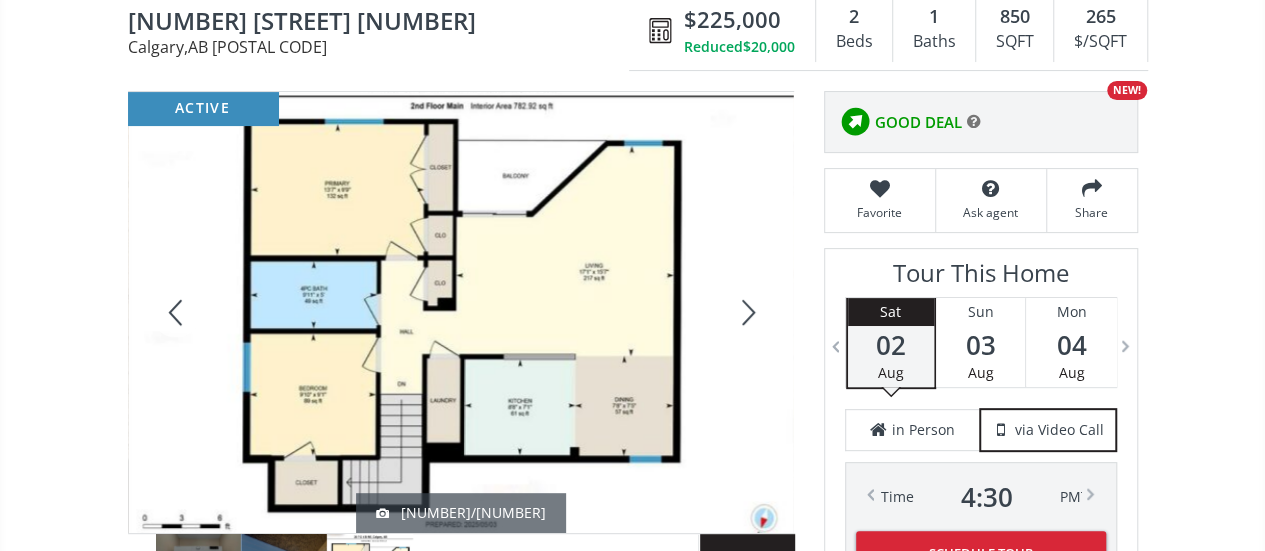 click at bounding box center [746, 312] 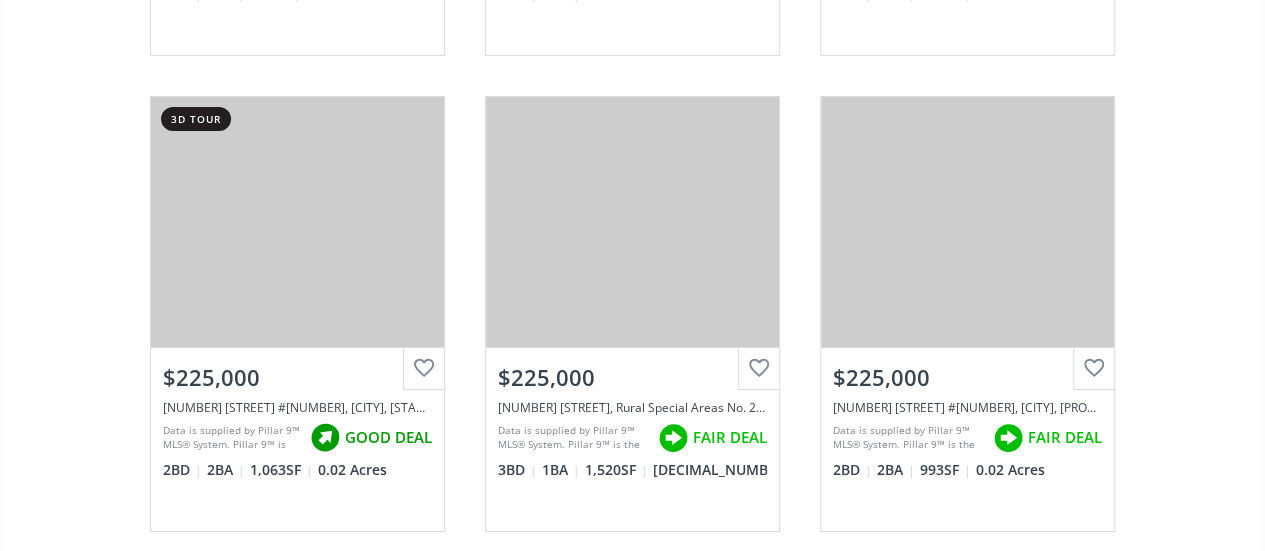 scroll, scrollTop: 3488, scrollLeft: 0, axis: vertical 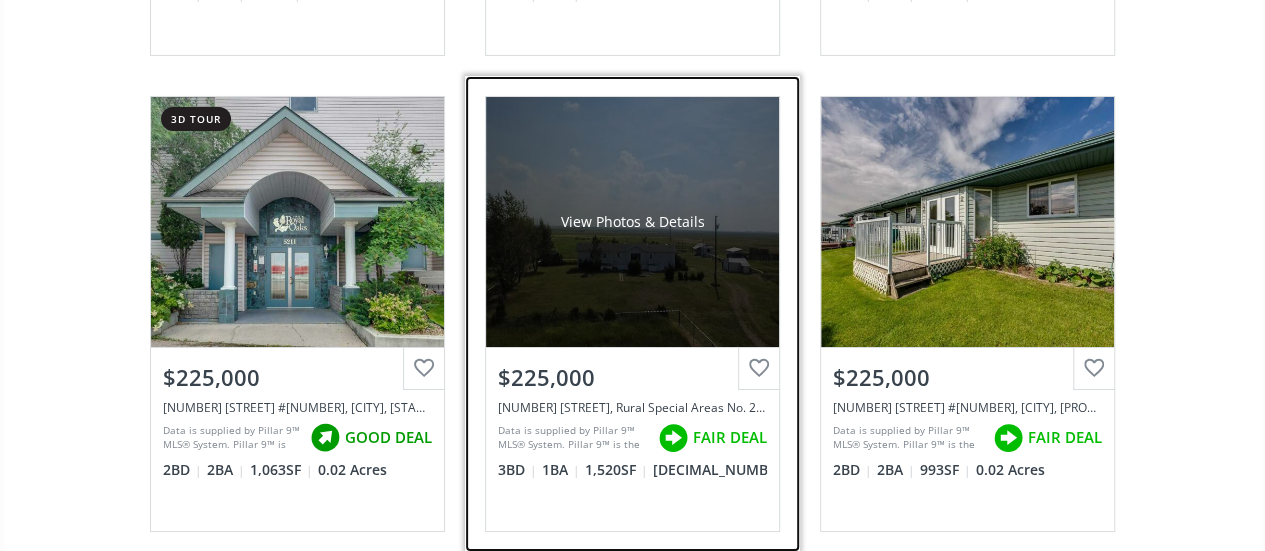 click on "View Photos & Details" at bounding box center (632, 222) 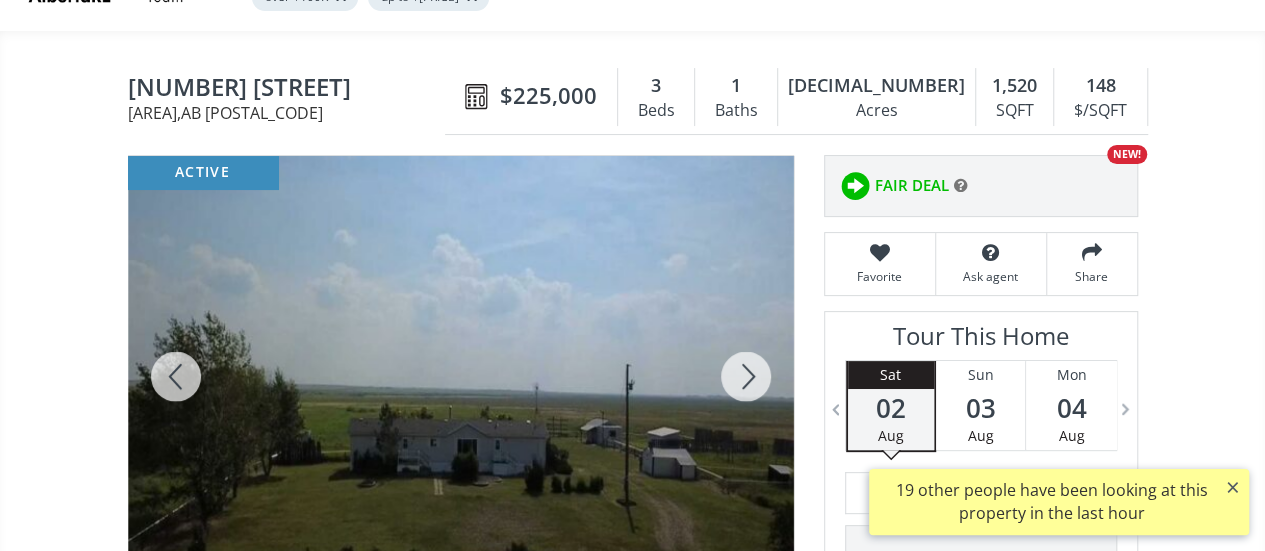 scroll, scrollTop: 242, scrollLeft: 0, axis: vertical 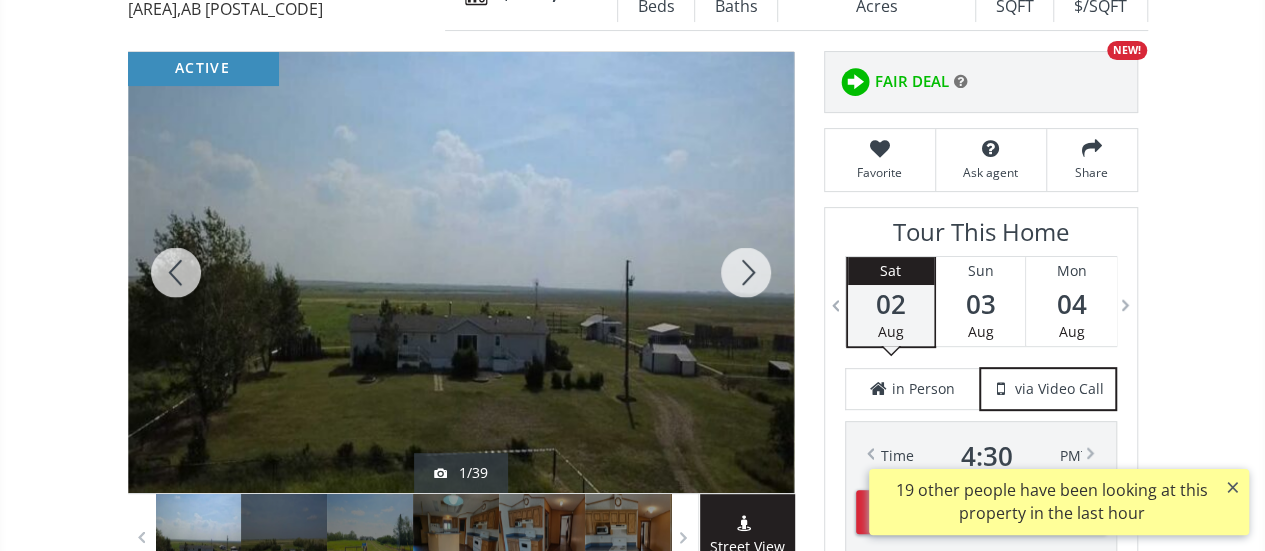 click at bounding box center [746, 272] 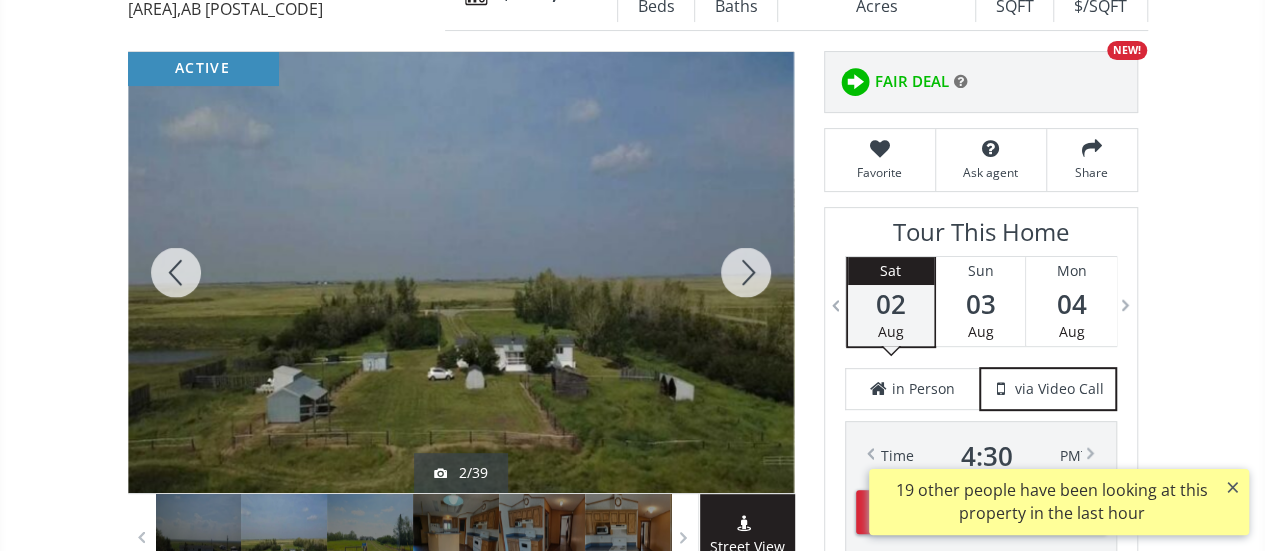 click at bounding box center (746, 272) 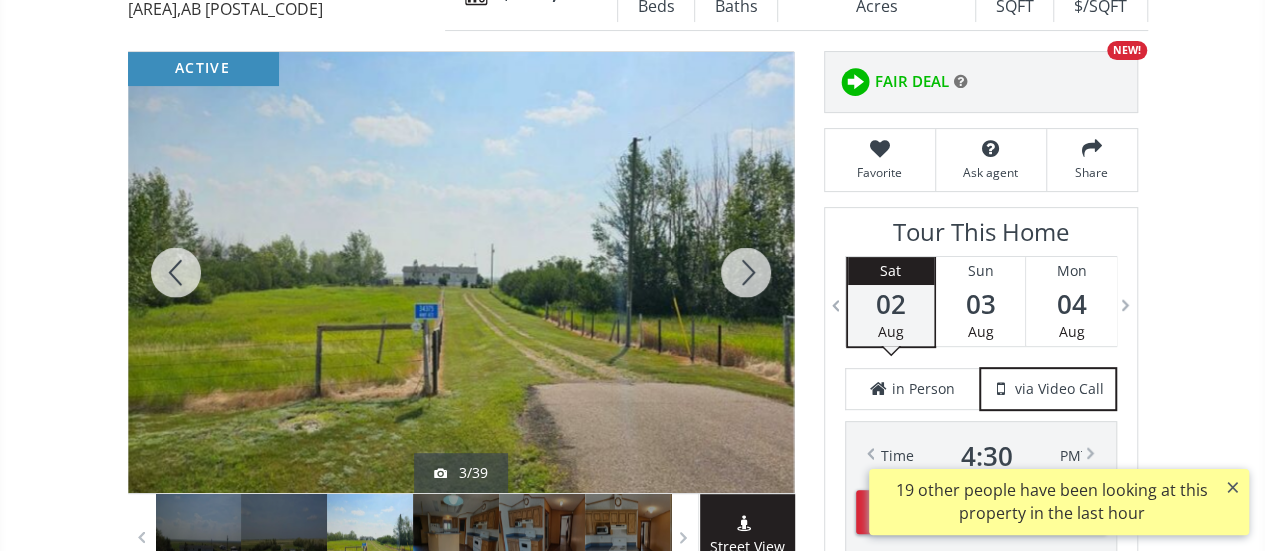 click at bounding box center [746, 272] 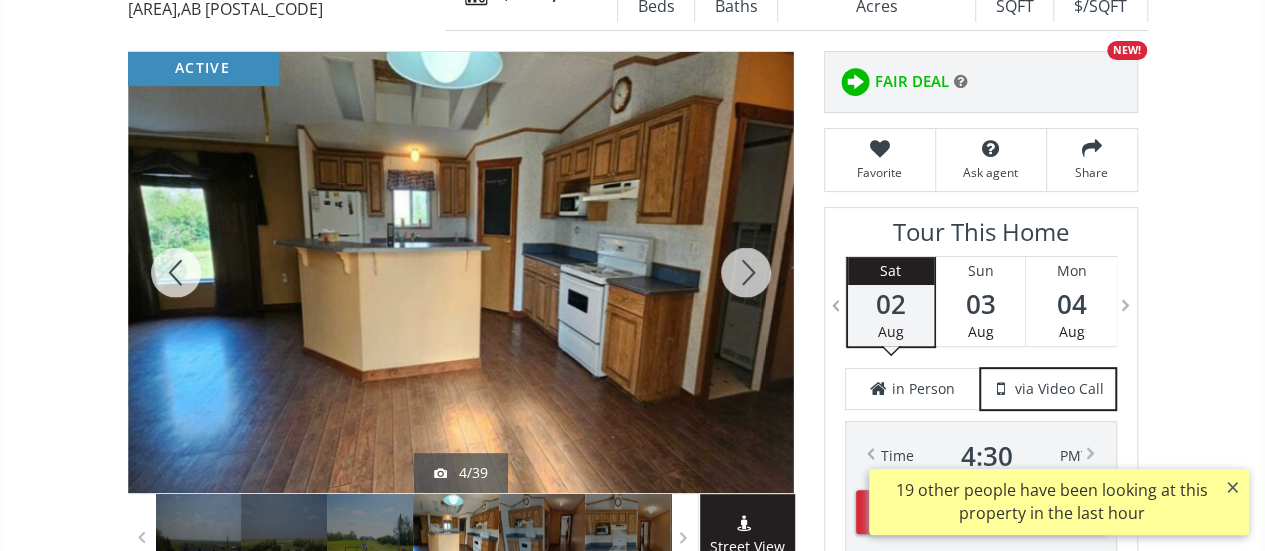 click at bounding box center (746, 272) 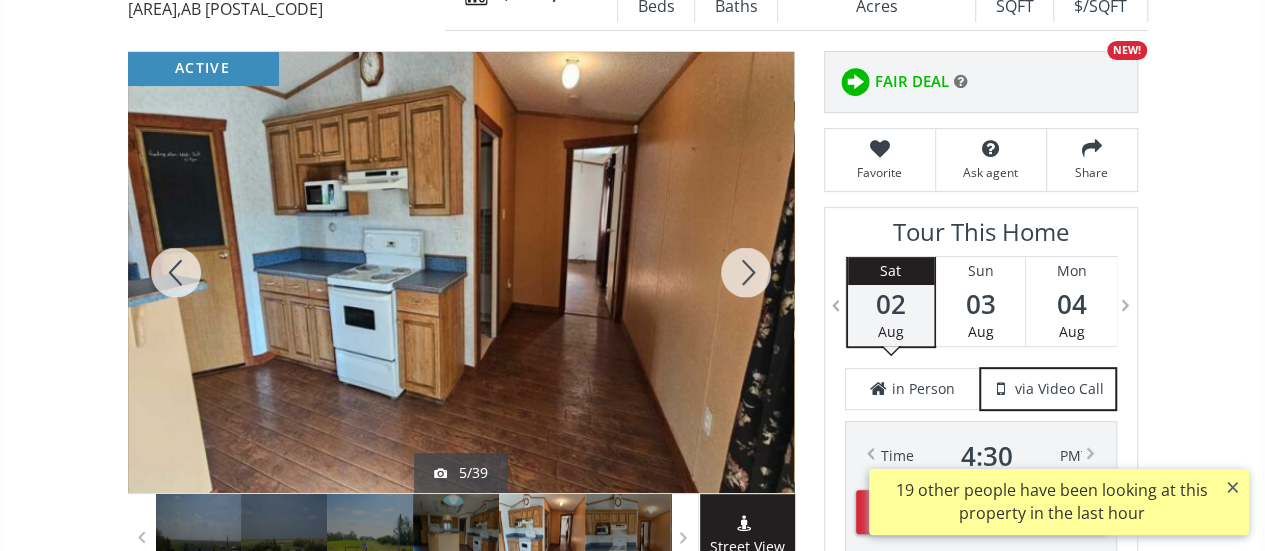 click at bounding box center [746, 272] 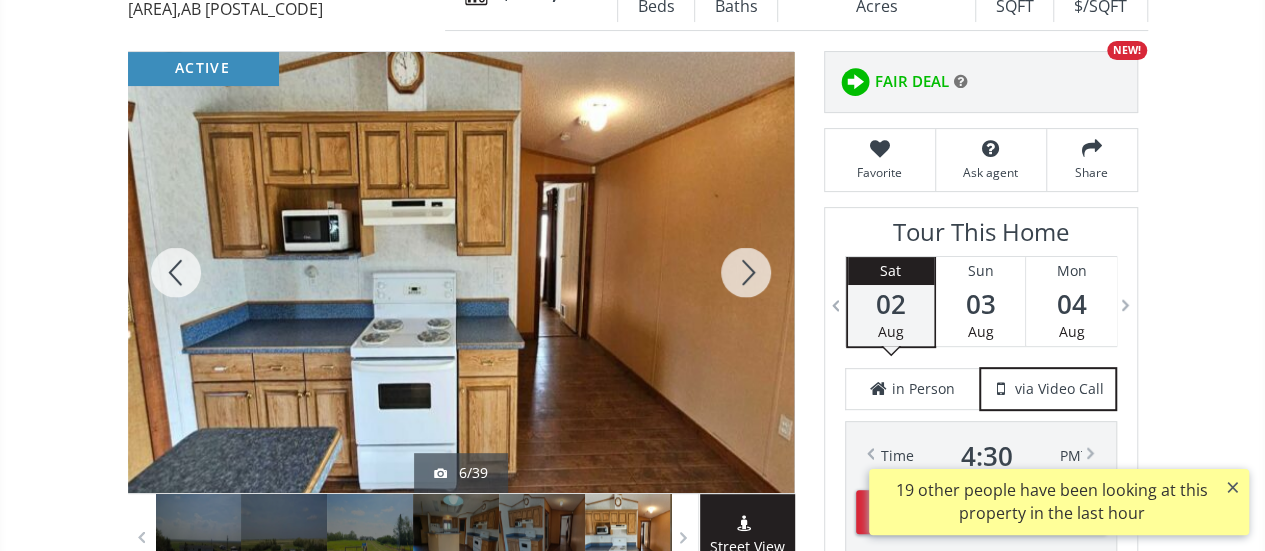 click at bounding box center [746, 272] 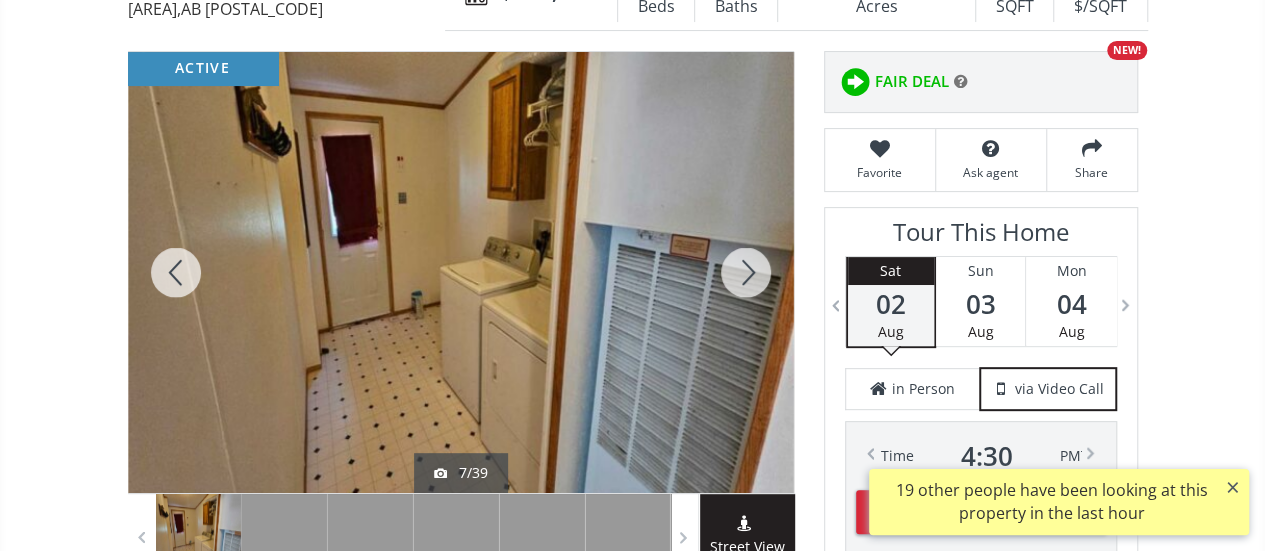 click at bounding box center (746, 272) 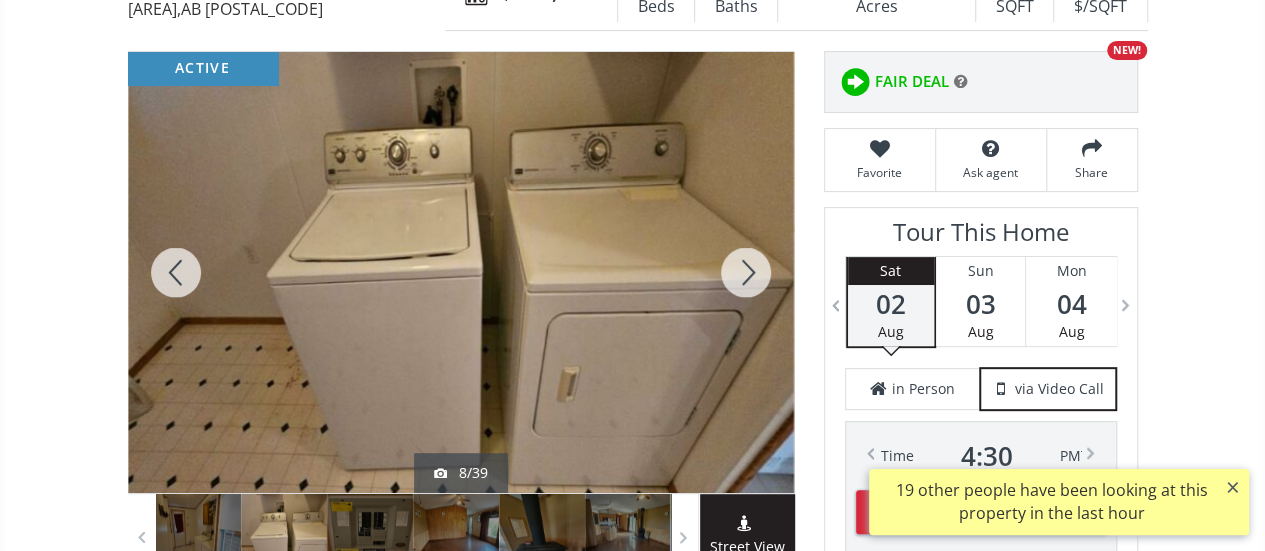 click at bounding box center (746, 272) 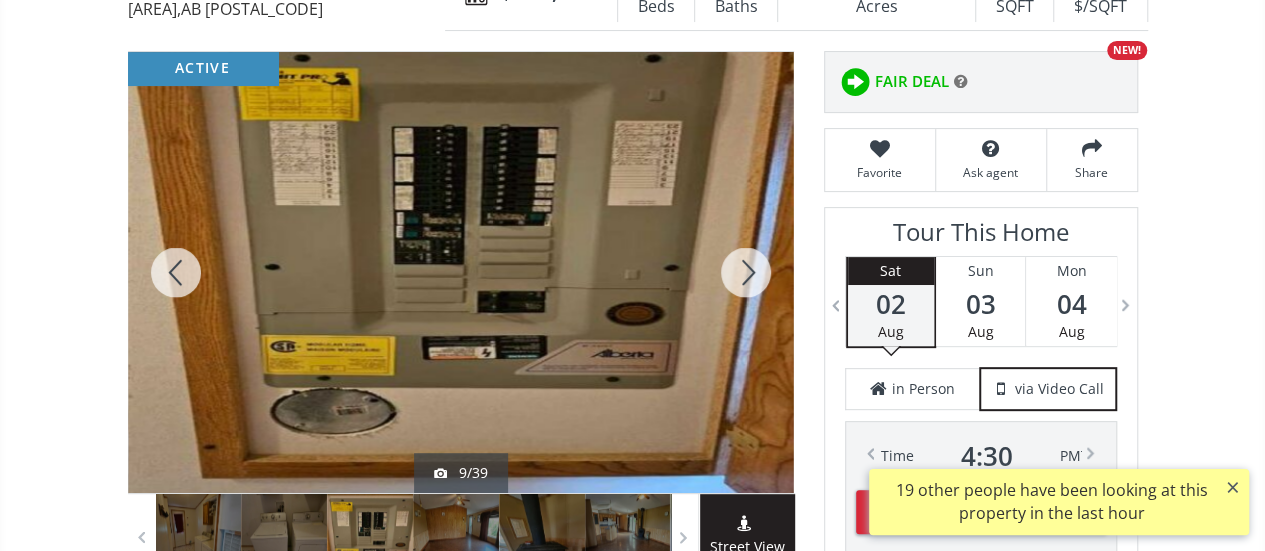 click at bounding box center (746, 272) 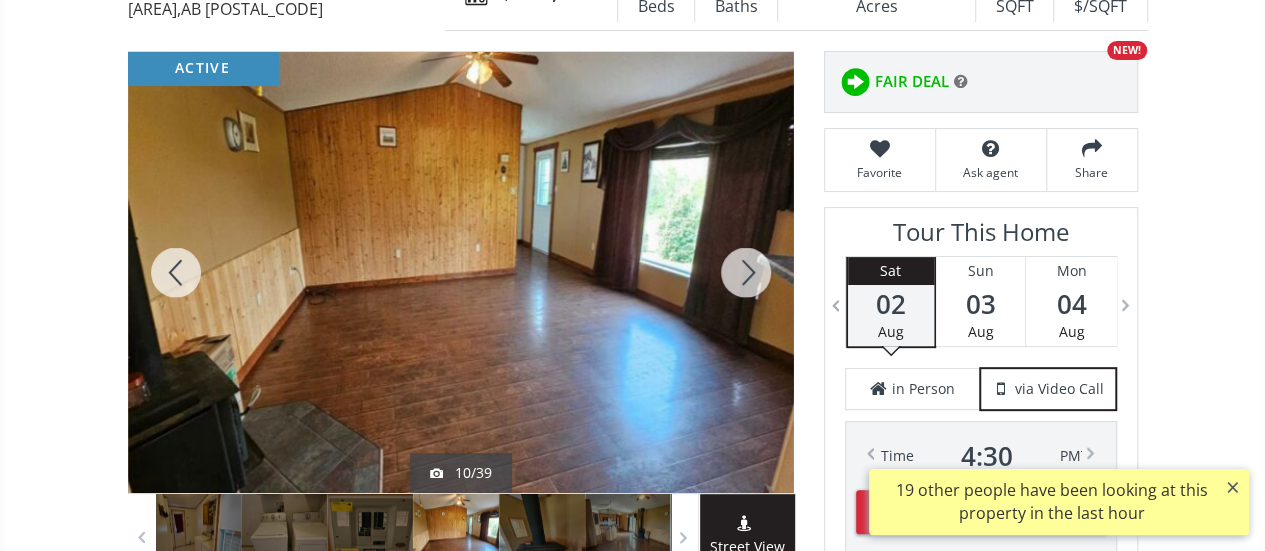 click at bounding box center (746, 272) 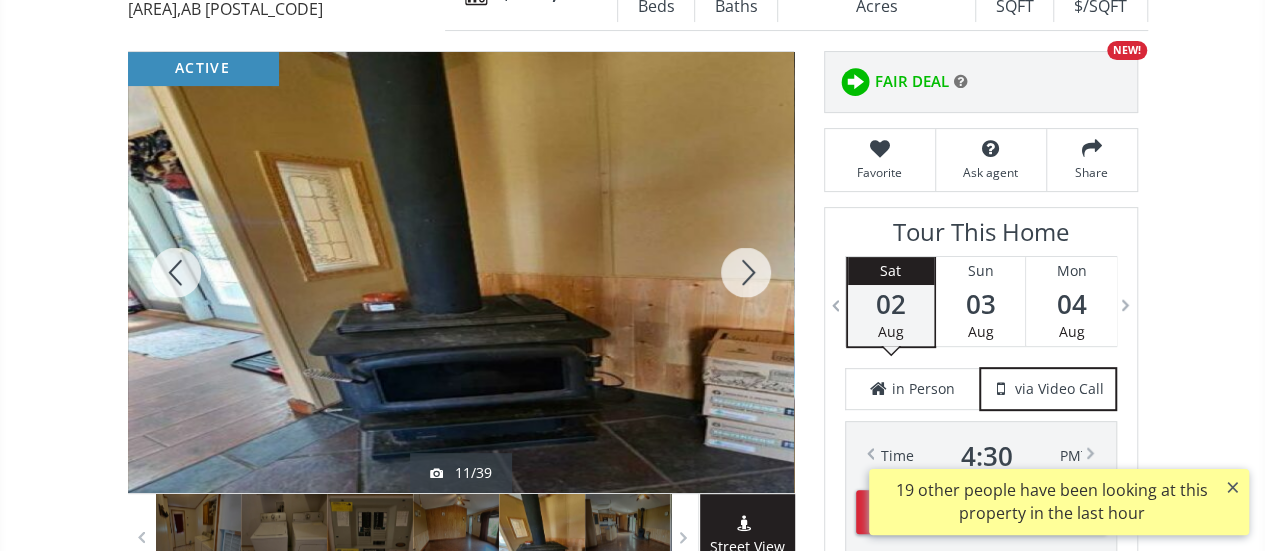 click at bounding box center (746, 272) 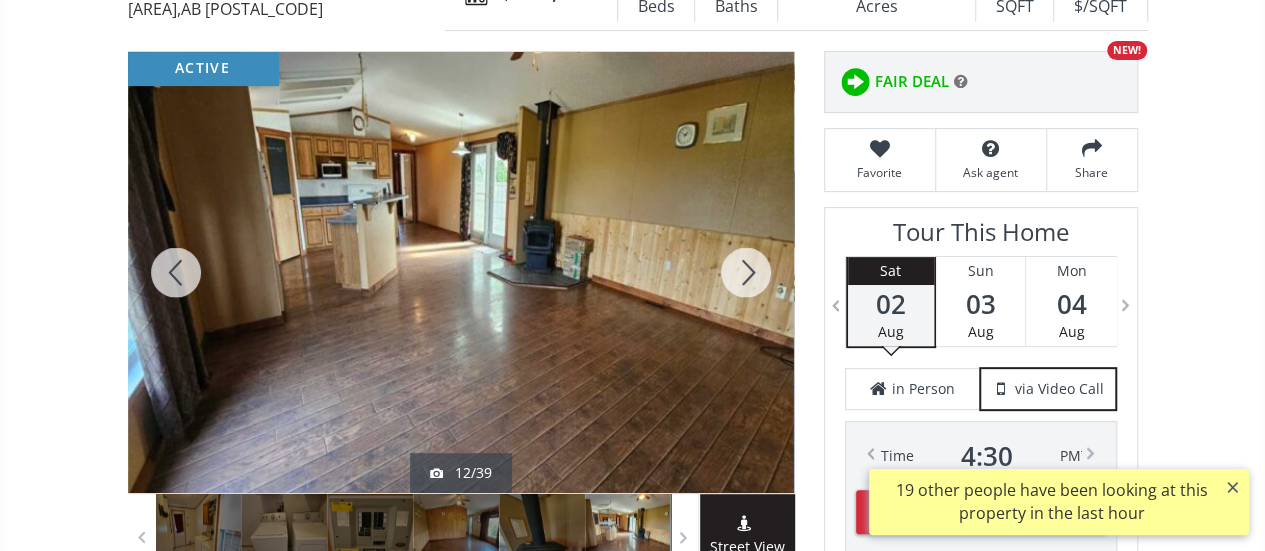 click at bounding box center [746, 272] 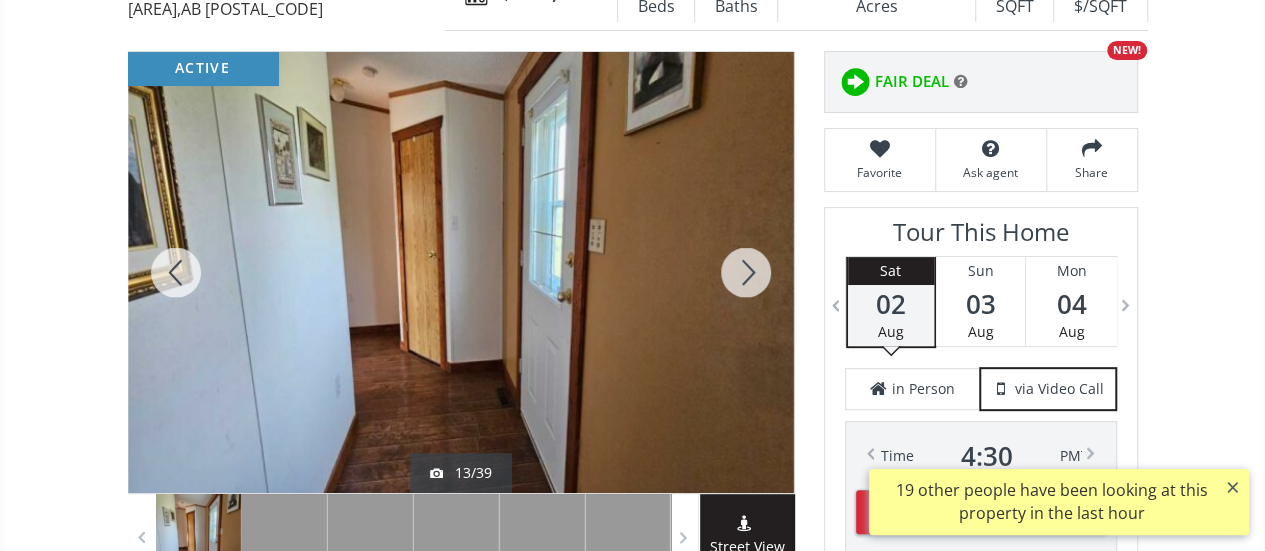 click at bounding box center [746, 272] 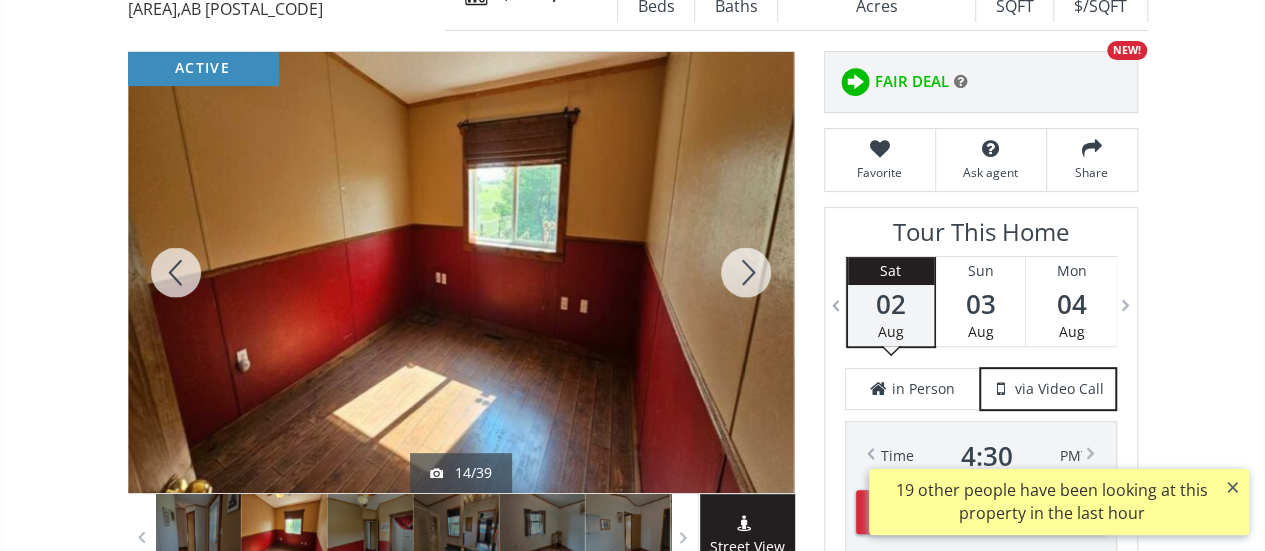 click at bounding box center [746, 272] 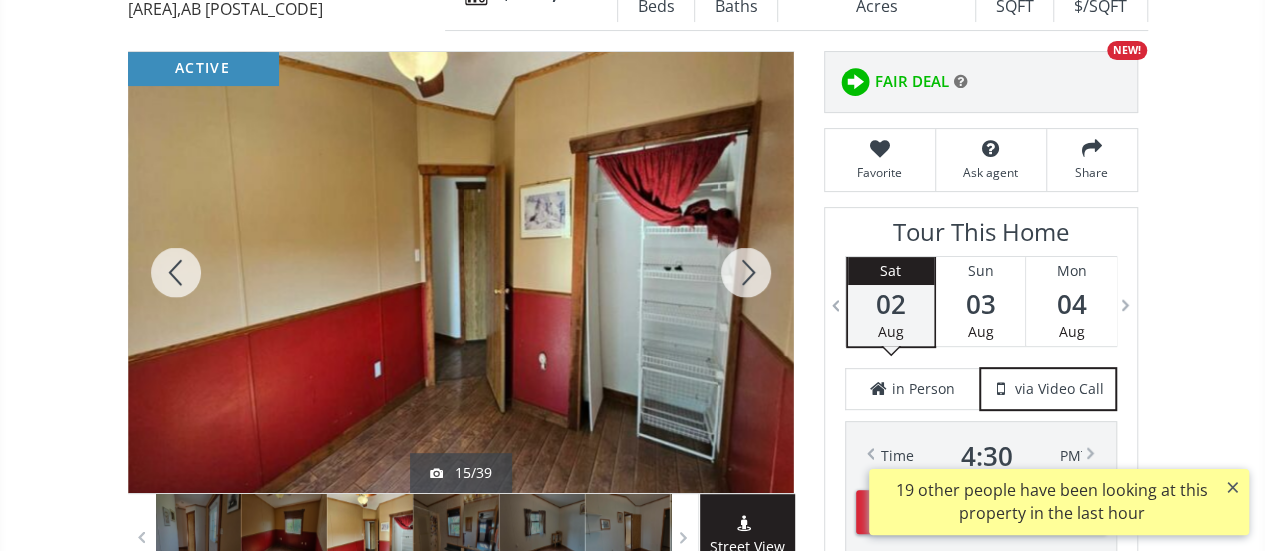 click at bounding box center (746, 272) 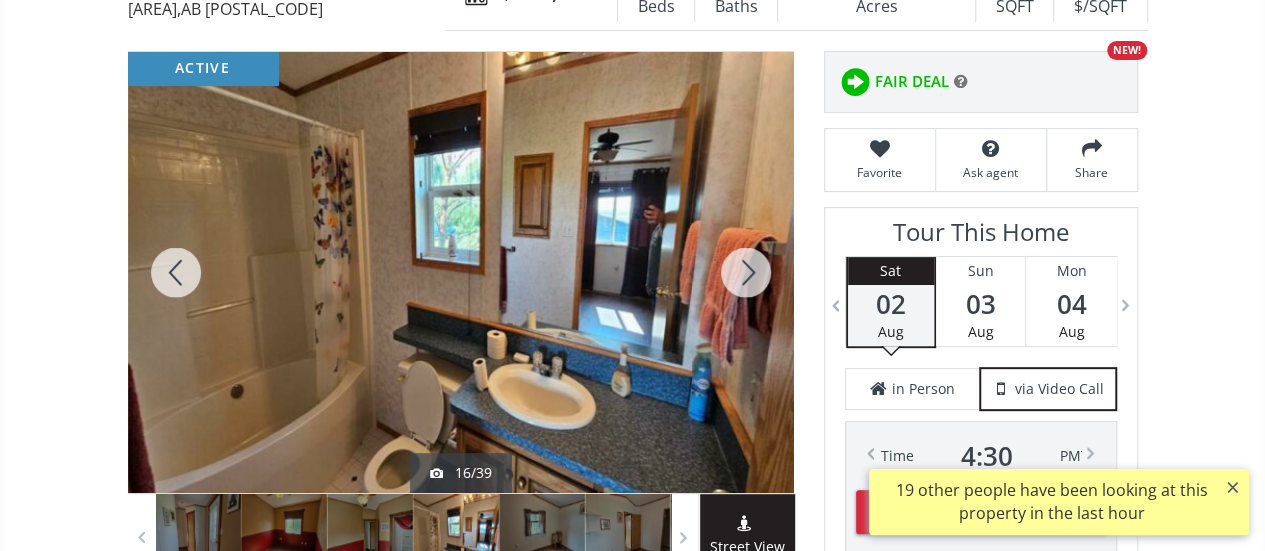 click at bounding box center (746, 272) 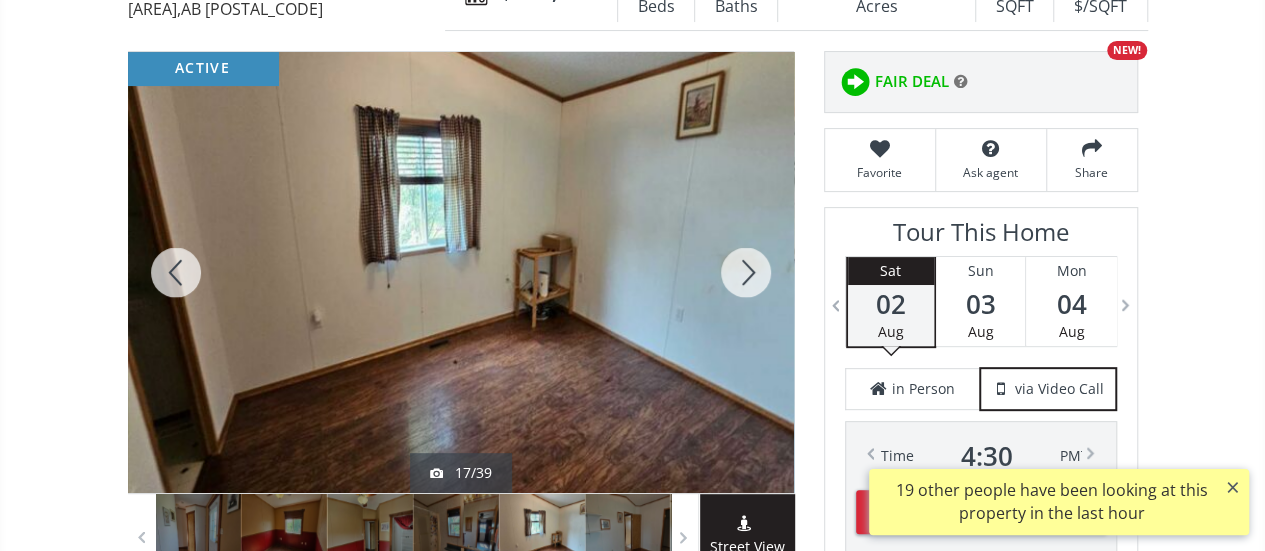 click at bounding box center (746, 272) 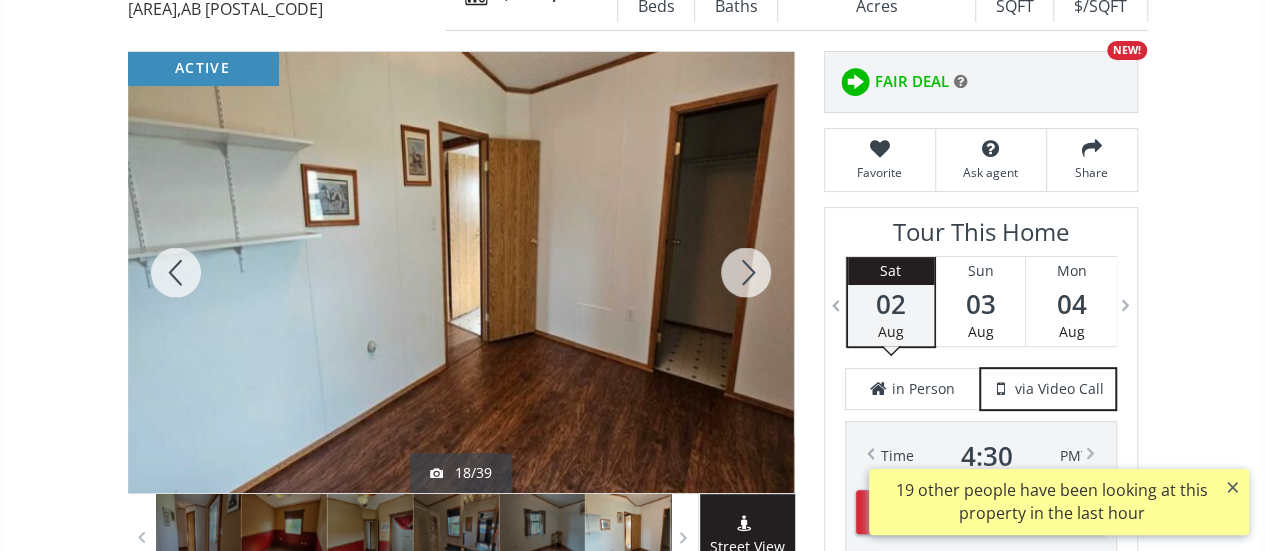 click at bounding box center [746, 272] 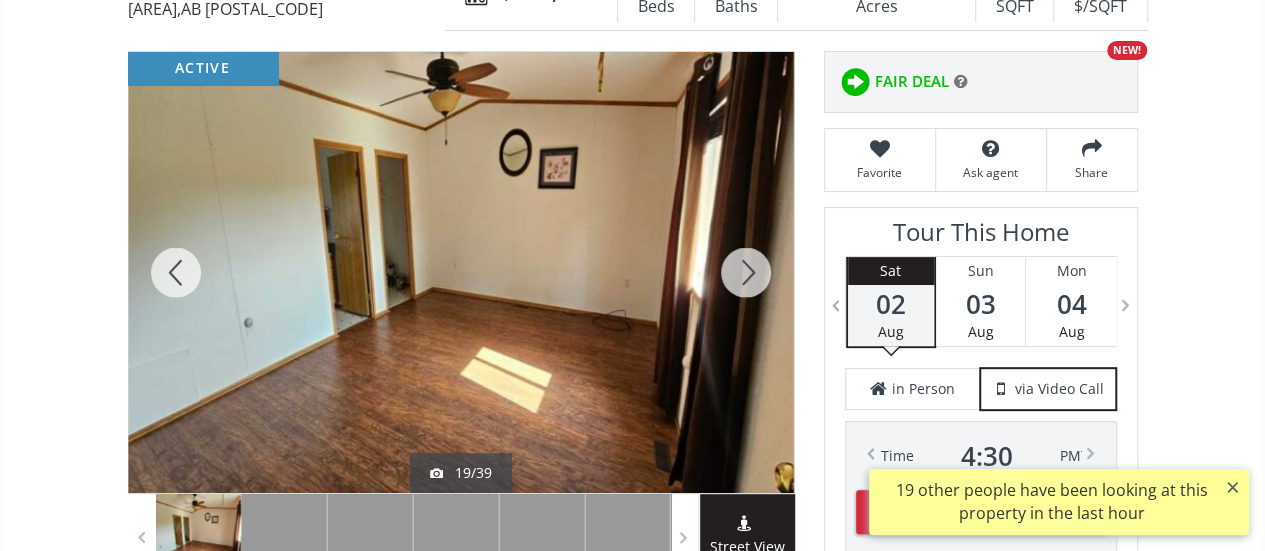 click at bounding box center (746, 272) 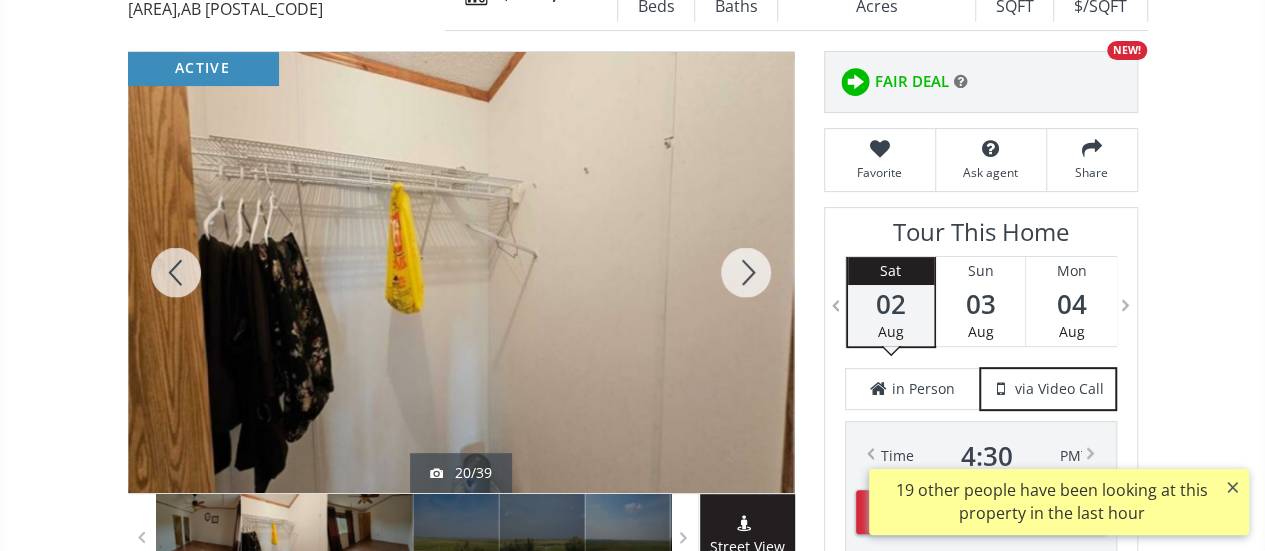 click at bounding box center [746, 272] 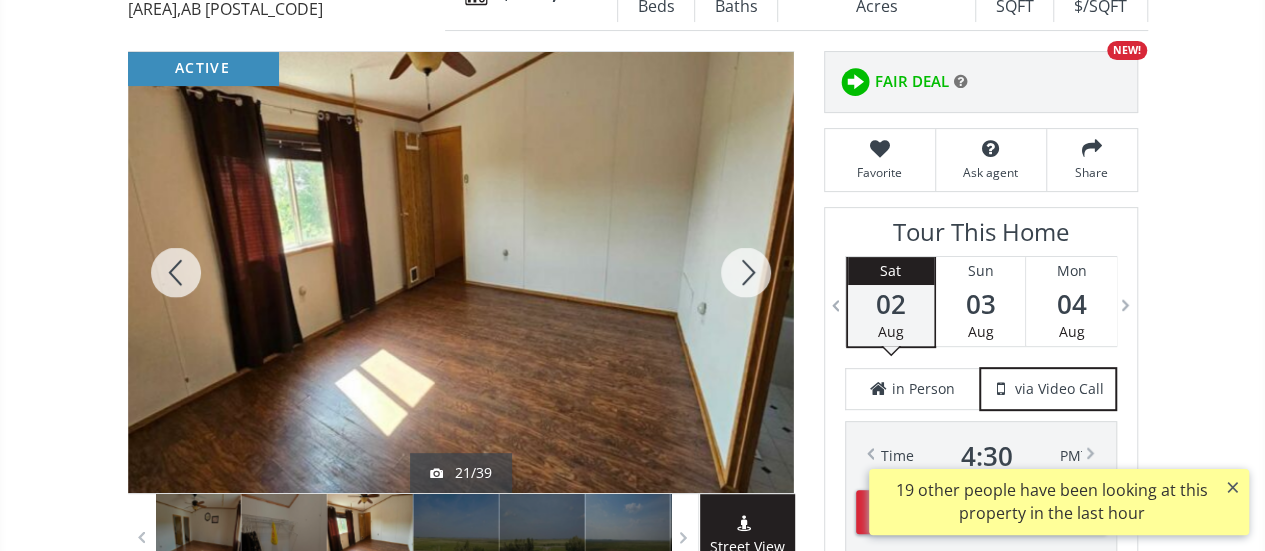 click at bounding box center [746, 272] 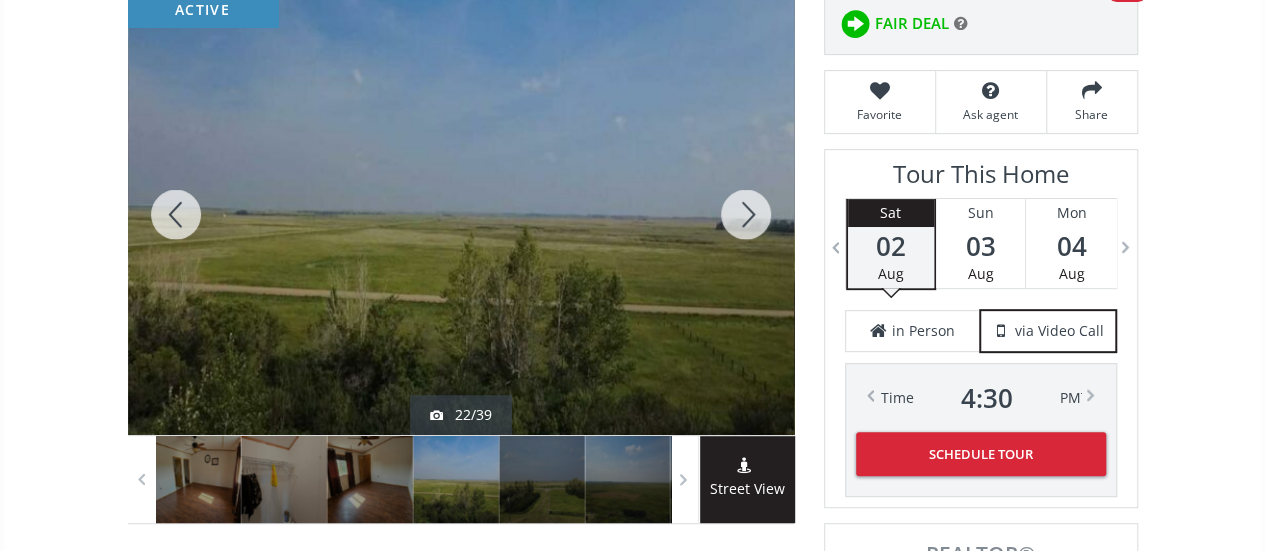 scroll, scrollTop: 289, scrollLeft: 0, axis: vertical 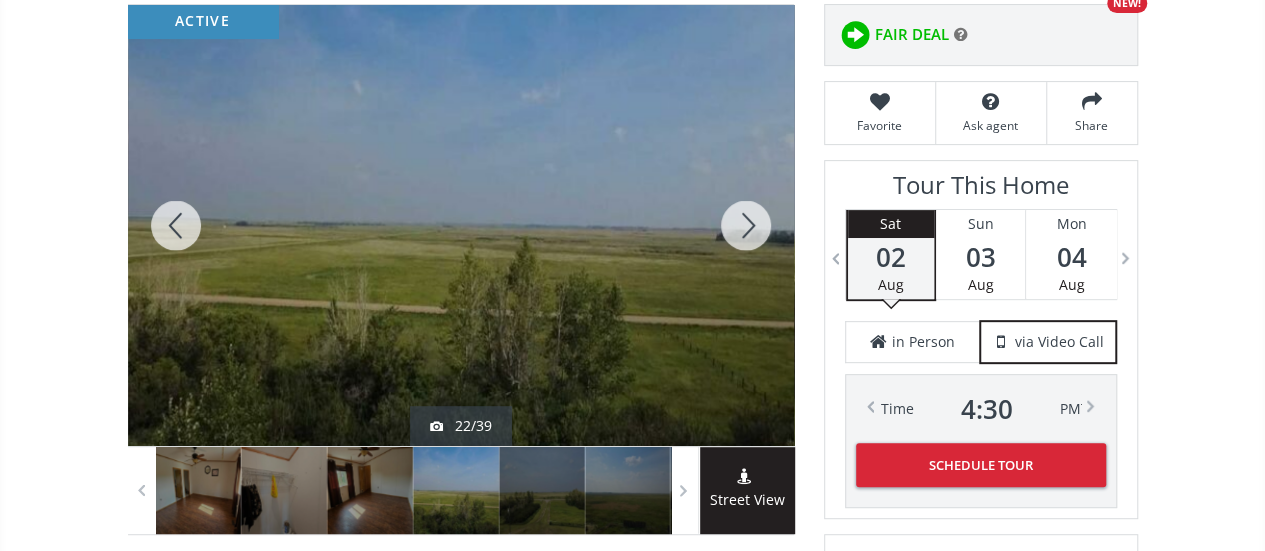 click at bounding box center [746, 225] 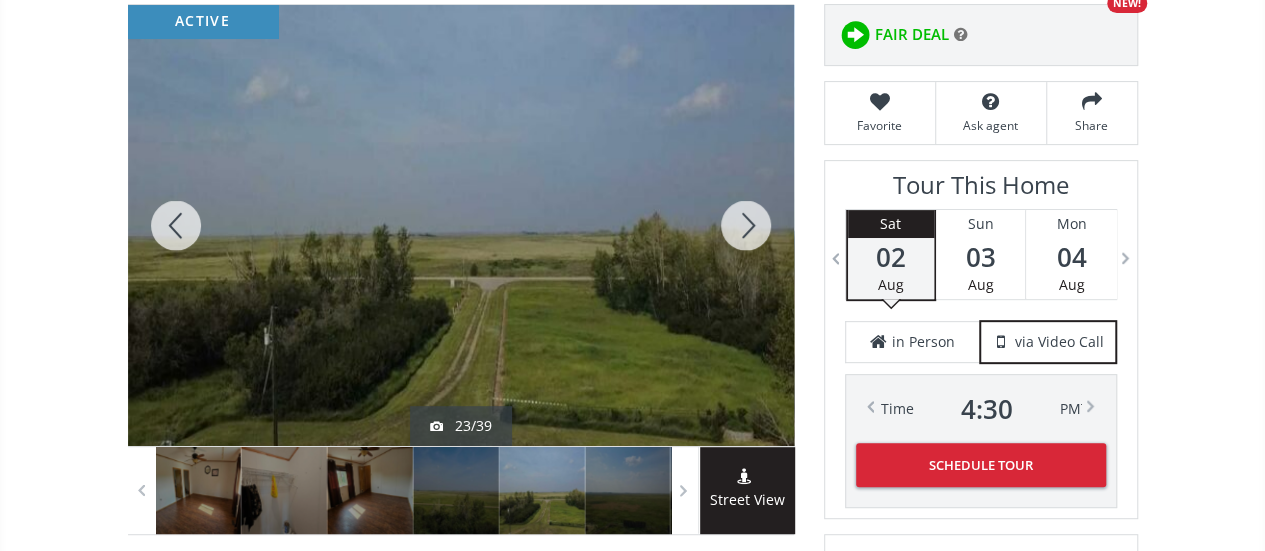 click at bounding box center [746, 225] 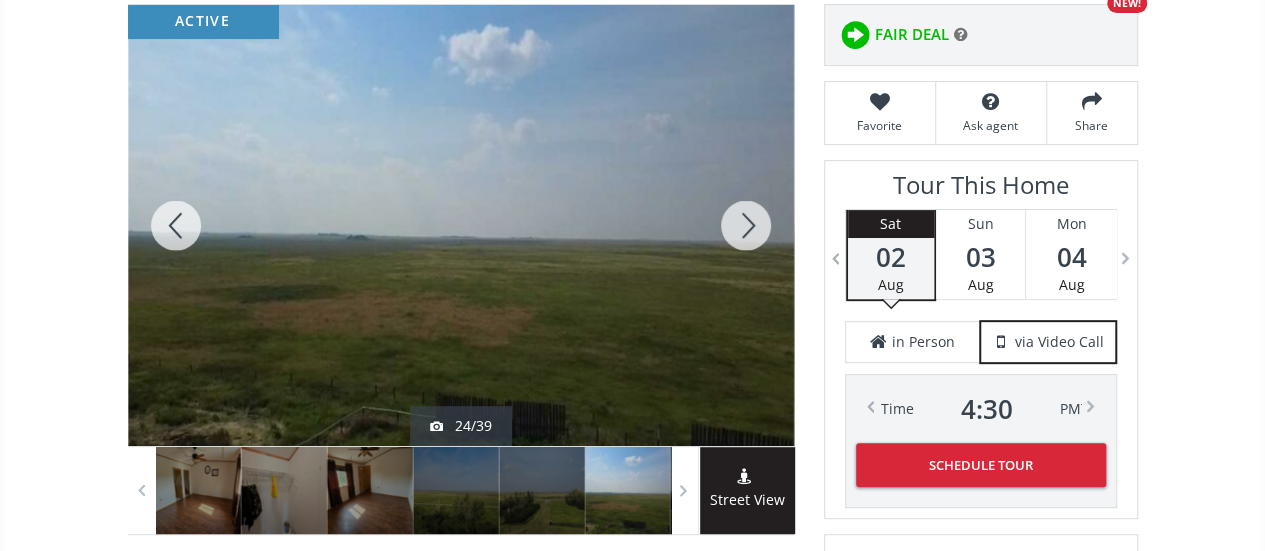 click at bounding box center [746, 225] 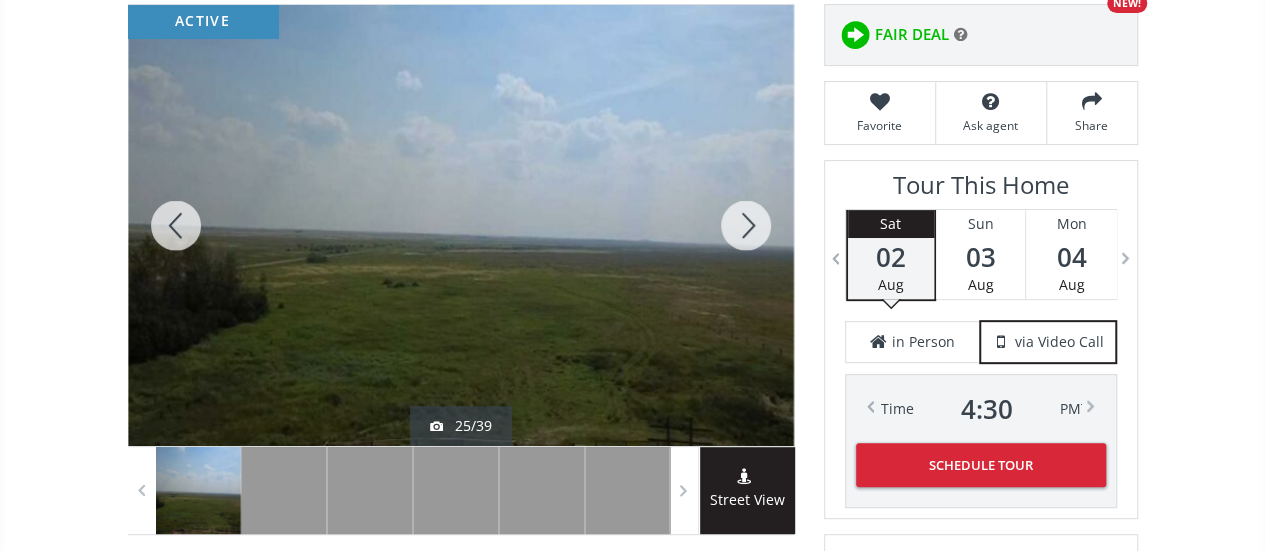click at bounding box center (746, 225) 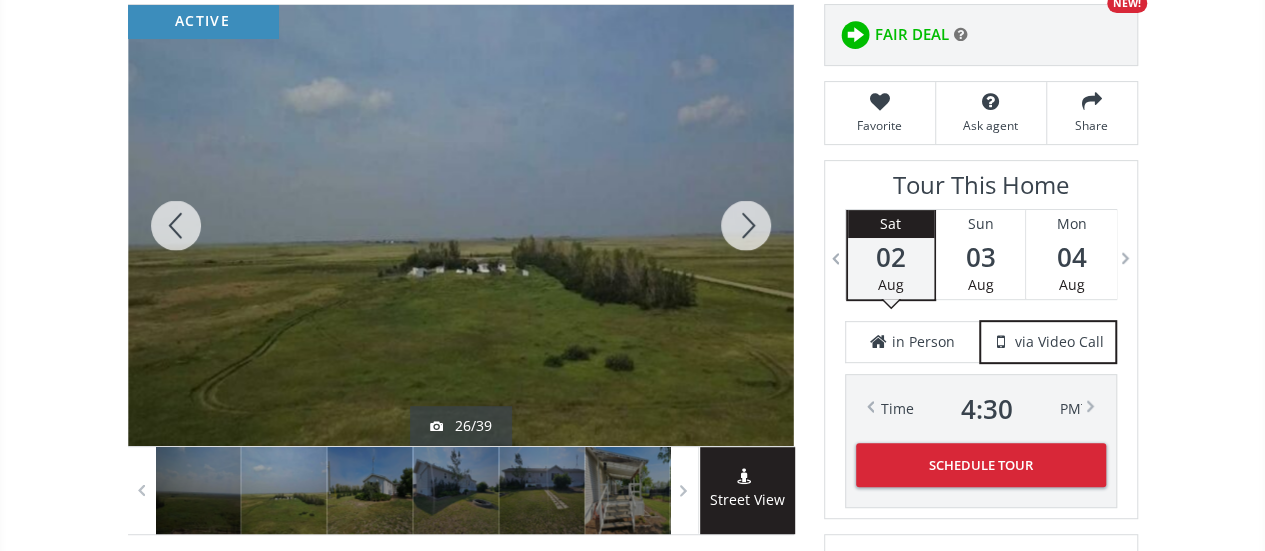 click at bounding box center [746, 225] 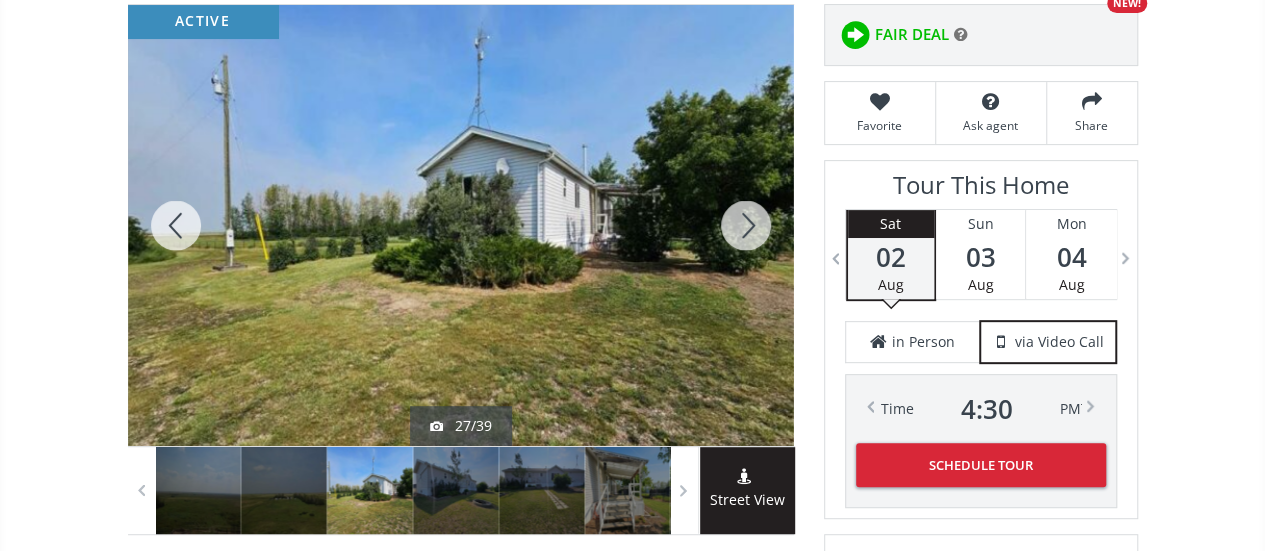 click at bounding box center [746, 225] 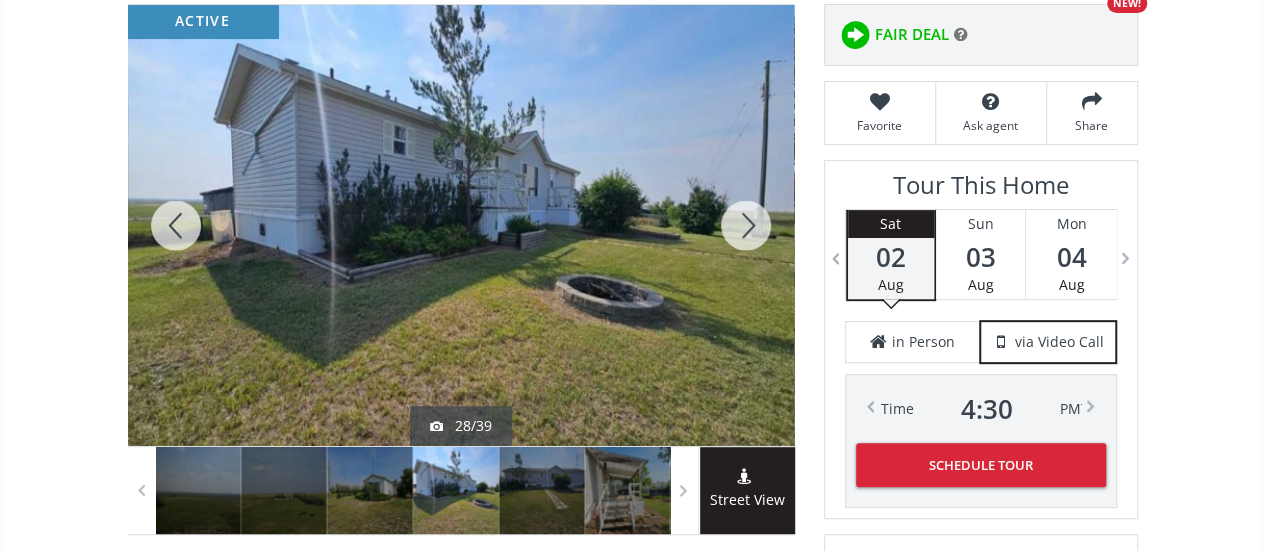 click at bounding box center (746, 225) 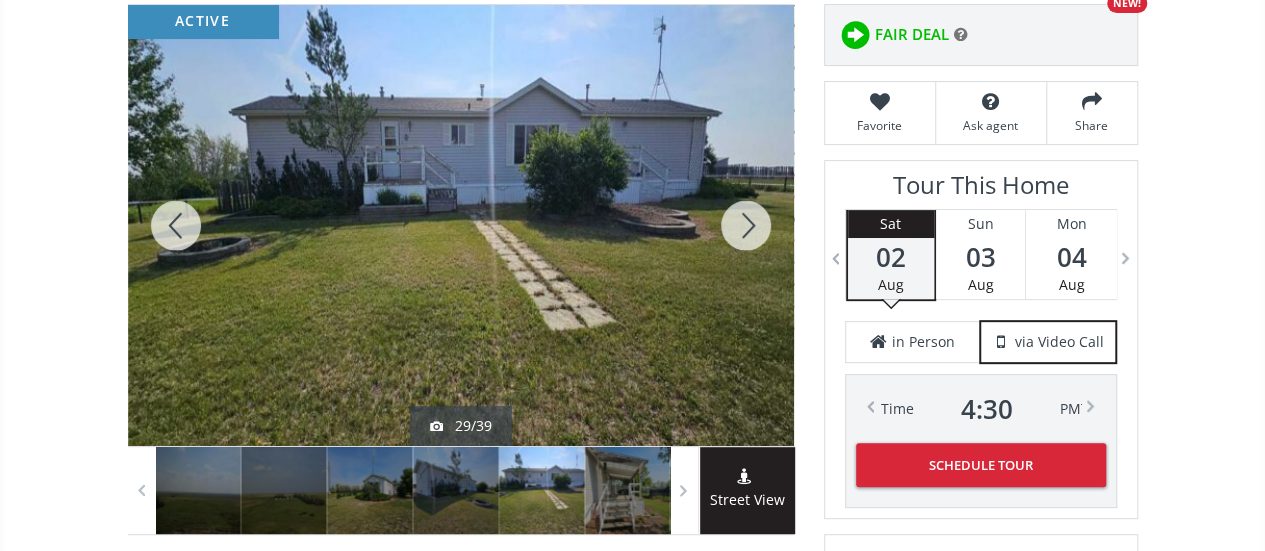 click at bounding box center (746, 225) 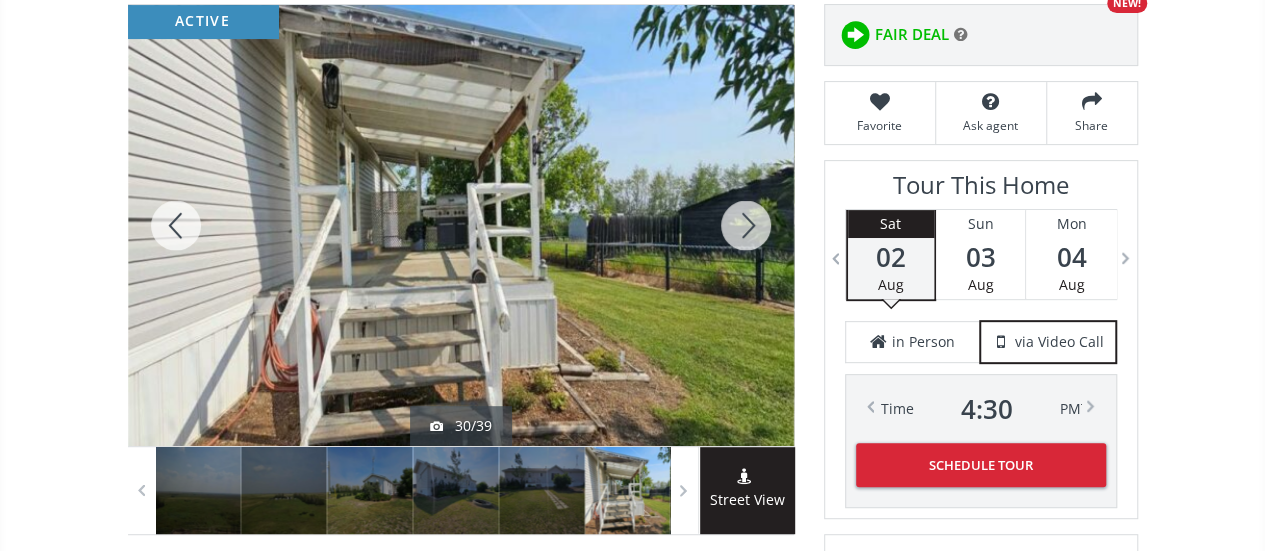 click at bounding box center [746, 225] 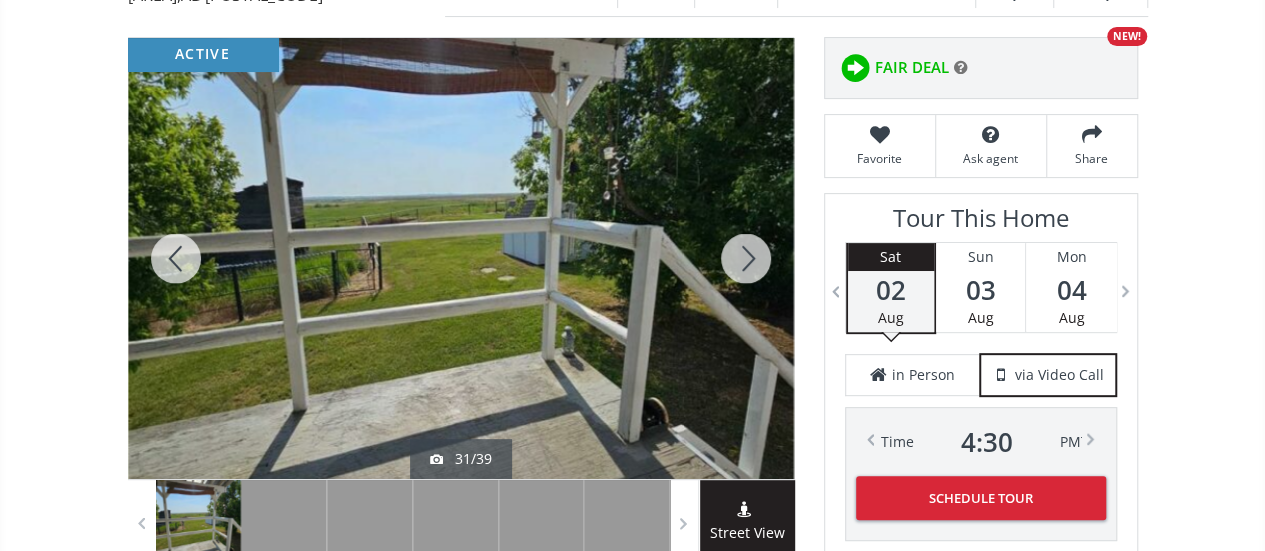 scroll, scrollTop: 254, scrollLeft: 0, axis: vertical 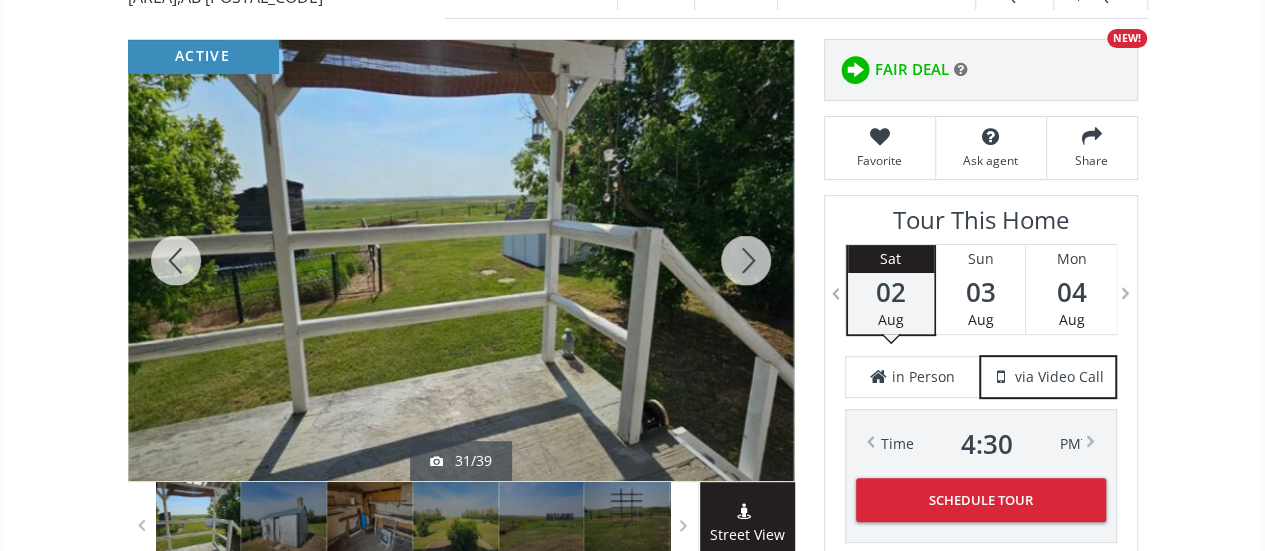 click at bounding box center (746, 260) 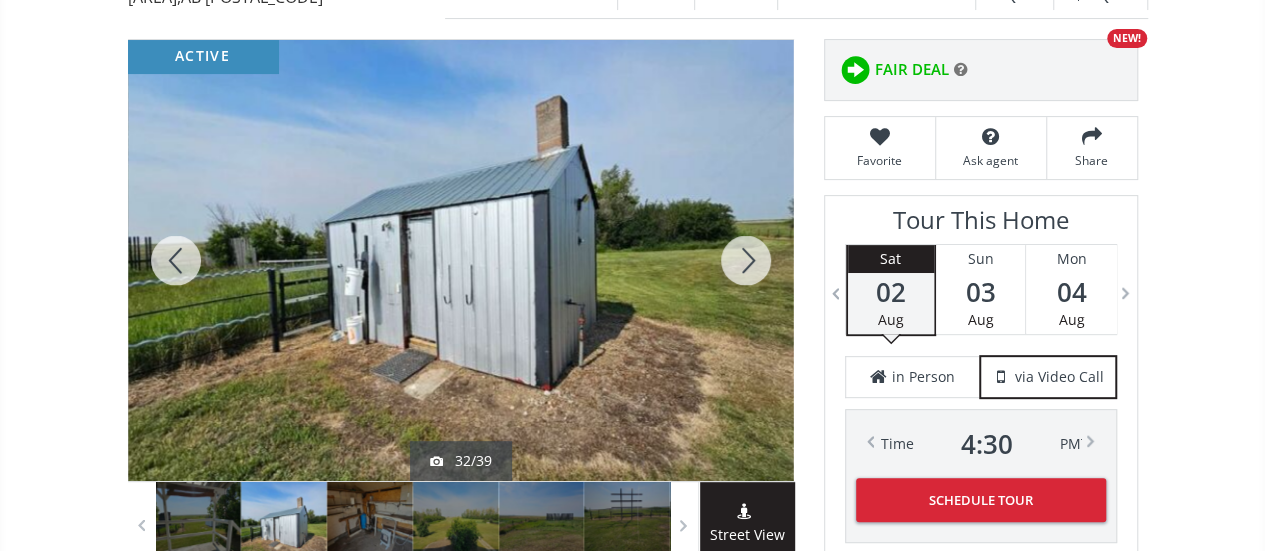 click at bounding box center [746, 260] 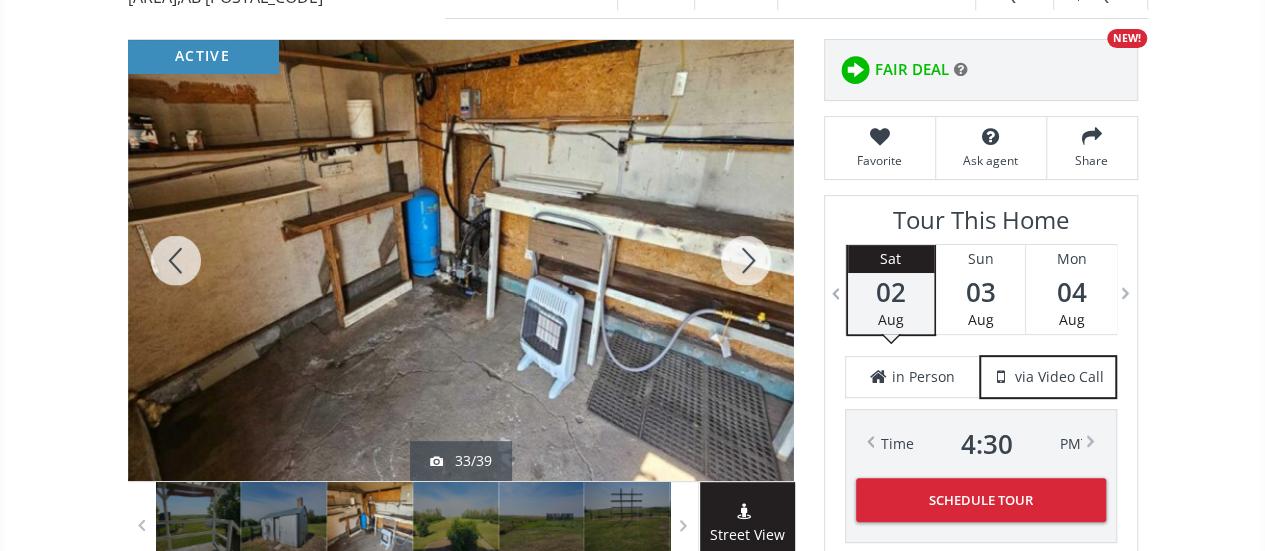 click at bounding box center [746, 260] 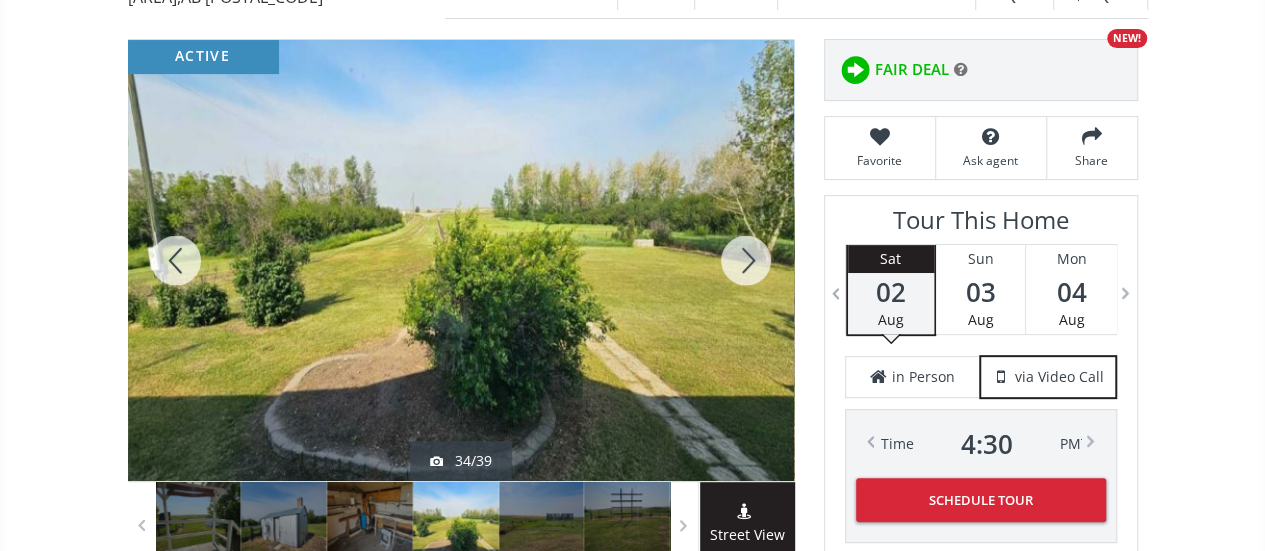 click at bounding box center [746, 260] 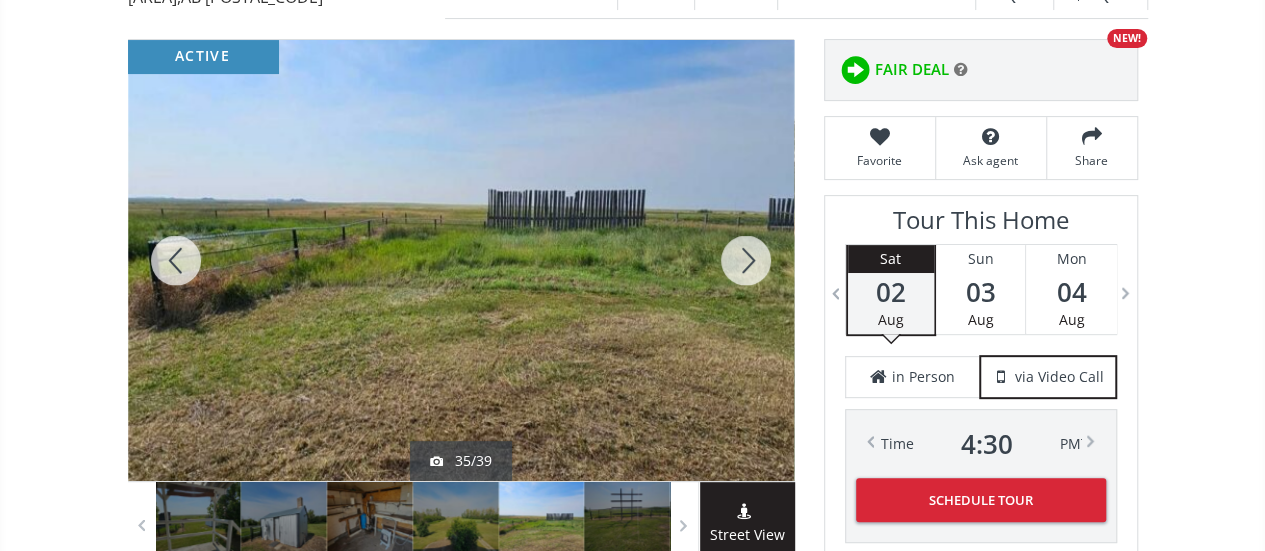 click at bounding box center [746, 260] 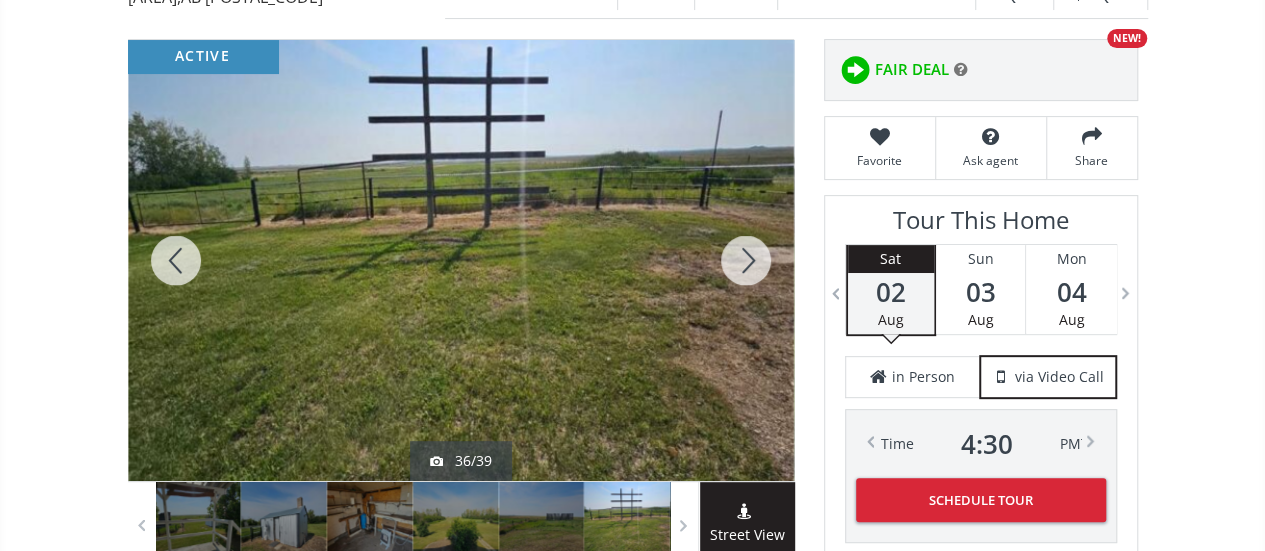 click at bounding box center (746, 260) 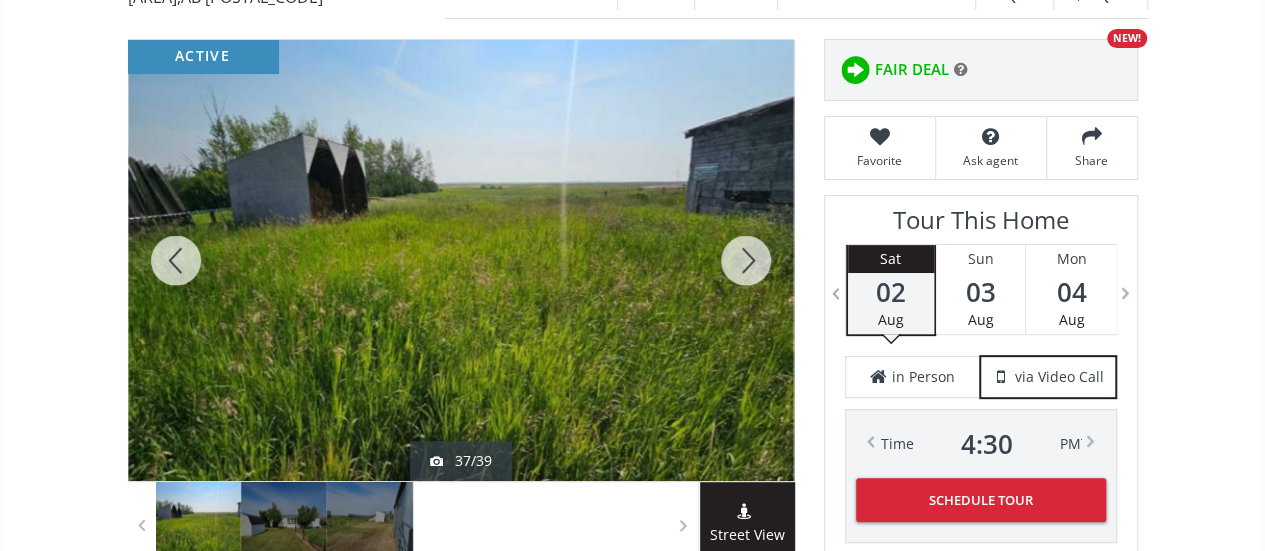 click at bounding box center (746, 260) 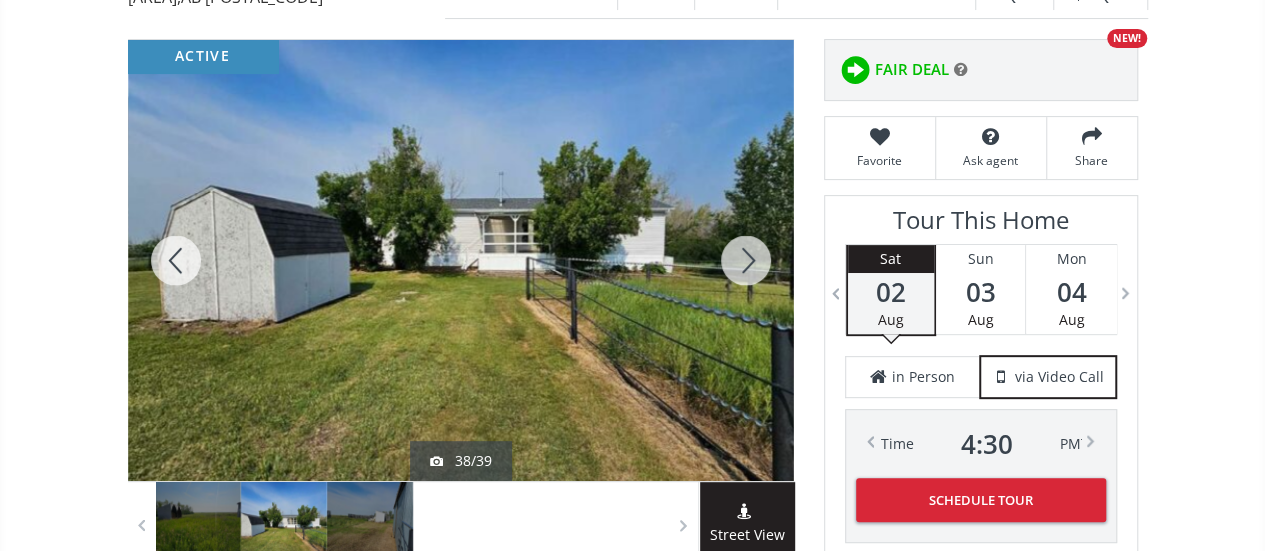 click at bounding box center [746, 260] 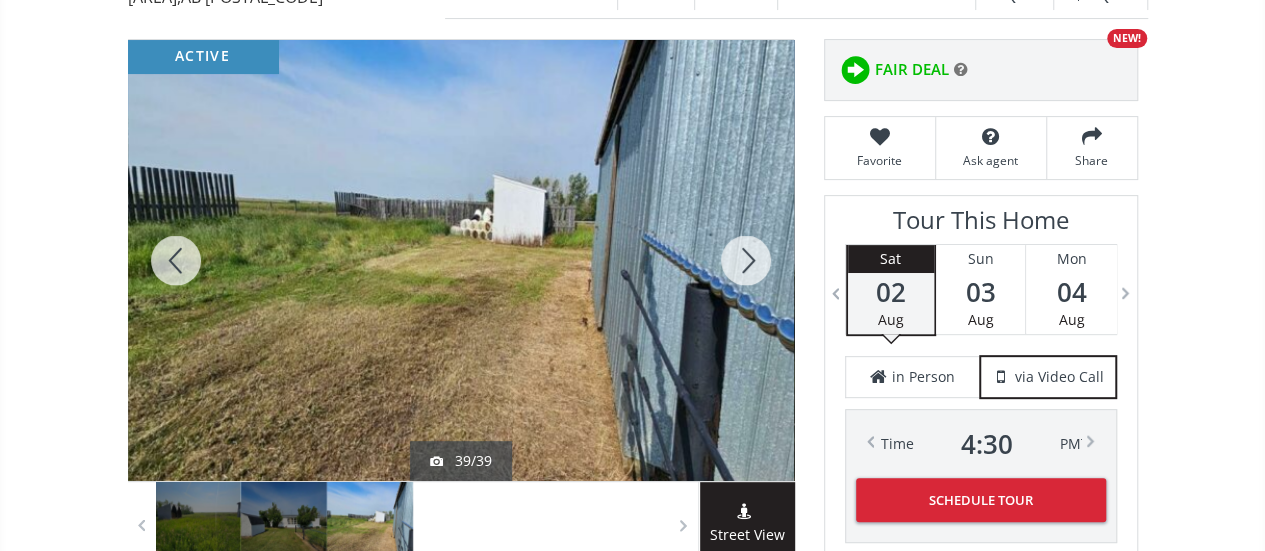 click at bounding box center (746, 260) 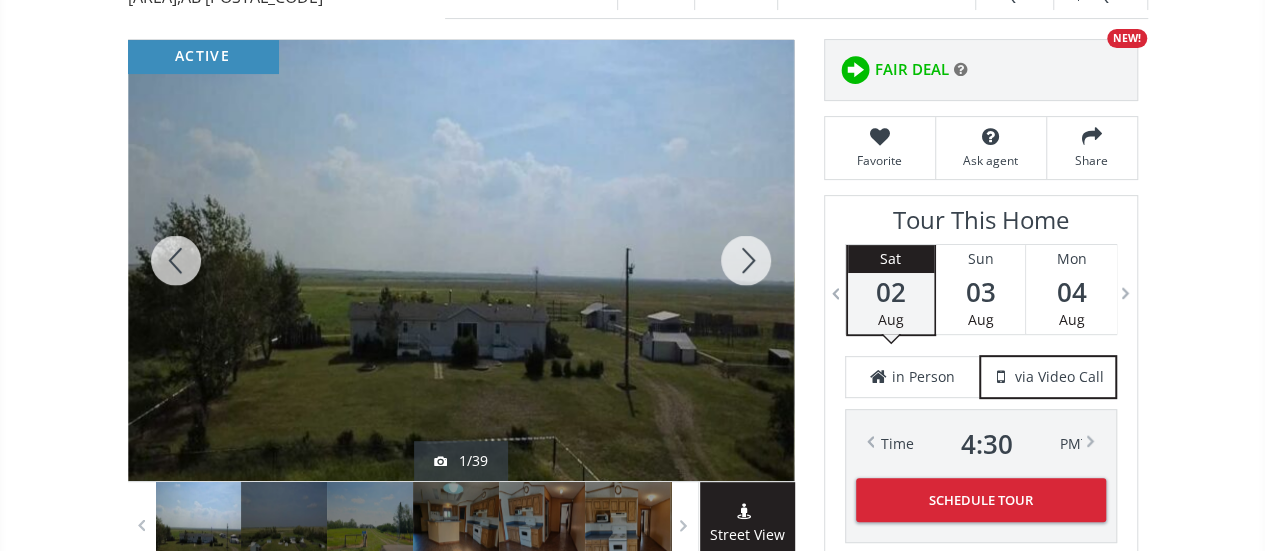 click at bounding box center (746, 260) 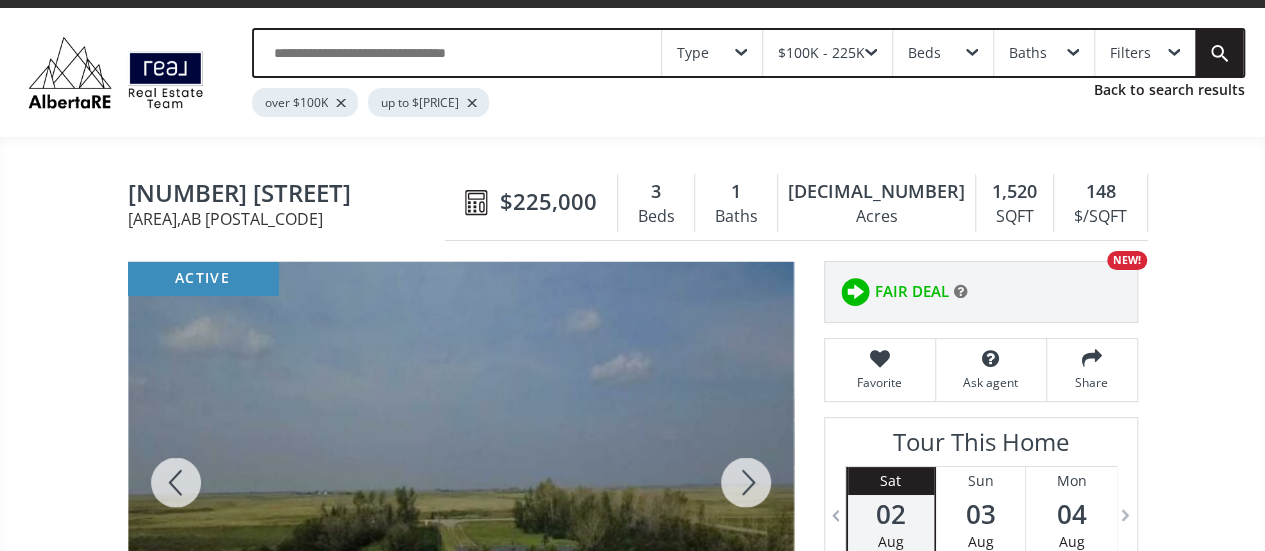 scroll, scrollTop: 30, scrollLeft: 0, axis: vertical 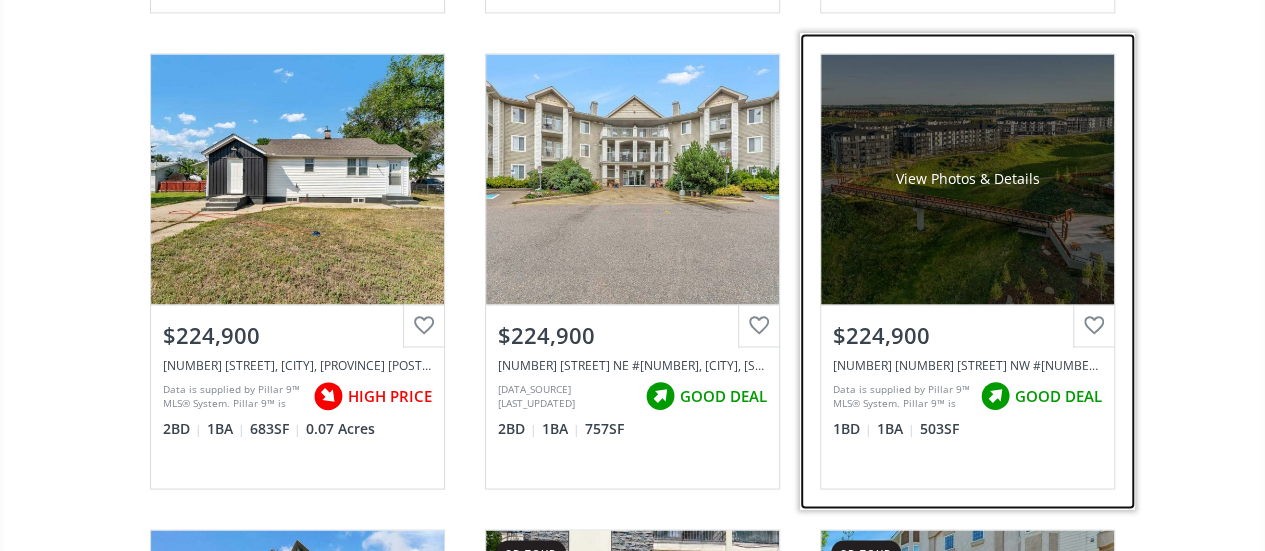 click on "View Photos & Details" at bounding box center [967, 179] 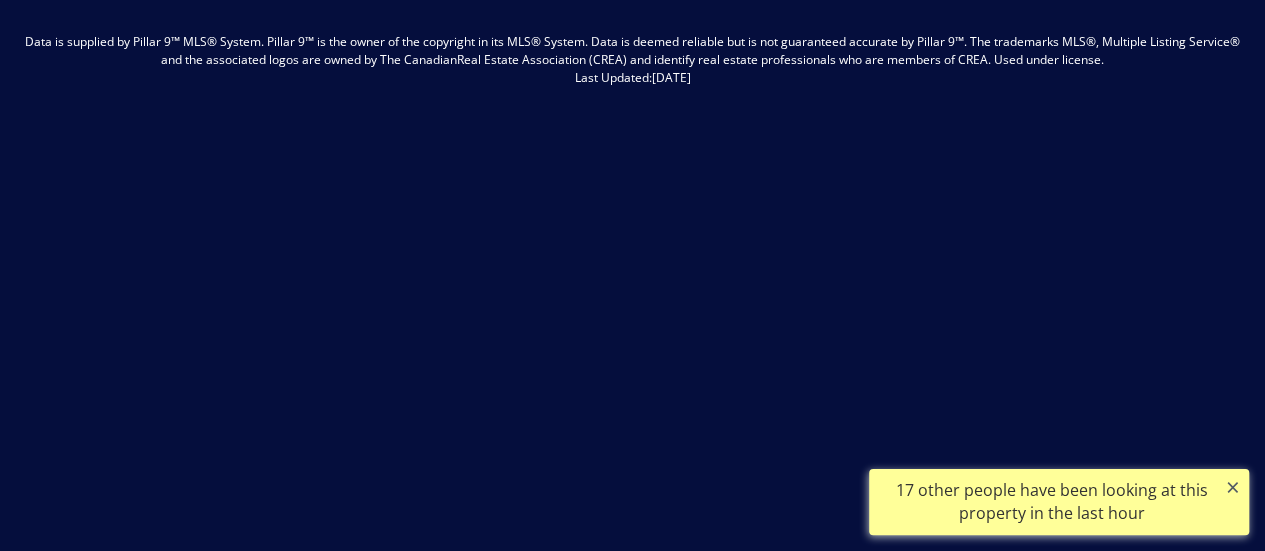 scroll, scrollTop: 0, scrollLeft: 0, axis: both 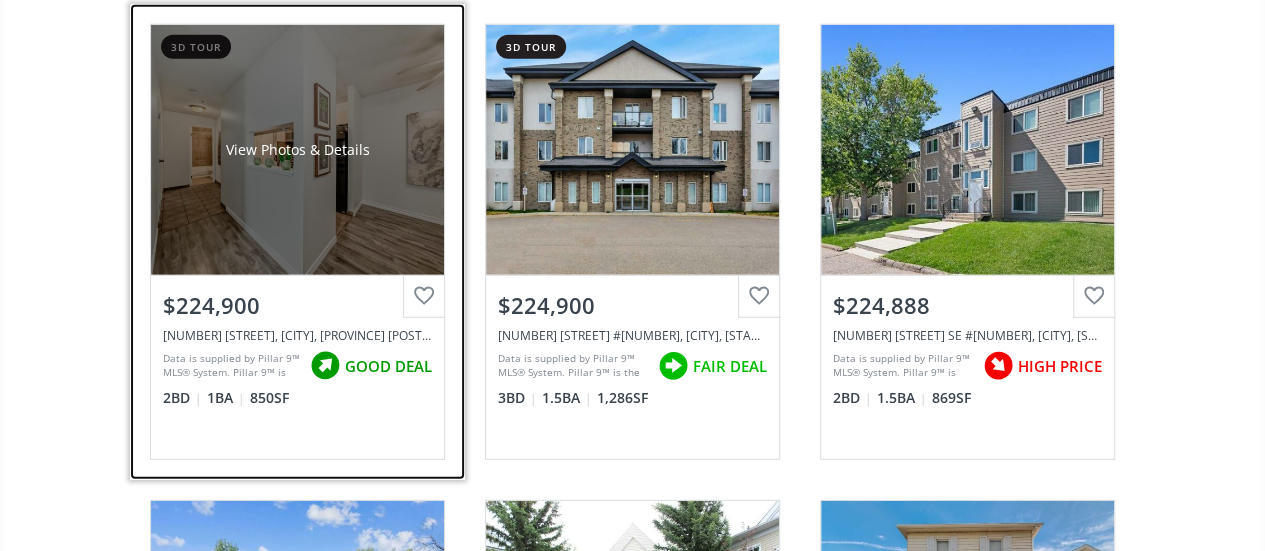 click on "View Photos & Details" at bounding box center [297, 150] 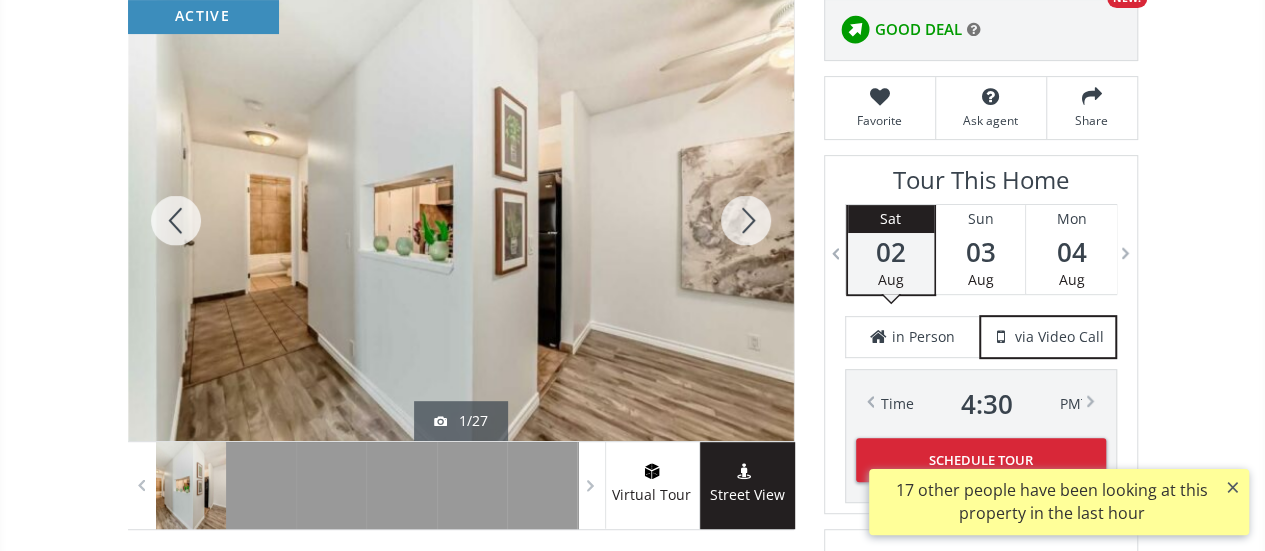 scroll, scrollTop: 293, scrollLeft: 0, axis: vertical 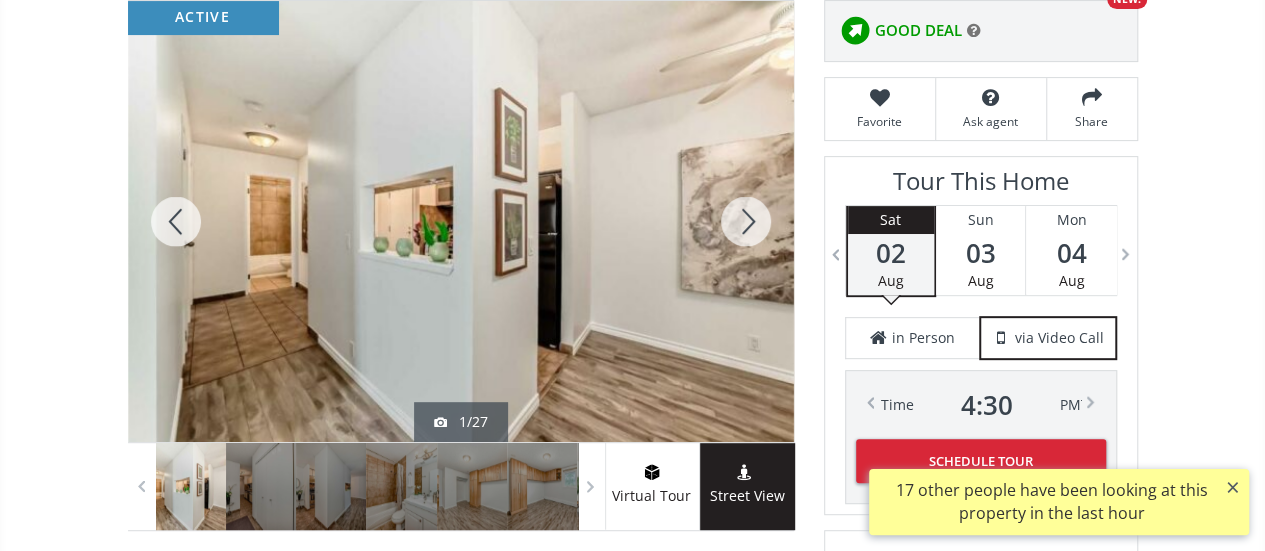 click at bounding box center (746, 221) 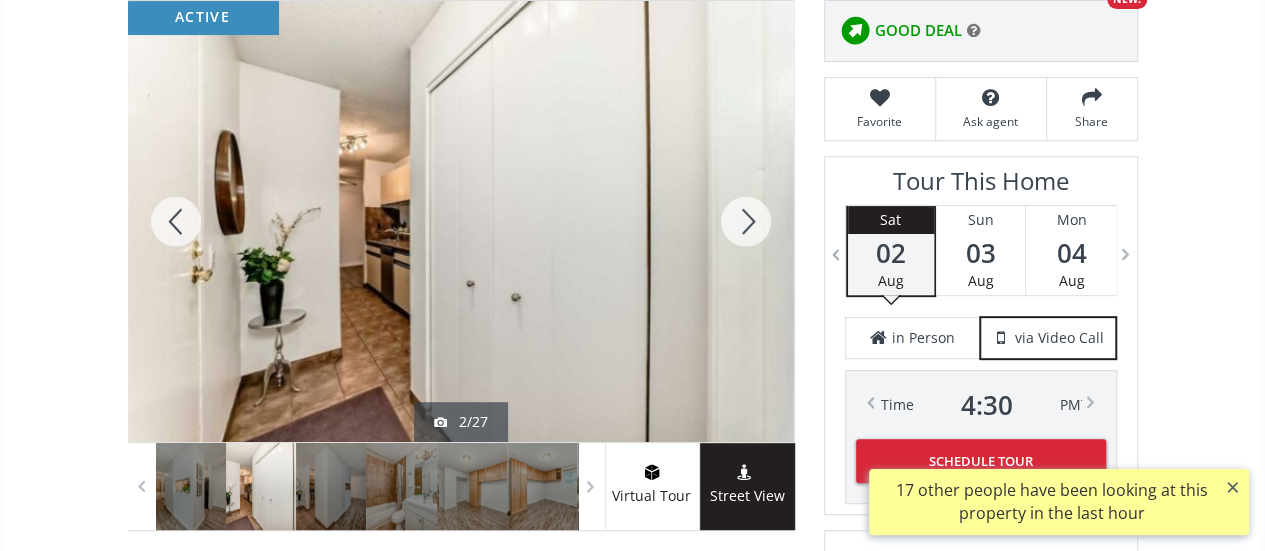 click at bounding box center (746, 221) 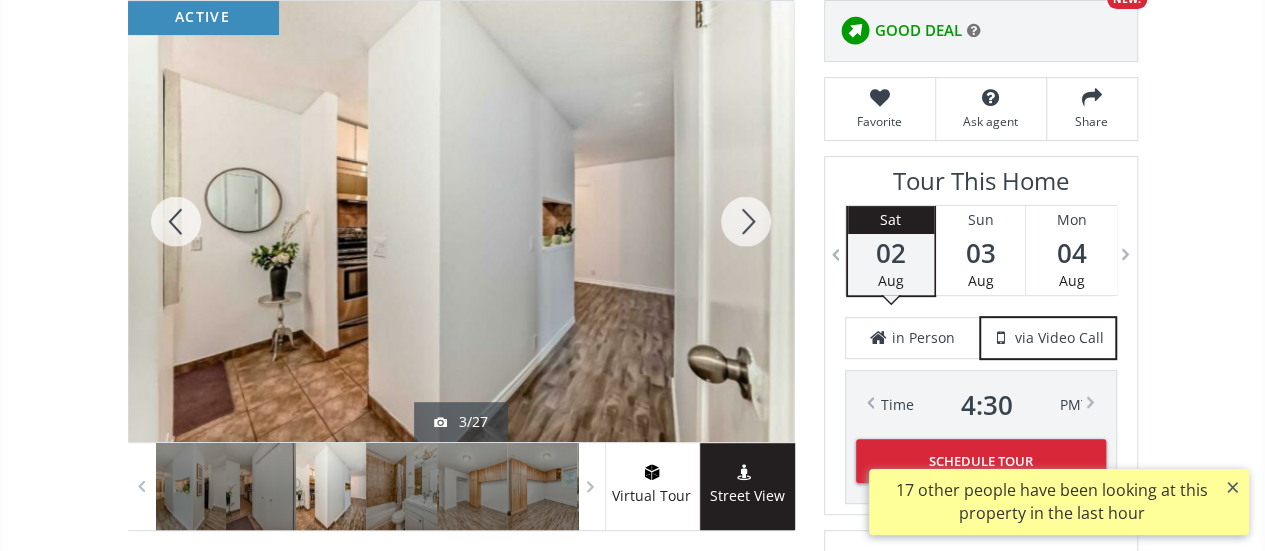 click at bounding box center (746, 221) 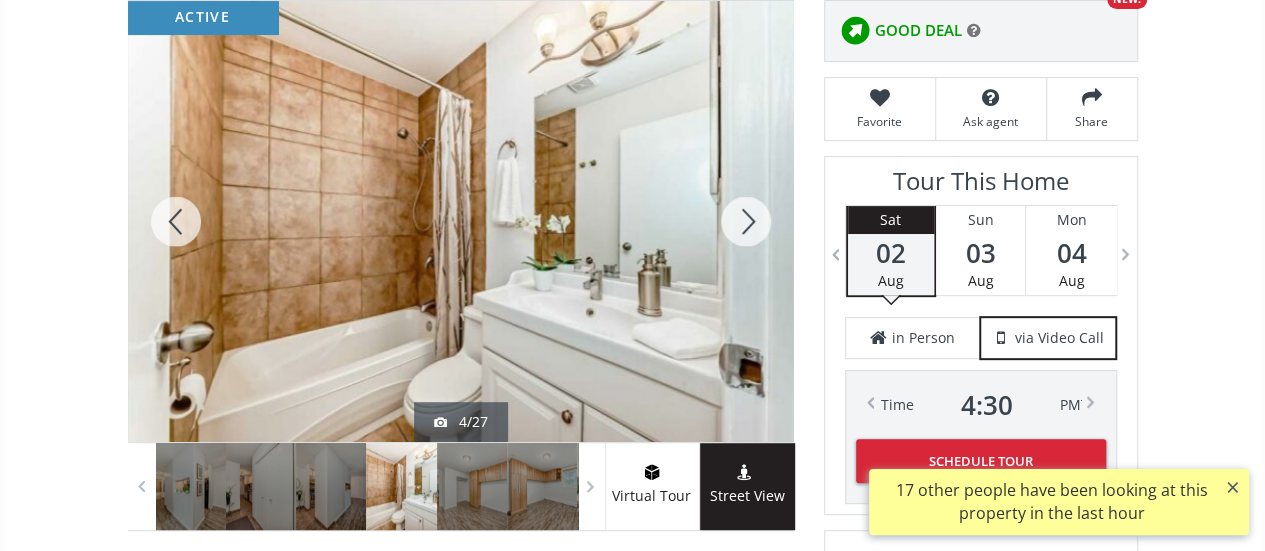click at bounding box center [746, 221] 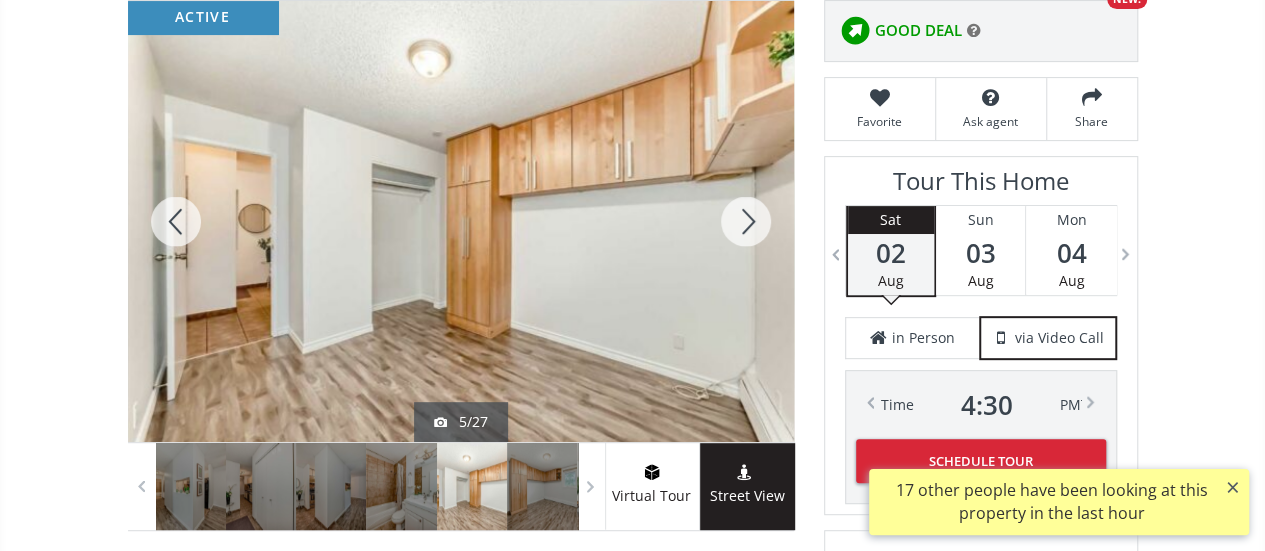 click at bounding box center [746, 221] 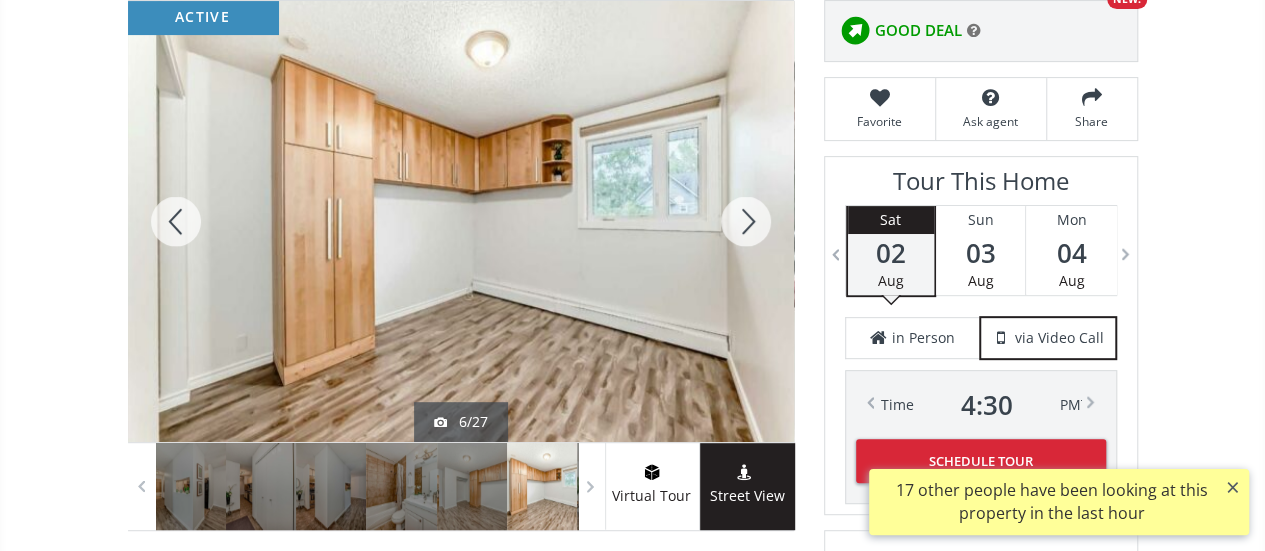 click at bounding box center [746, 221] 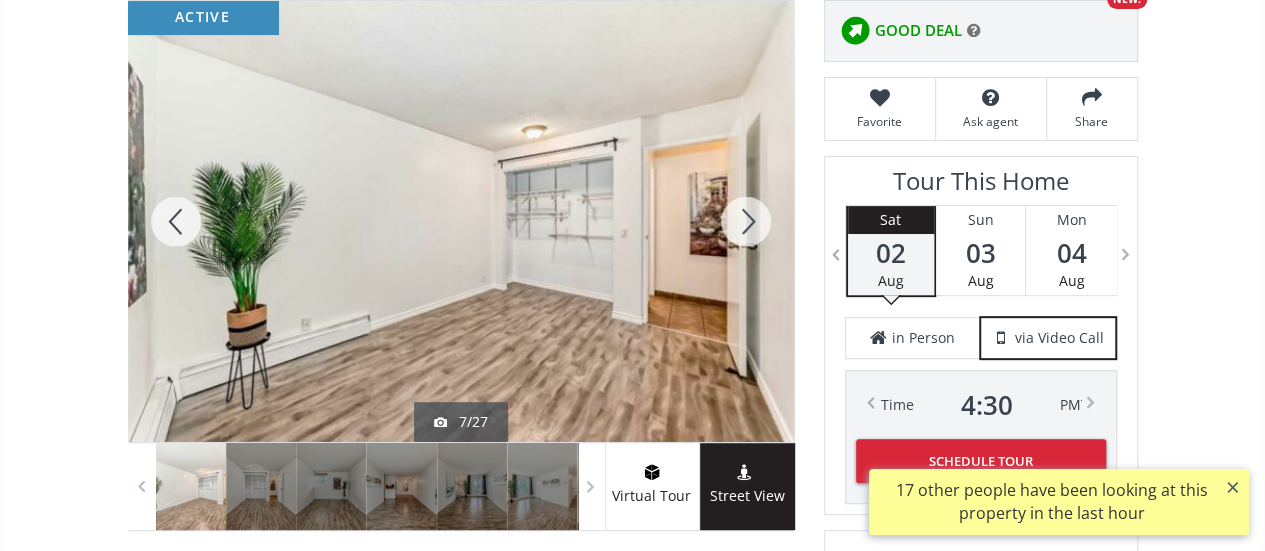 click at bounding box center [746, 221] 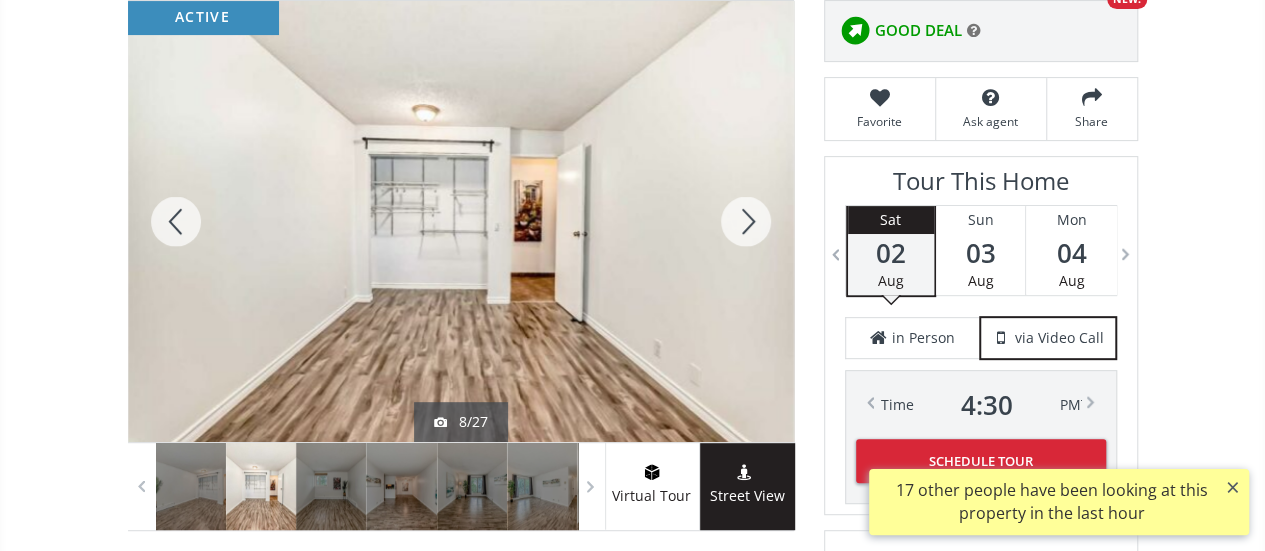 click at bounding box center (746, 221) 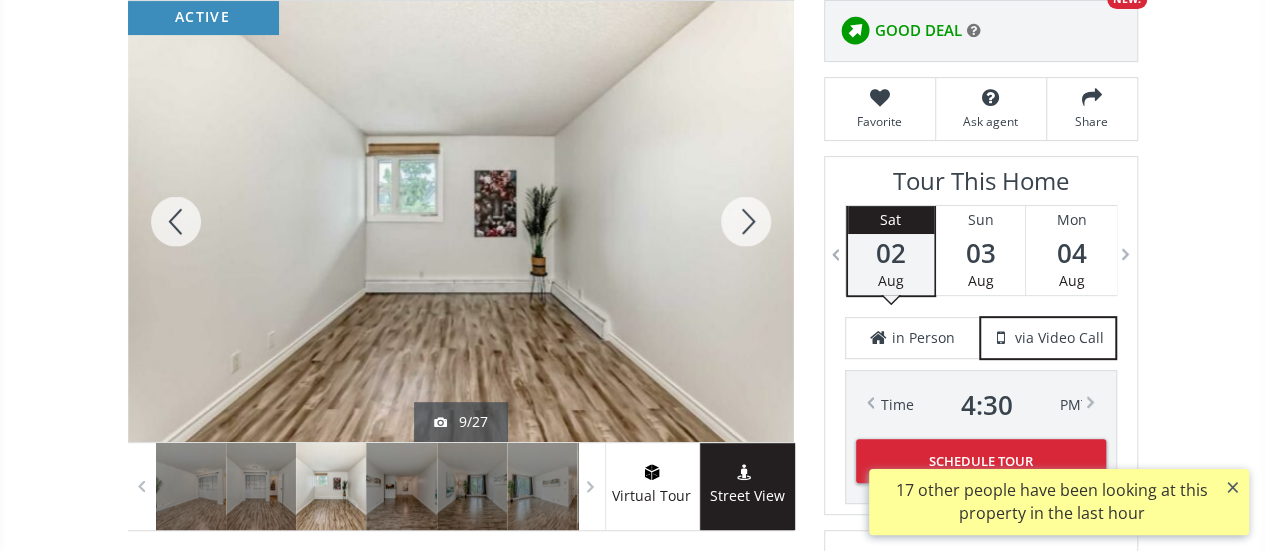 click at bounding box center [746, 221] 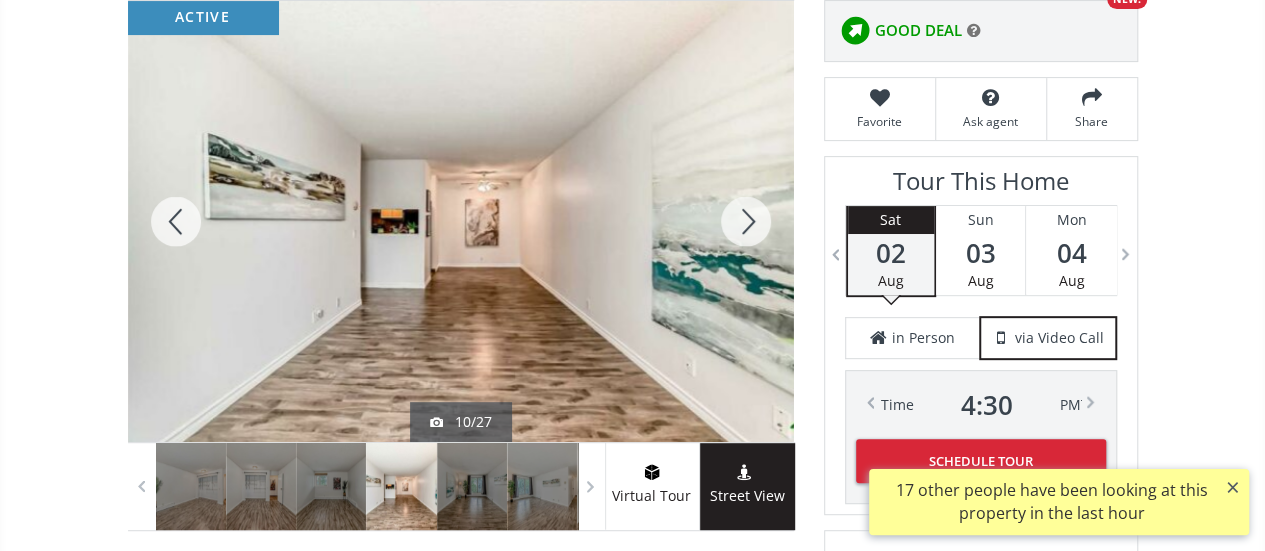 click at bounding box center (746, 221) 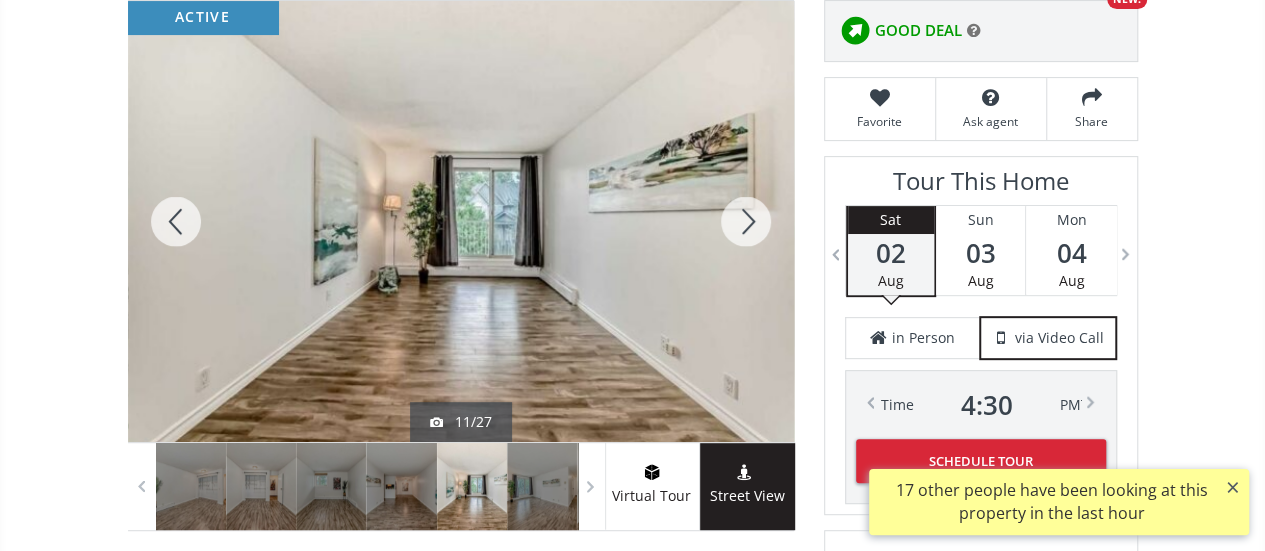 click at bounding box center [746, 221] 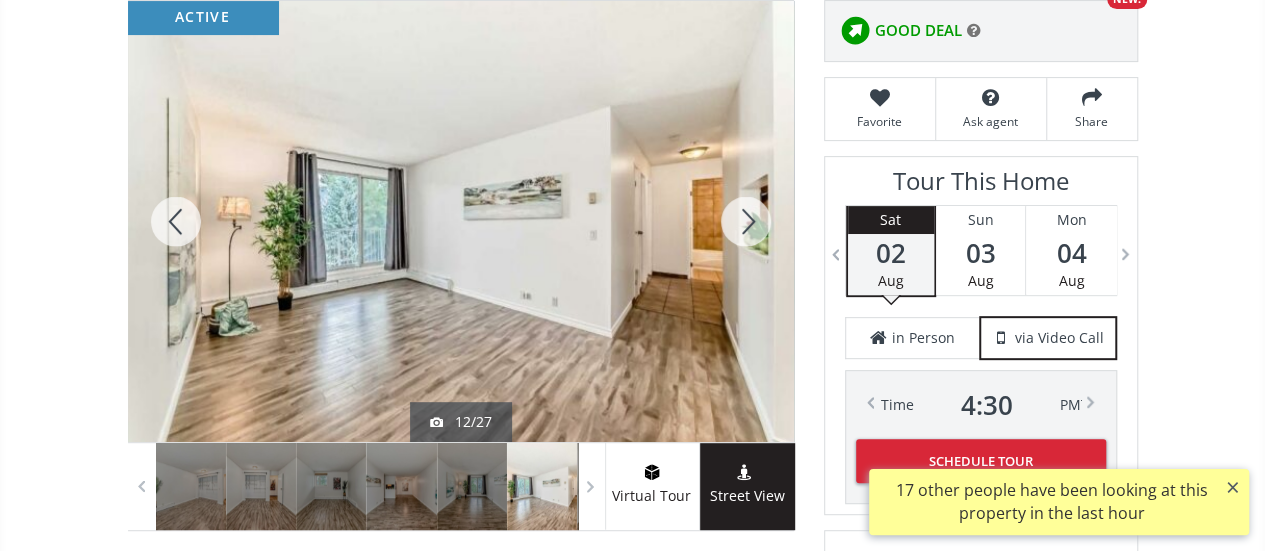 click at bounding box center [746, 221] 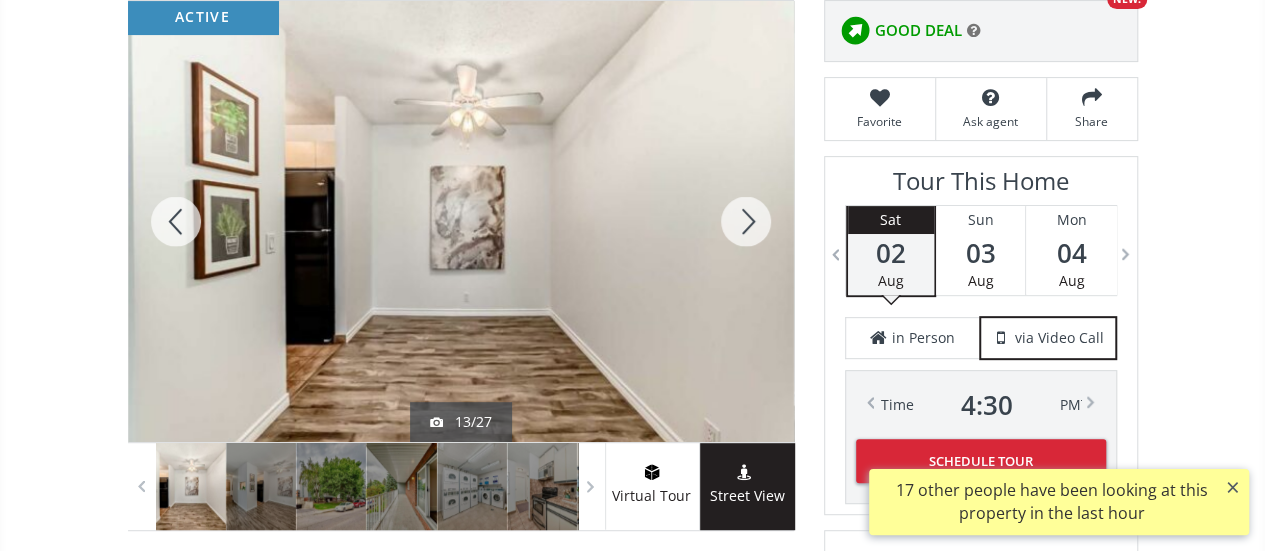 click at bounding box center [746, 221] 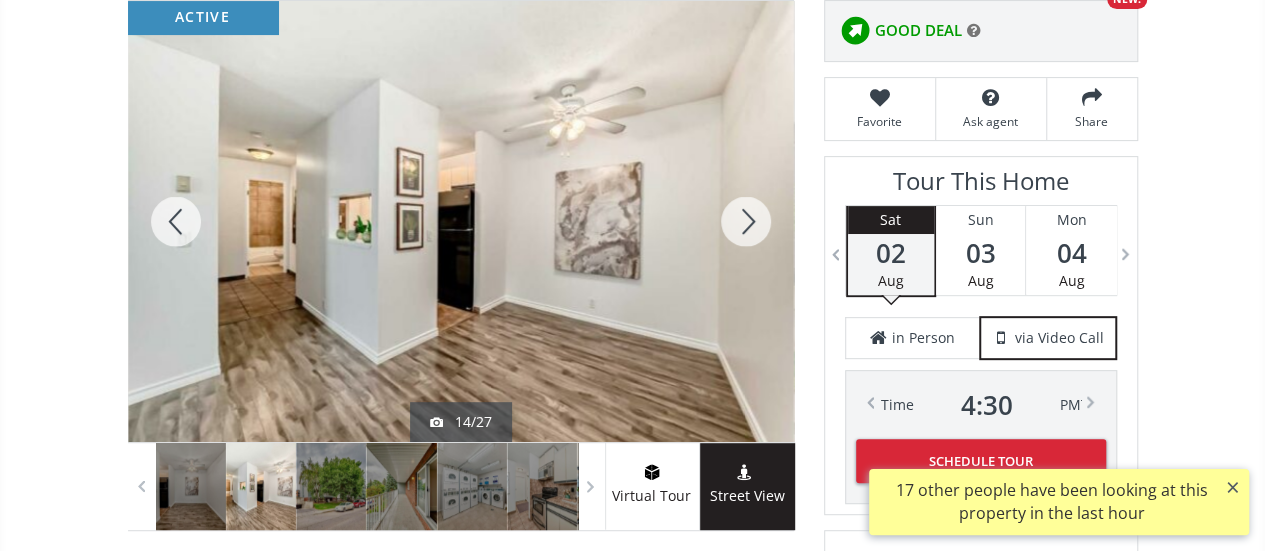 click at bounding box center [746, 221] 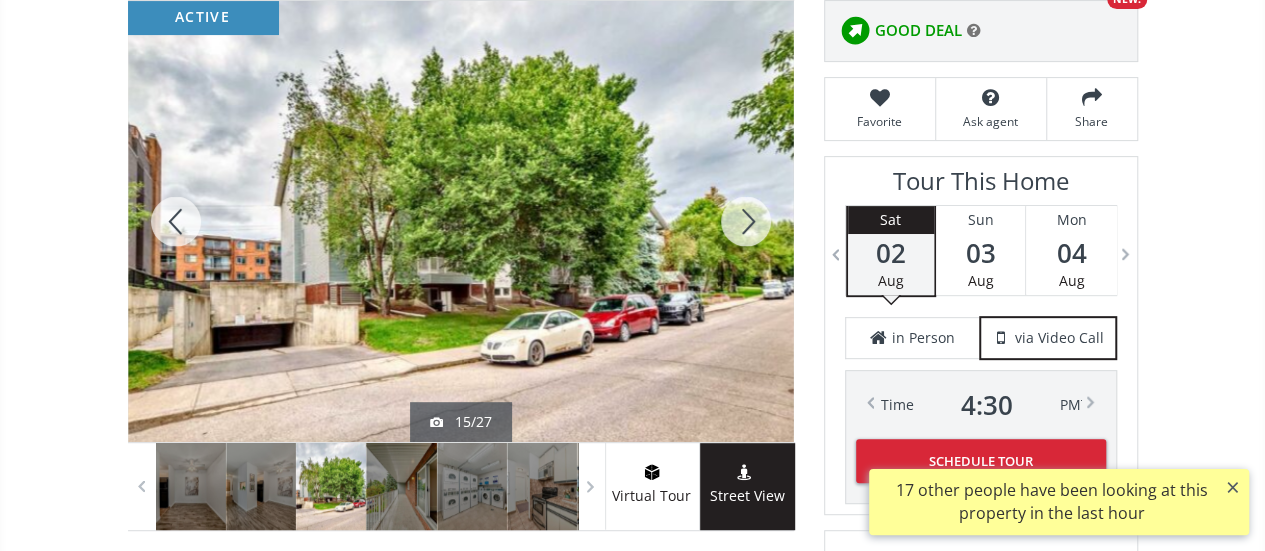 click at bounding box center (746, 221) 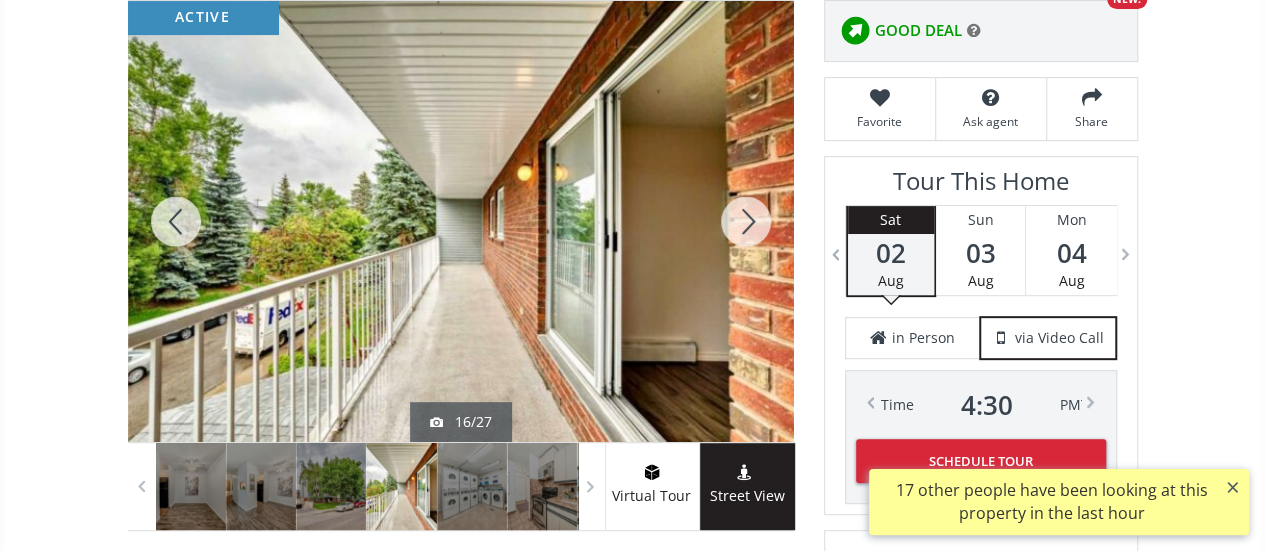 click at bounding box center (746, 221) 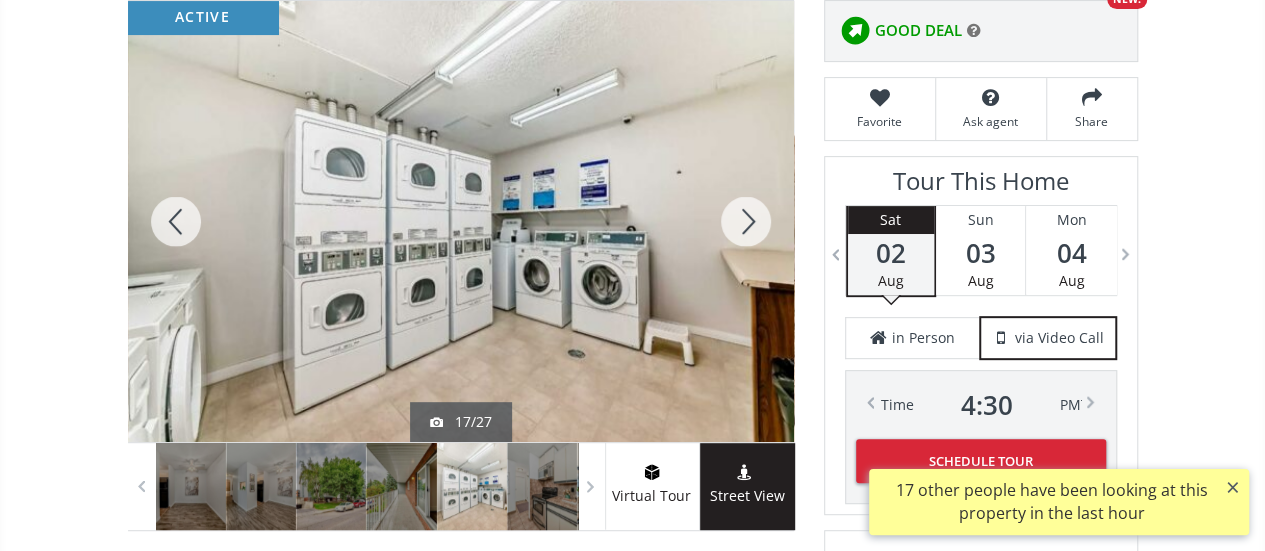 click at bounding box center [746, 221] 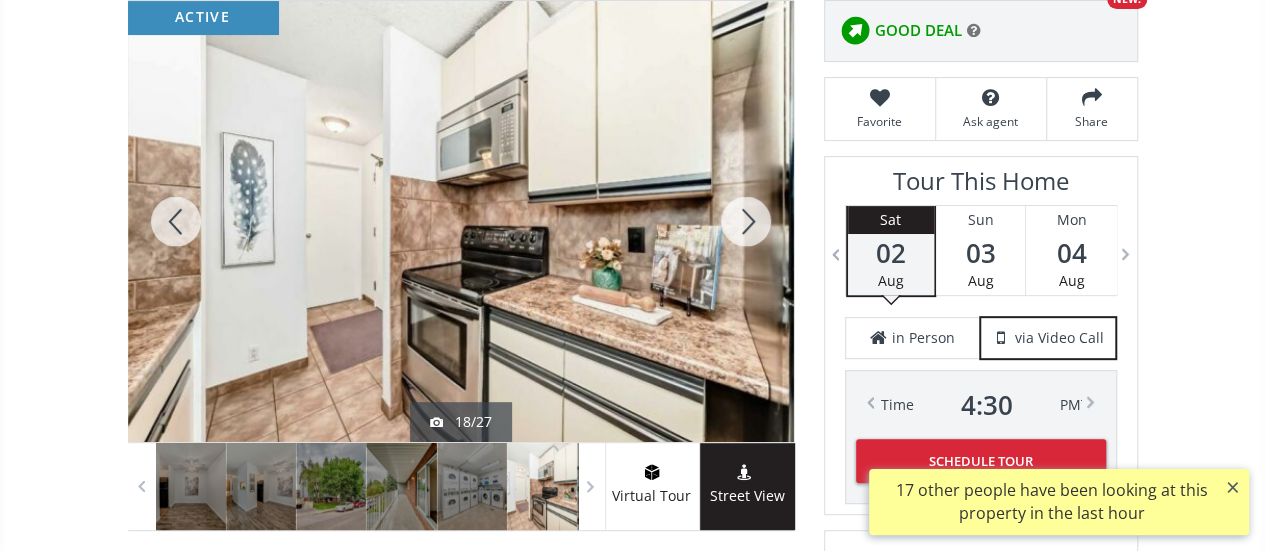 click at bounding box center [746, 221] 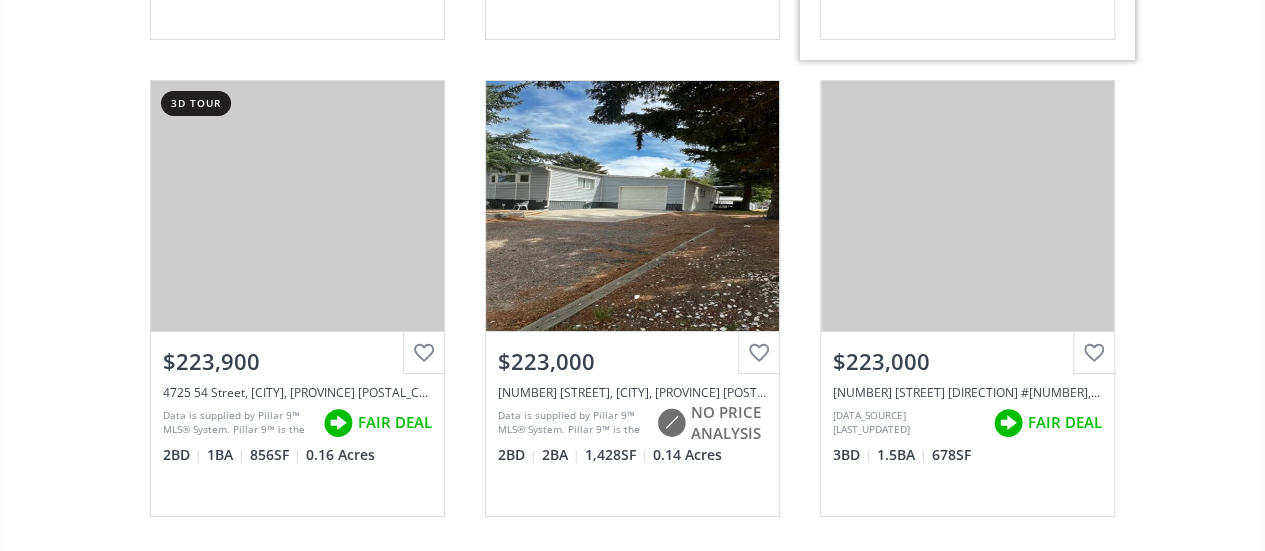 scroll, scrollTop: 7324, scrollLeft: 0, axis: vertical 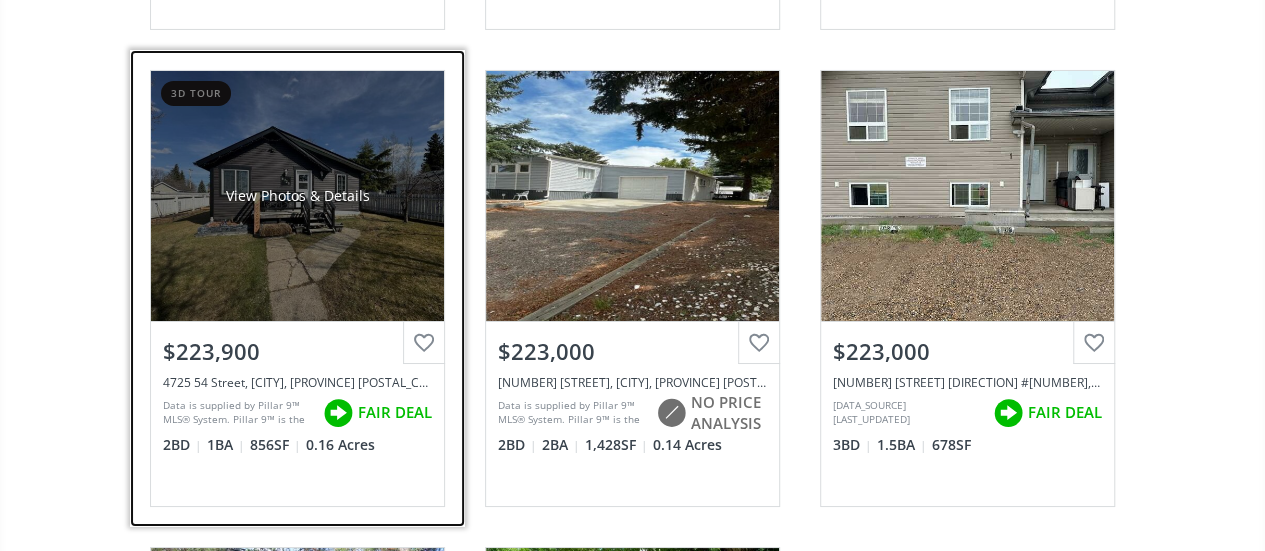 click on "View Photos & Details" at bounding box center [297, 196] 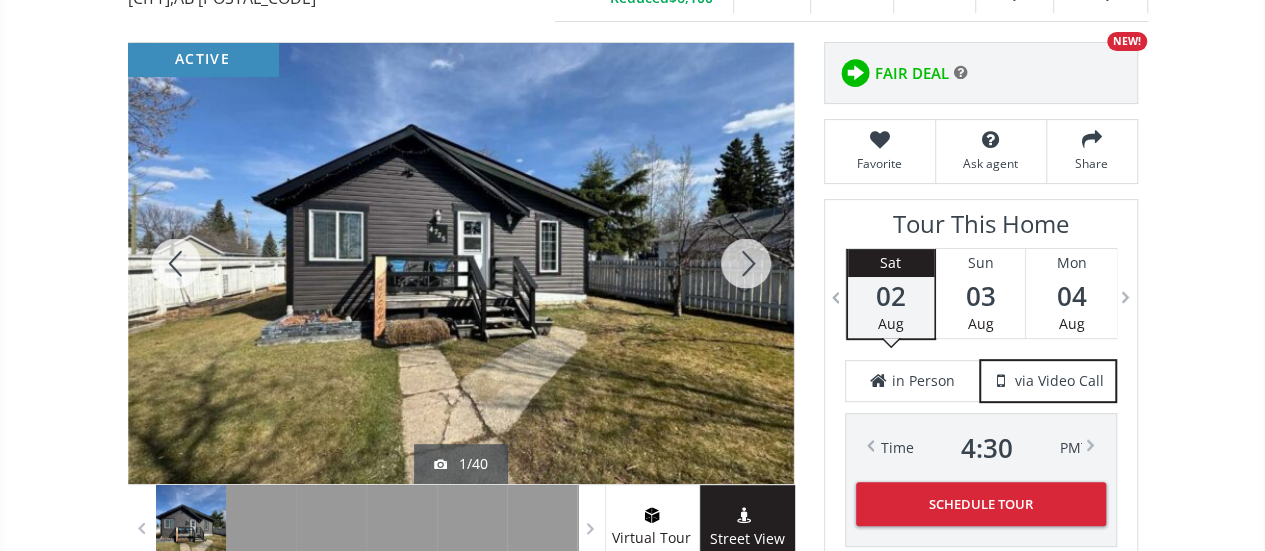 scroll, scrollTop: 258, scrollLeft: 0, axis: vertical 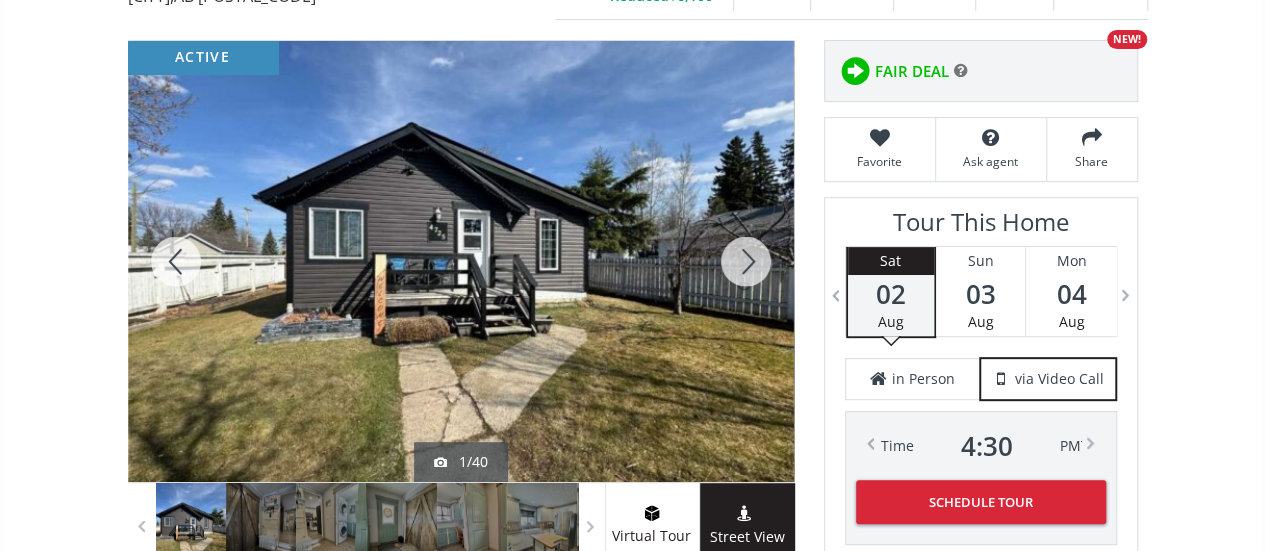 click at bounding box center [746, 261] 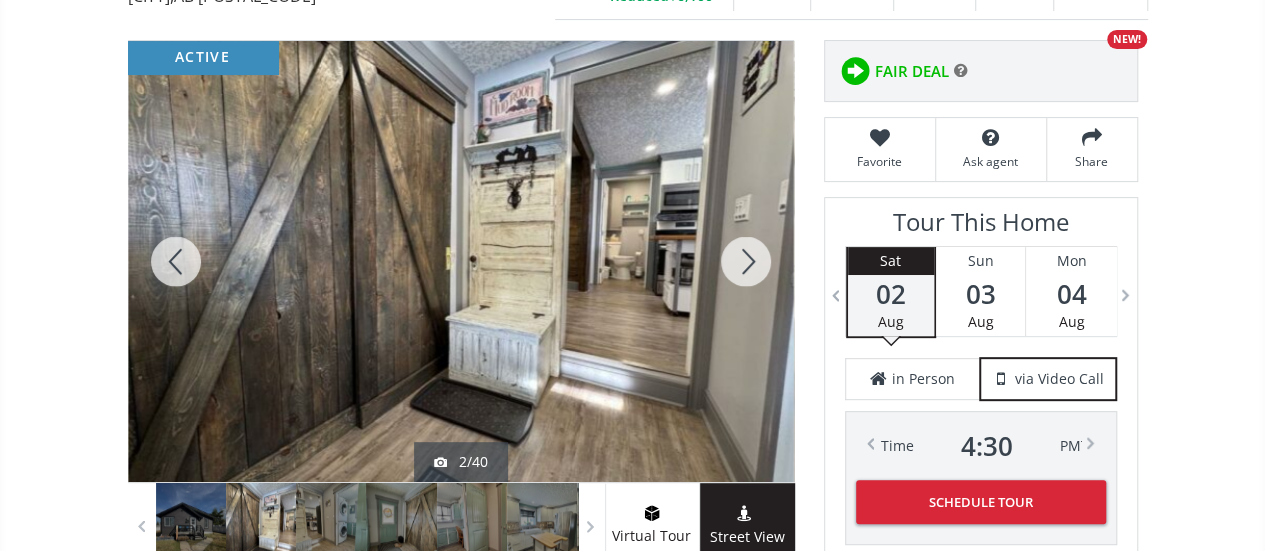 click at bounding box center (746, 261) 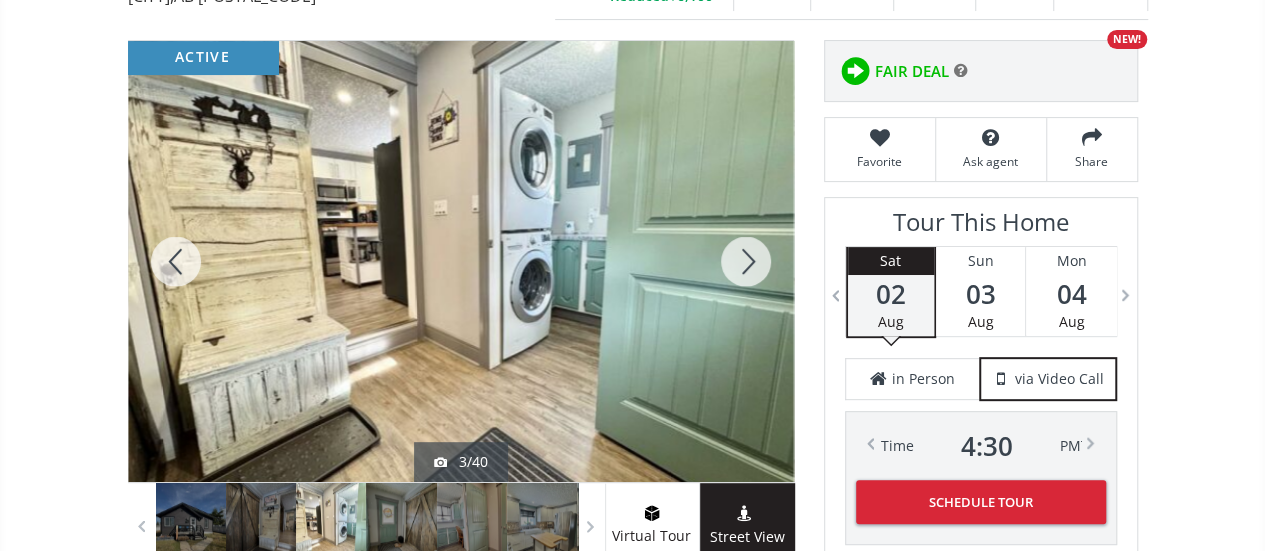 click at bounding box center [746, 261] 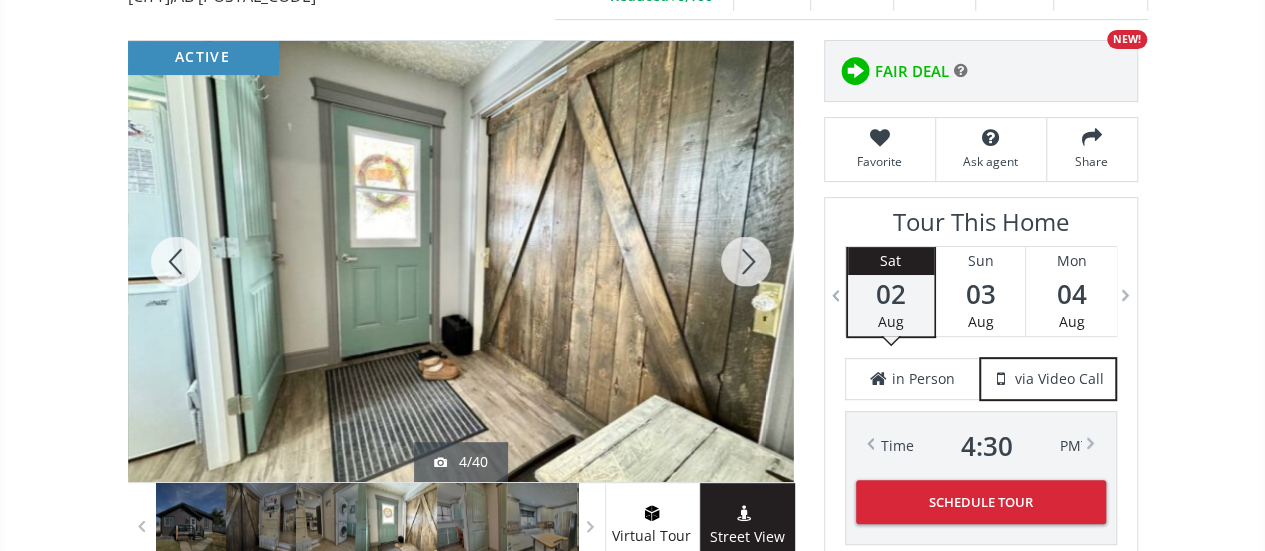 click at bounding box center (746, 261) 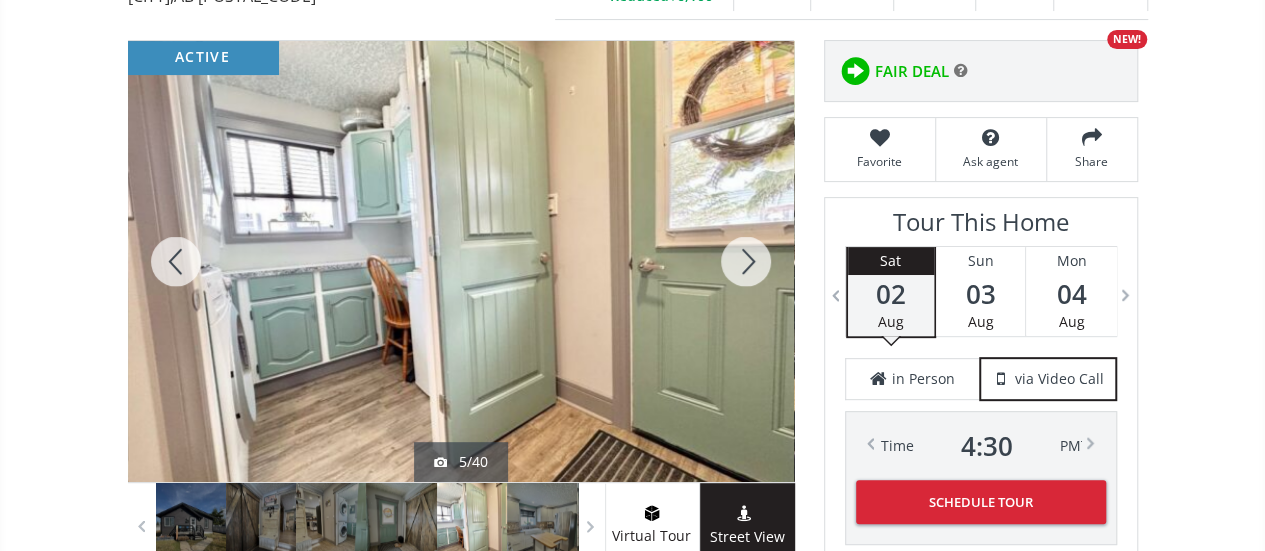 click at bounding box center (746, 261) 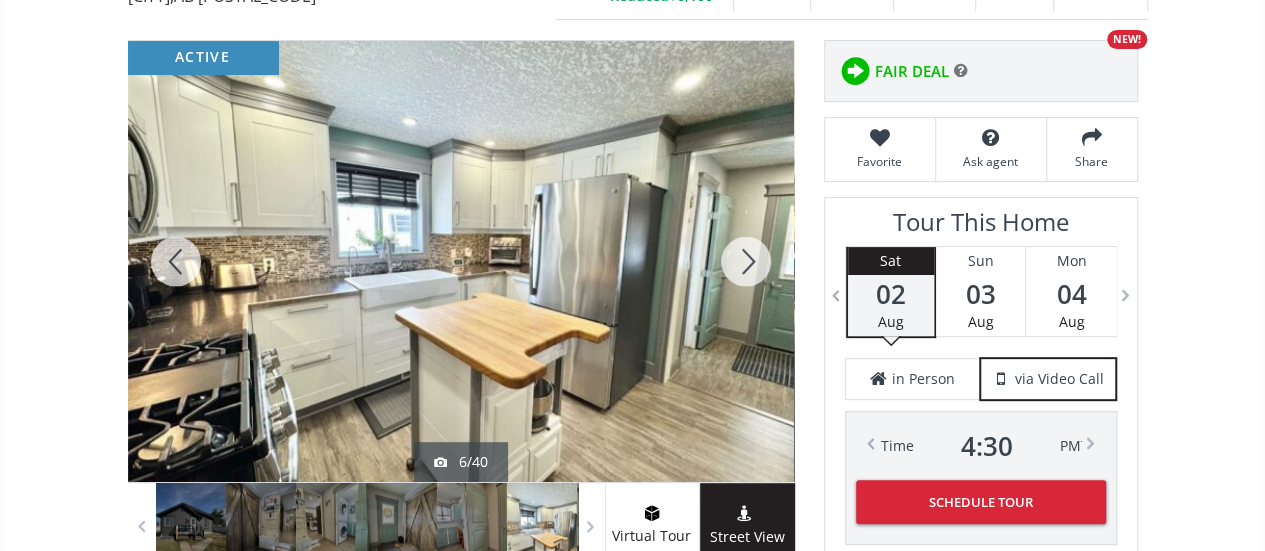 click at bounding box center (746, 261) 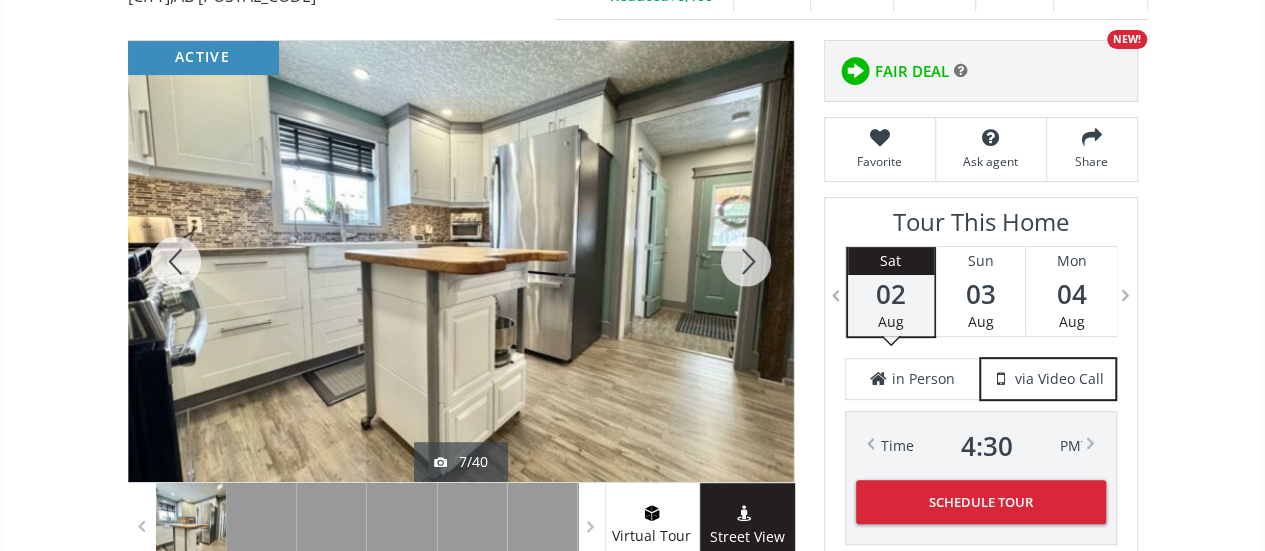 click at bounding box center [176, 261] 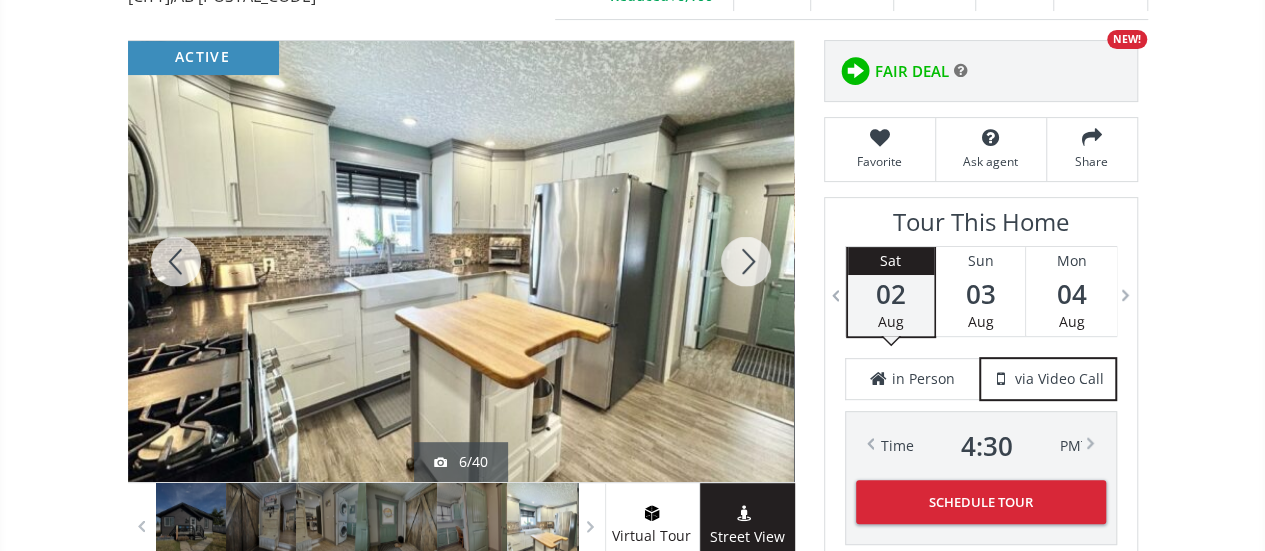 click at bounding box center (746, 261) 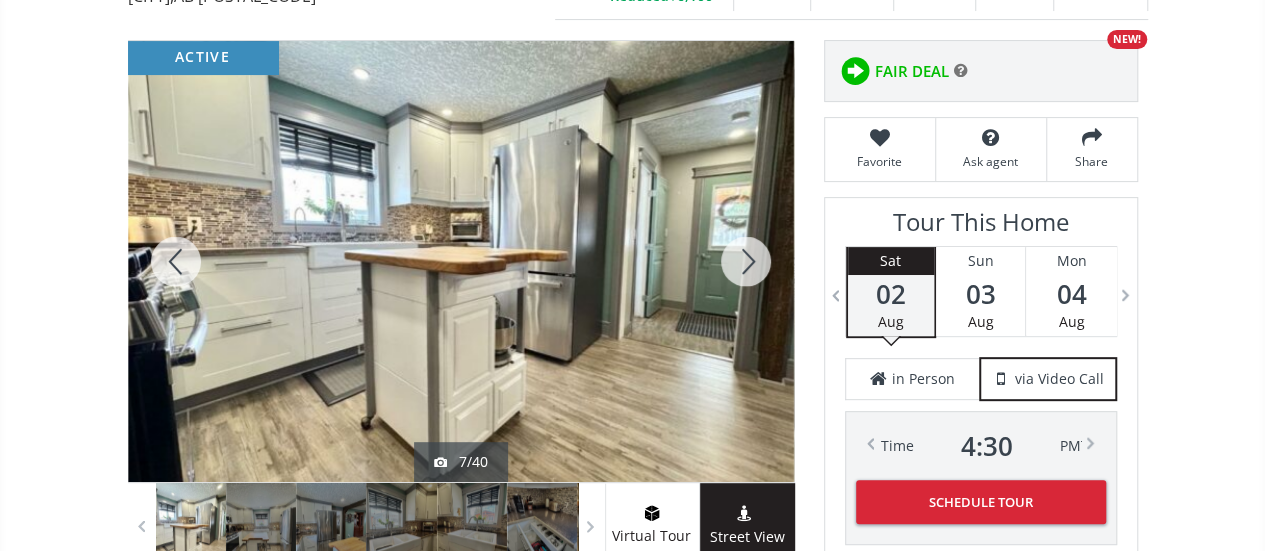 click at bounding box center (746, 261) 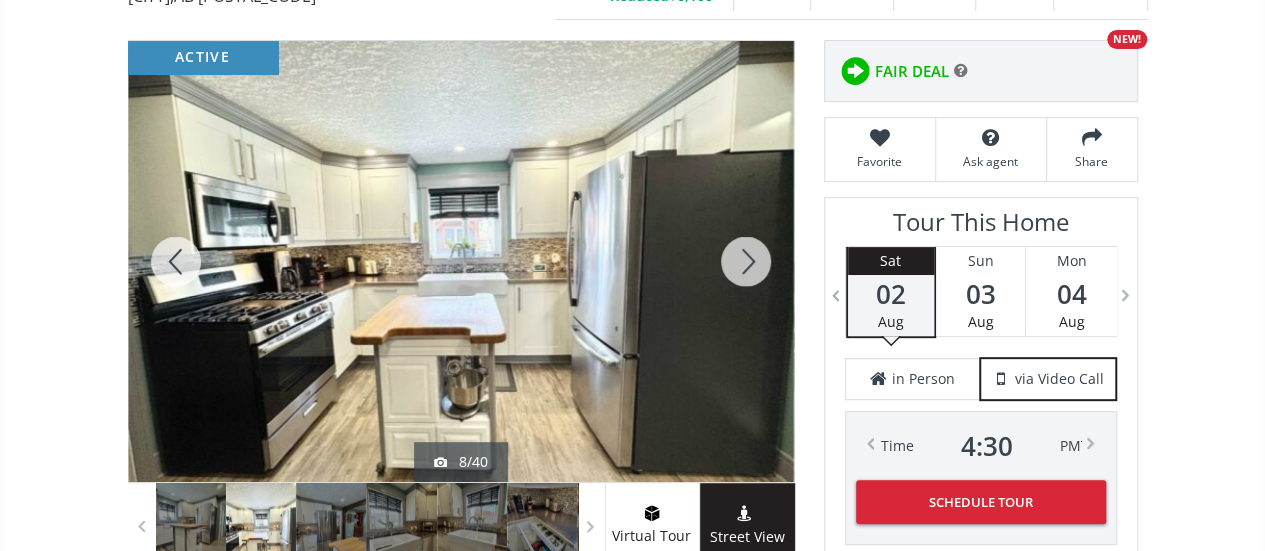 click at bounding box center (746, 261) 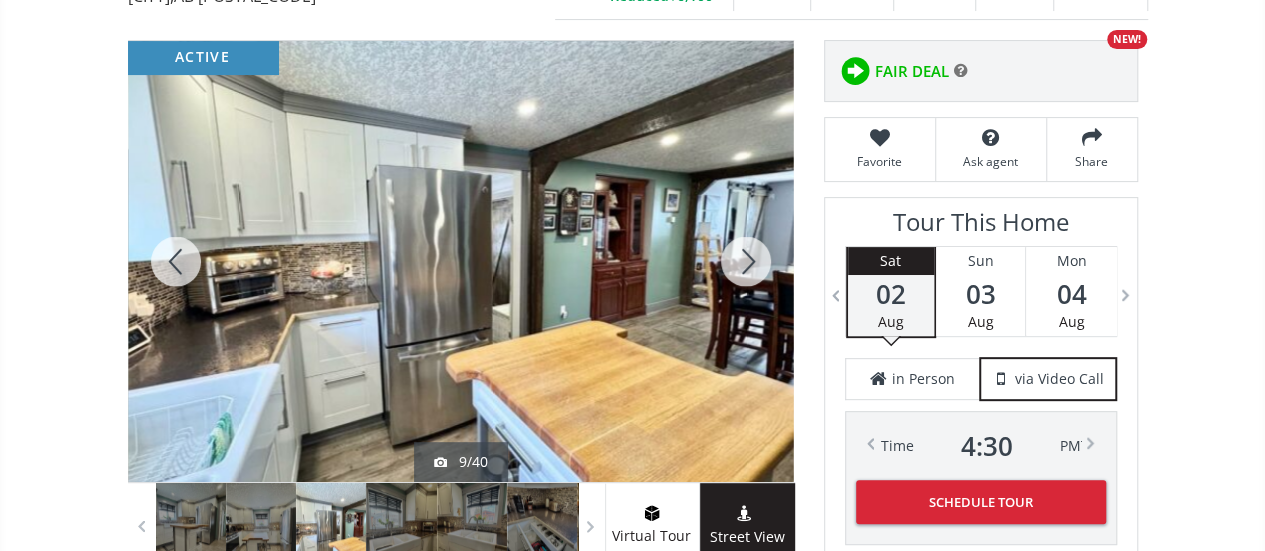click at bounding box center [746, 261] 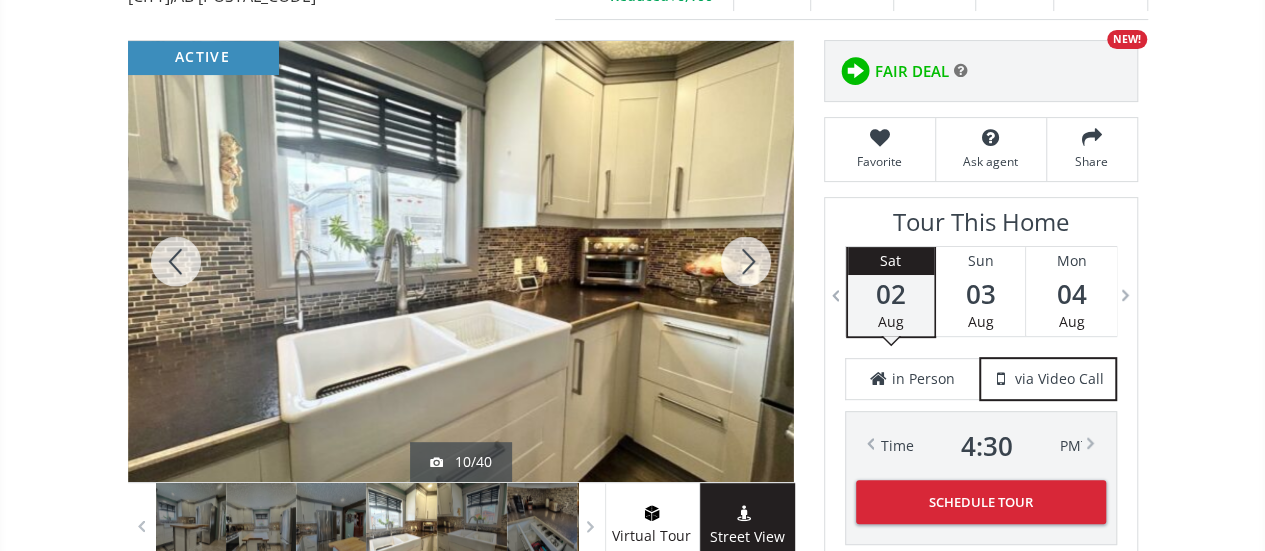 click at bounding box center [746, 261] 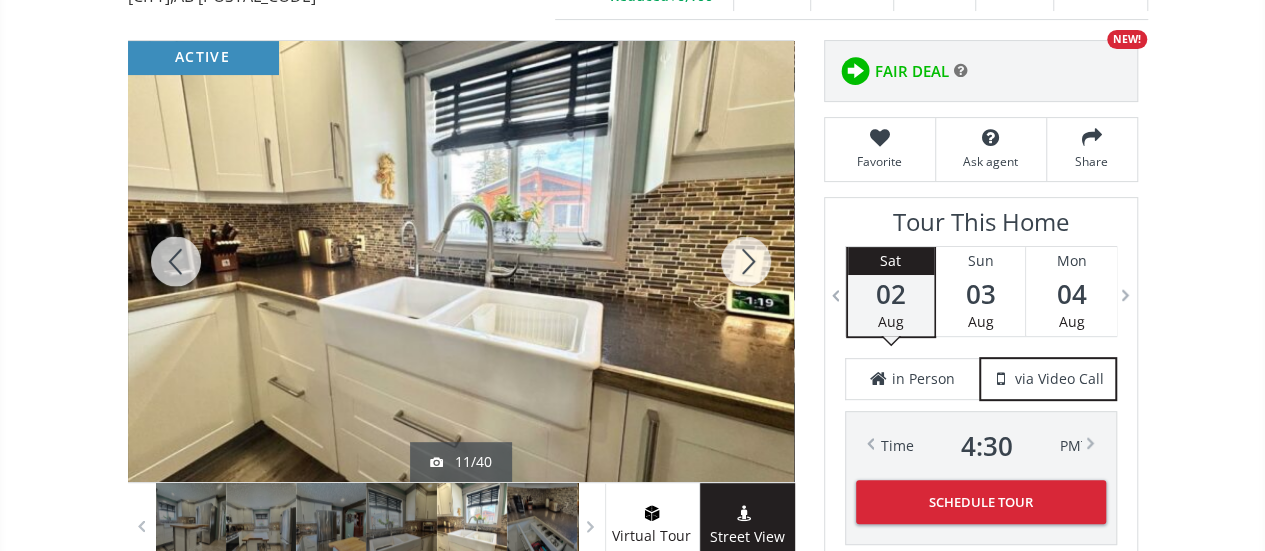 click at bounding box center (746, 261) 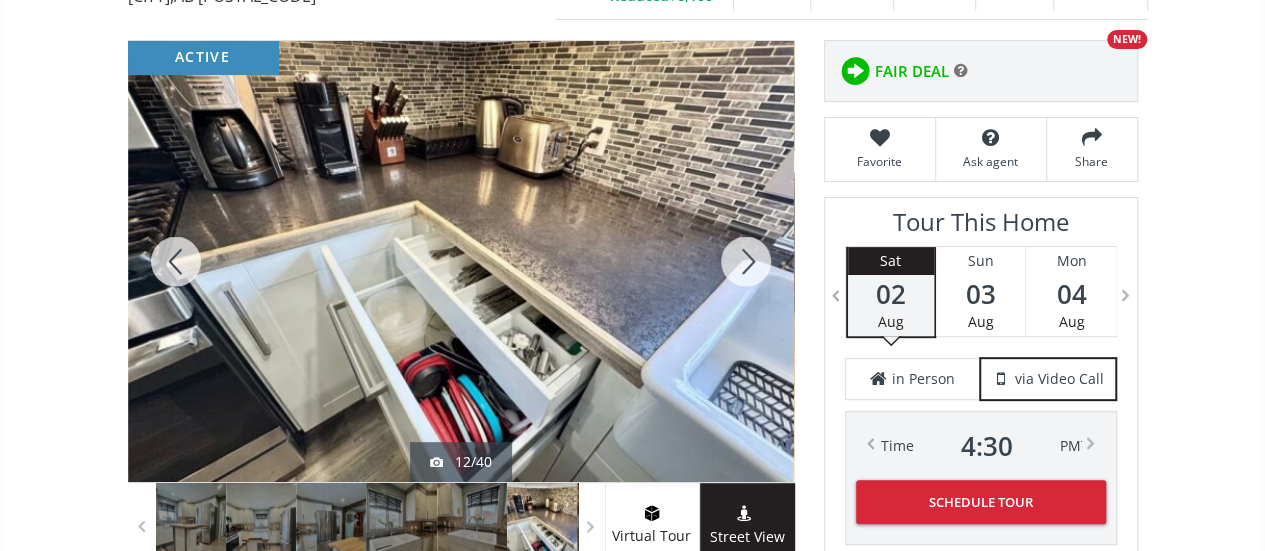 click at bounding box center (746, 261) 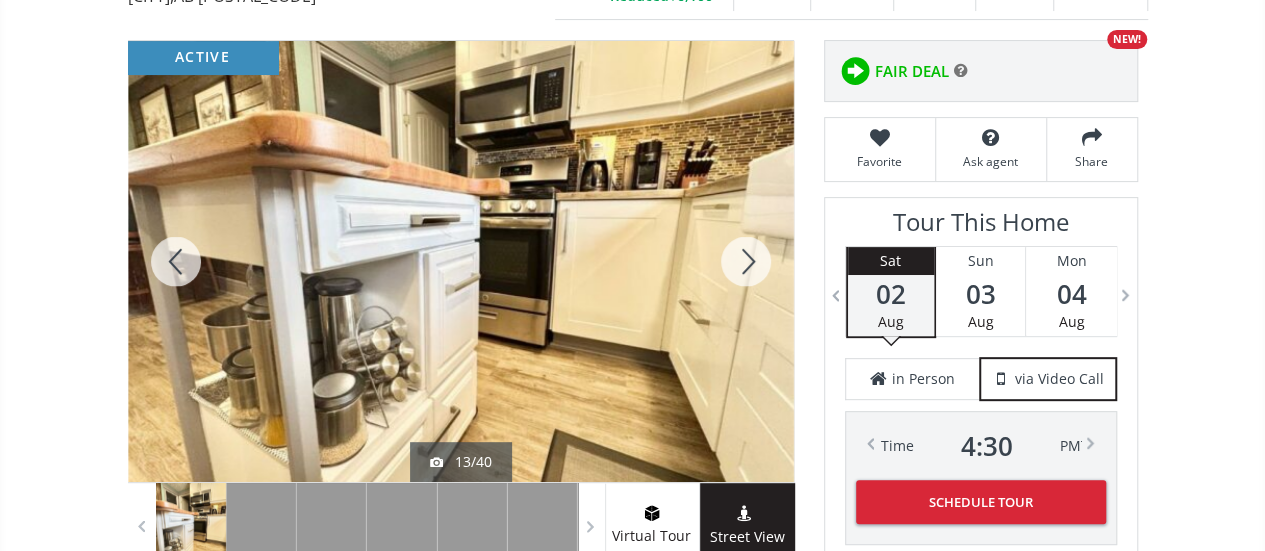 click at bounding box center [746, 261] 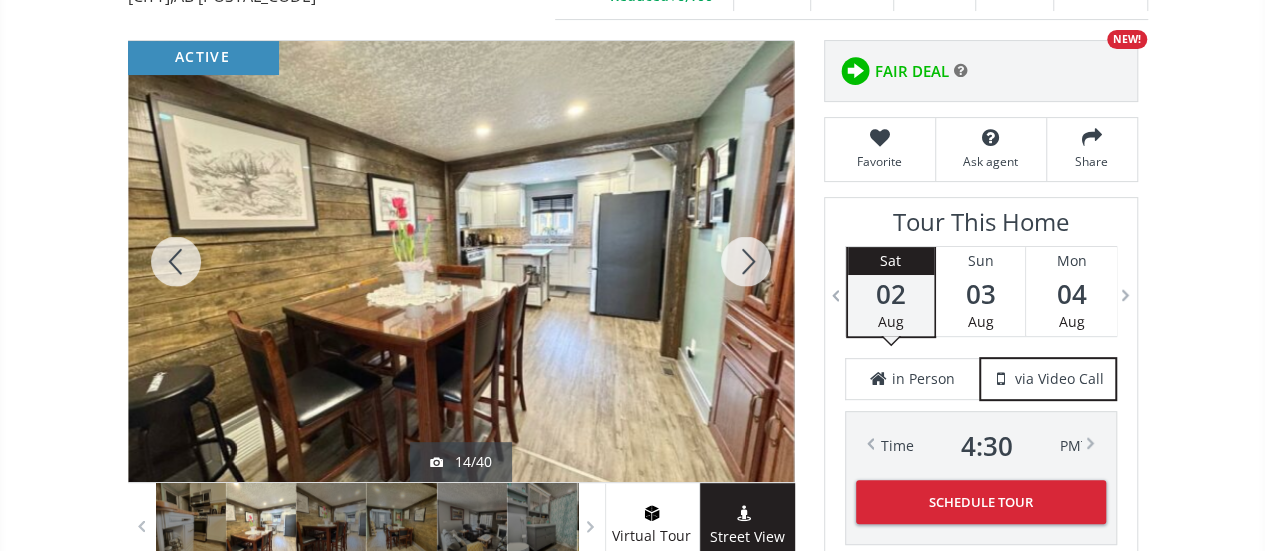 click at bounding box center [746, 261] 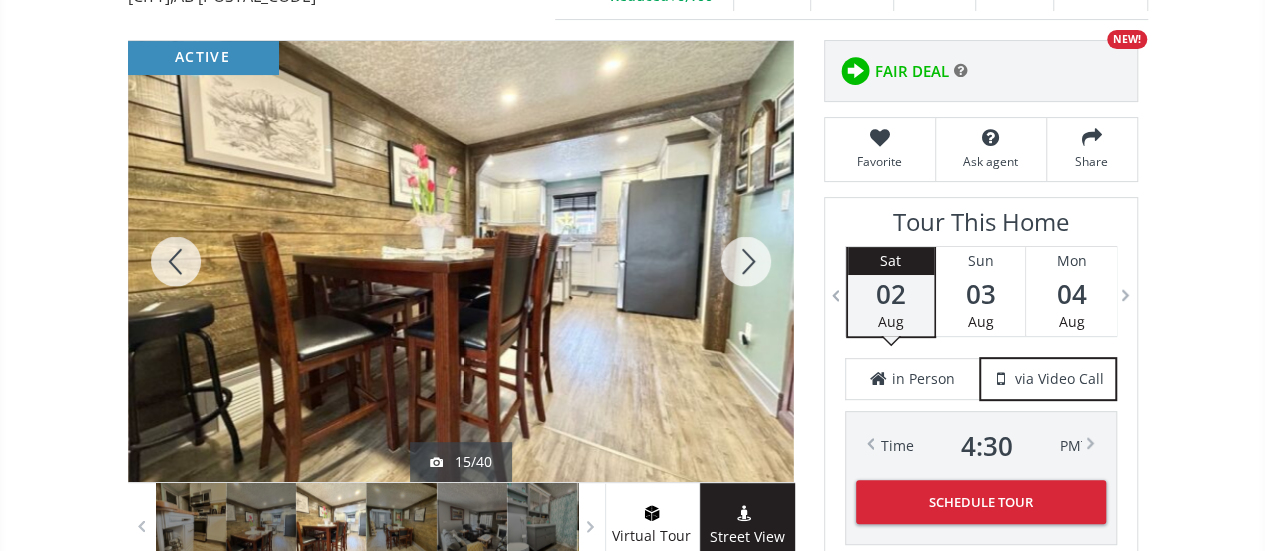 click at bounding box center (746, 261) 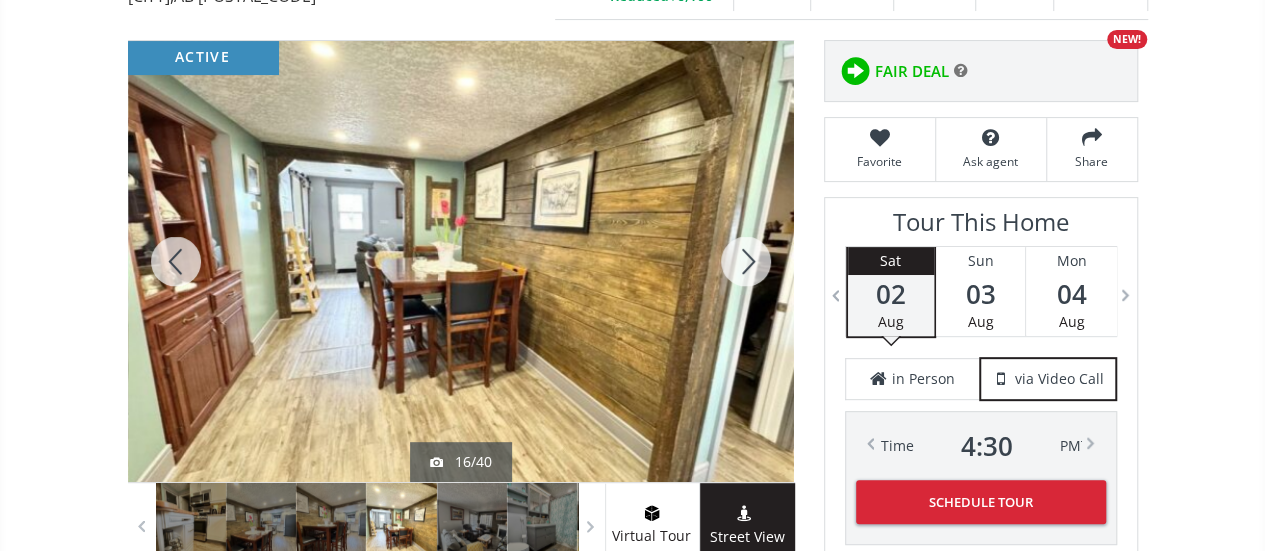 click at bounding box center (746, 261) 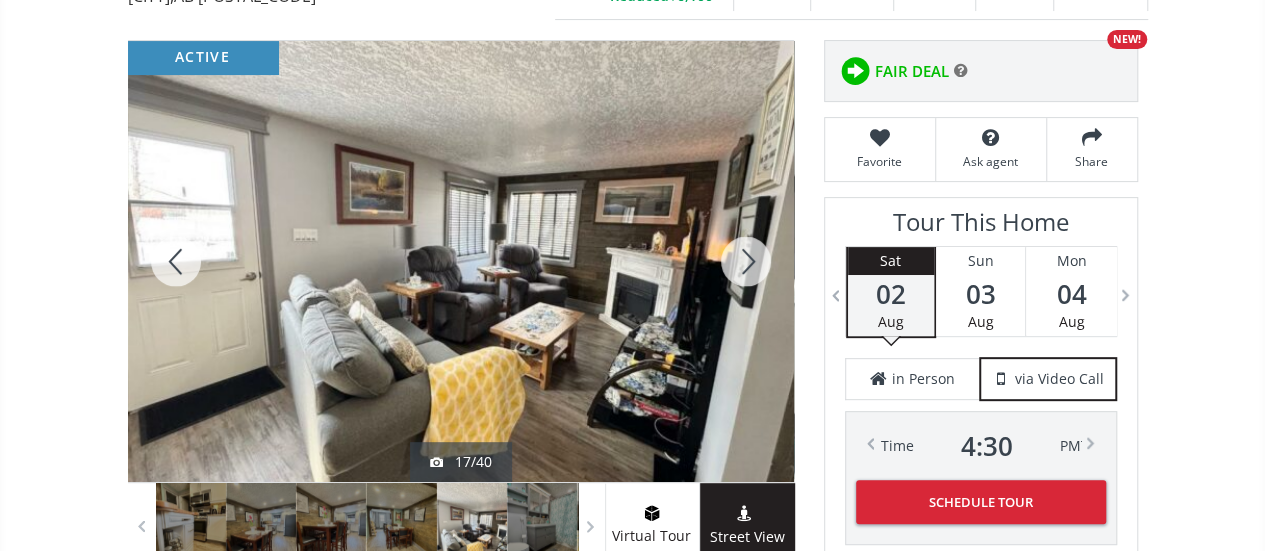 click at bounding box center (746, 261) 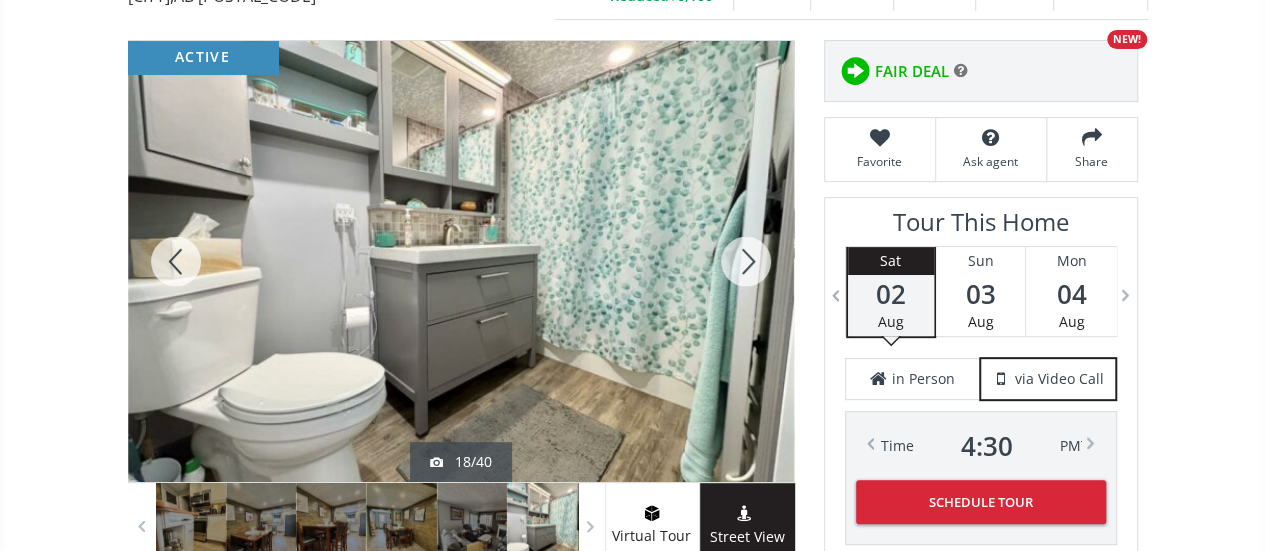 click at bounding box center (746, 261) 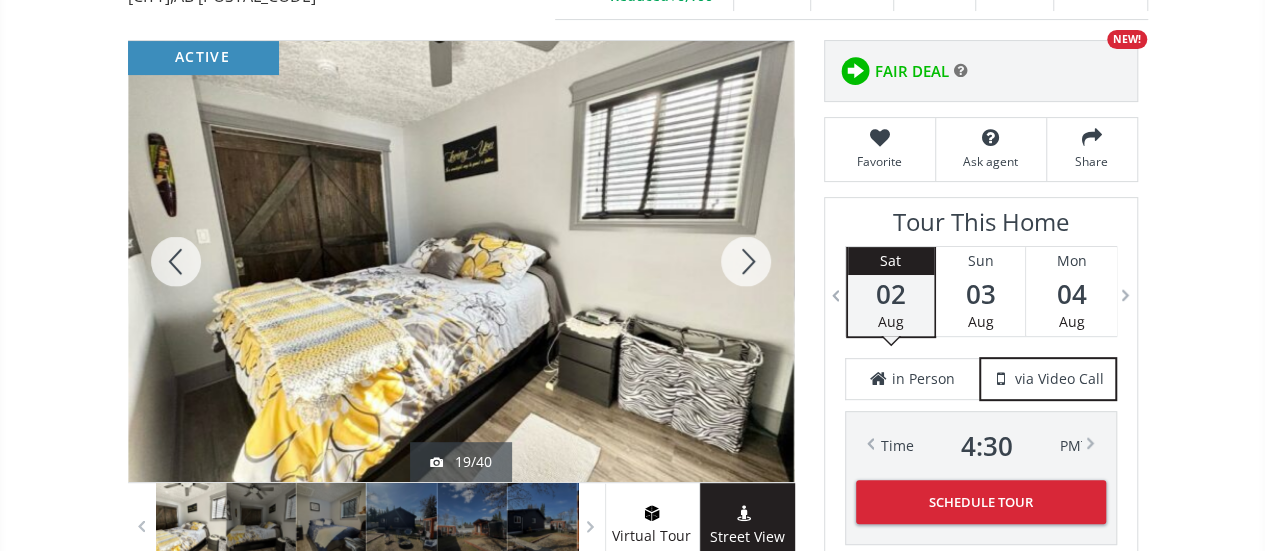 click at bounding box center [746, 261] 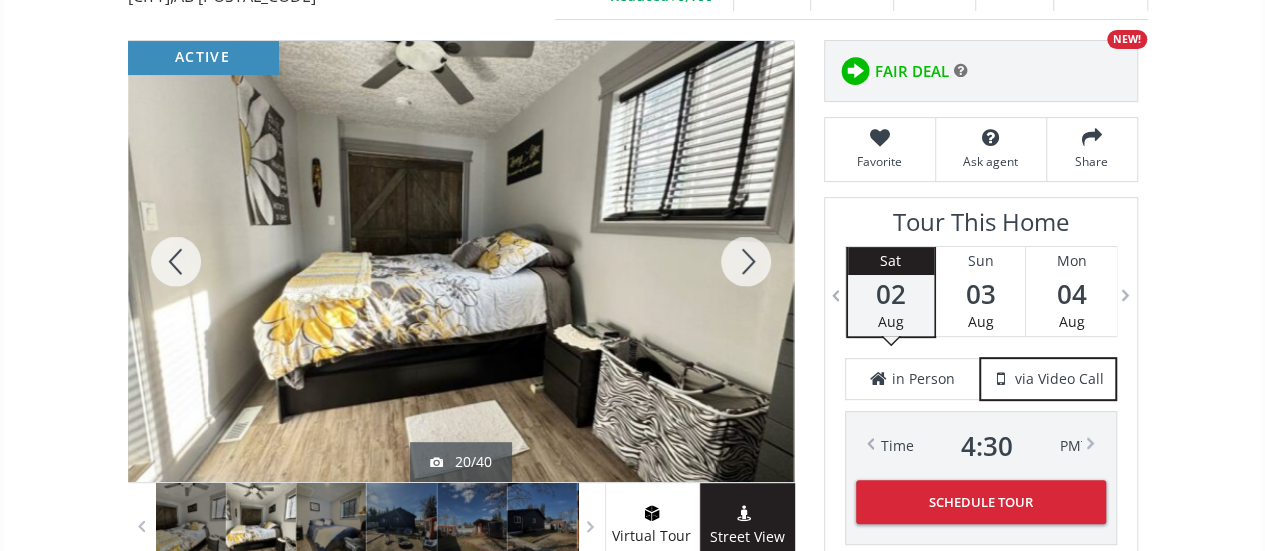 click at bounding box center [746, 261] 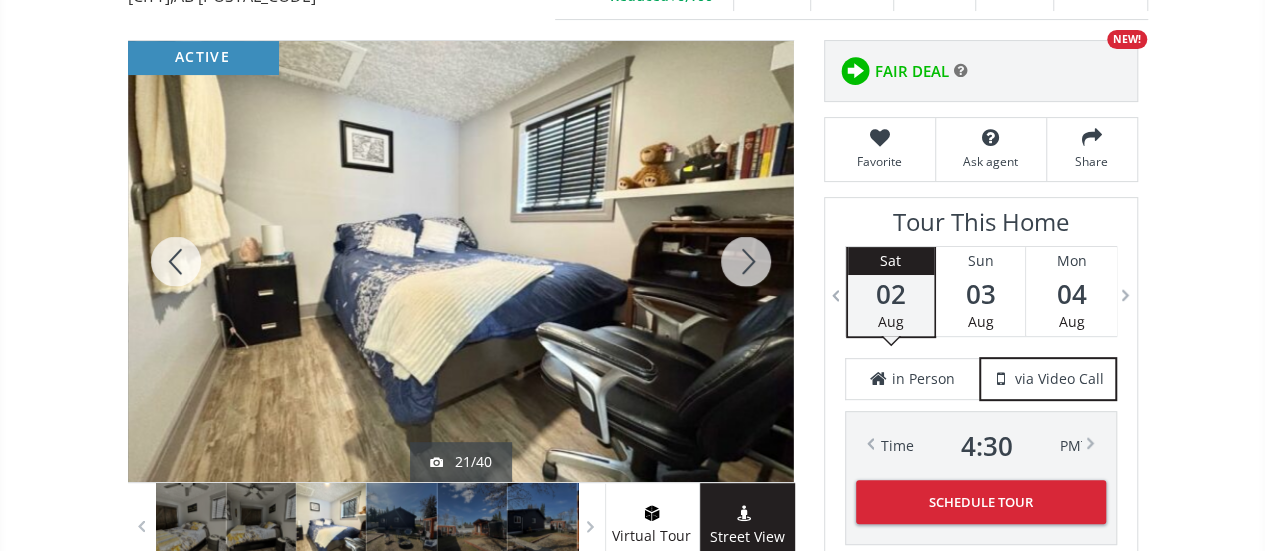 click at bounding box center [746, 261] 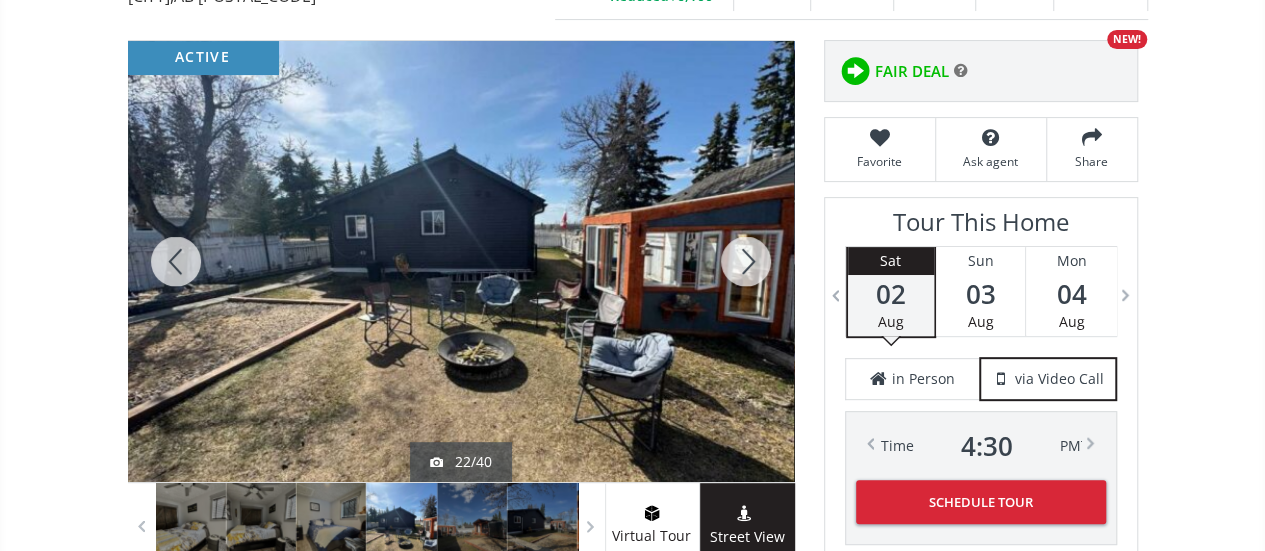 click at bounding box center (746, 261) 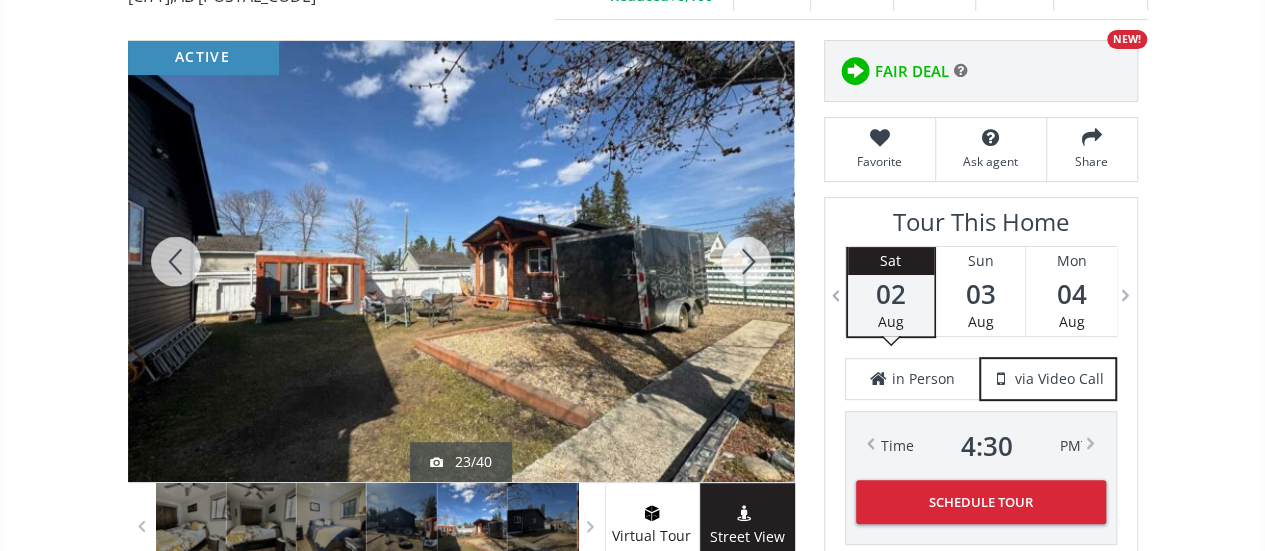 click at bounding box center (746, 261) 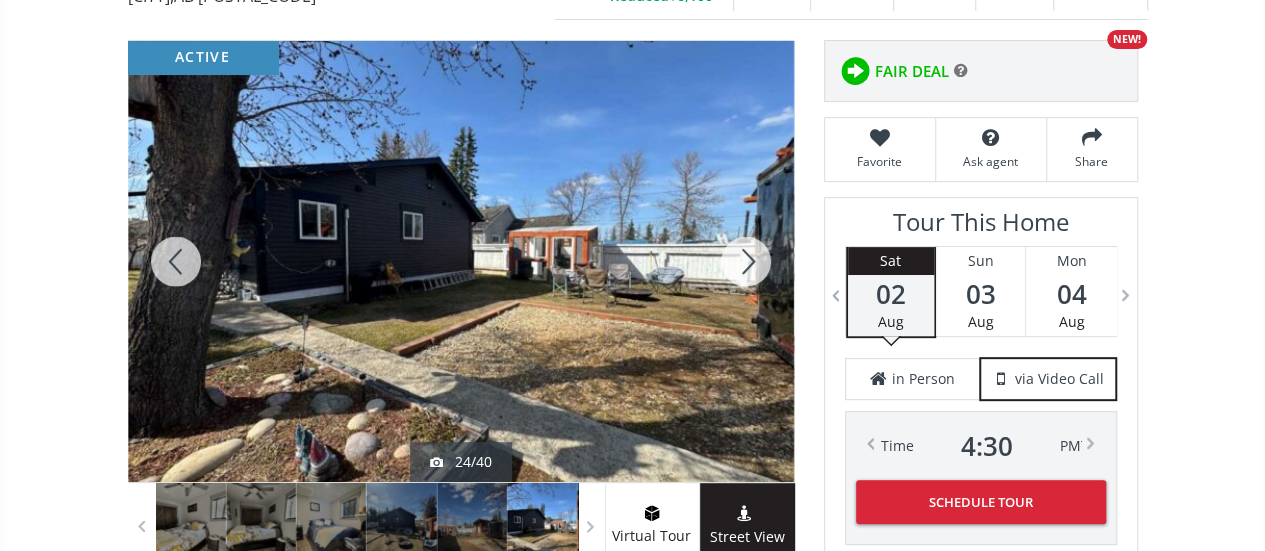 click at bounding box center [746, 261] 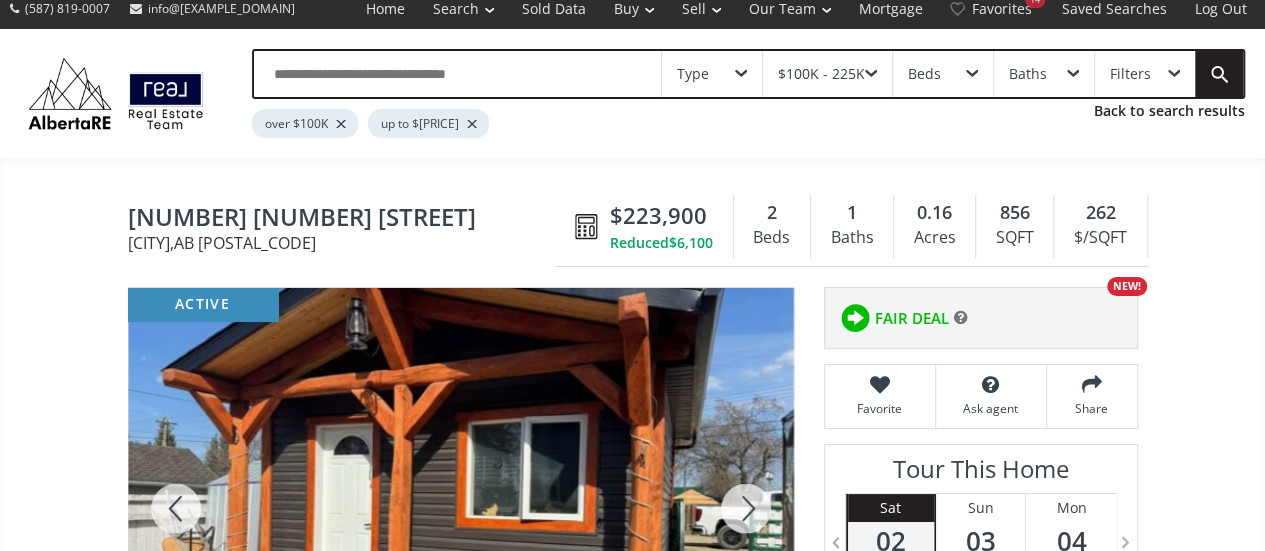 scroll, scrollTop: 12, scrollLeft: 0, axis: vertical 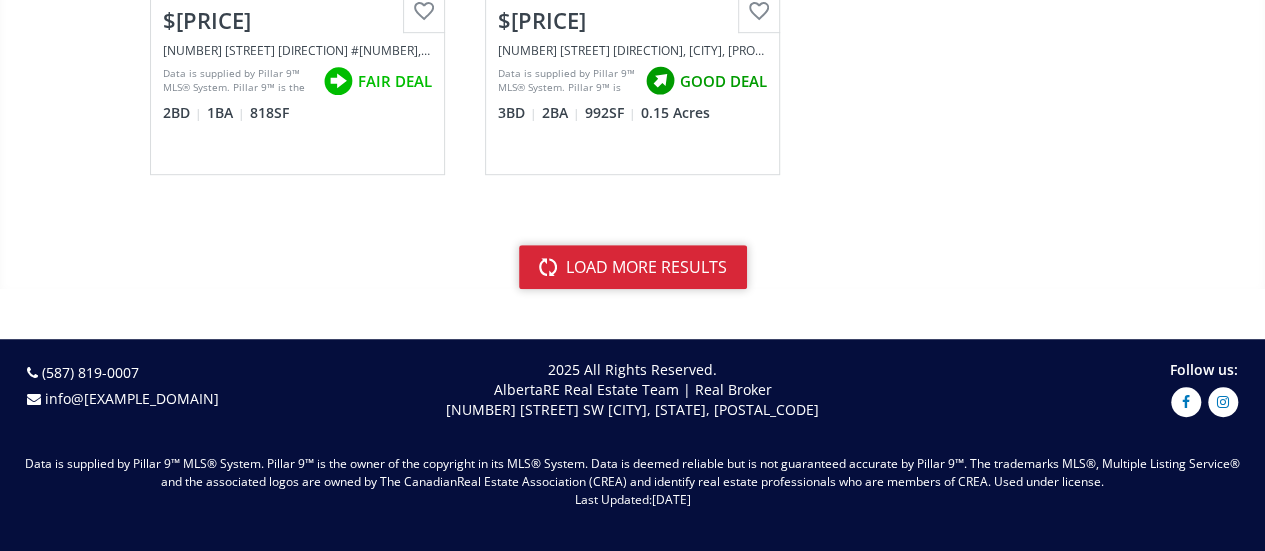 click on "load more results" at bounding box center [633, 267] 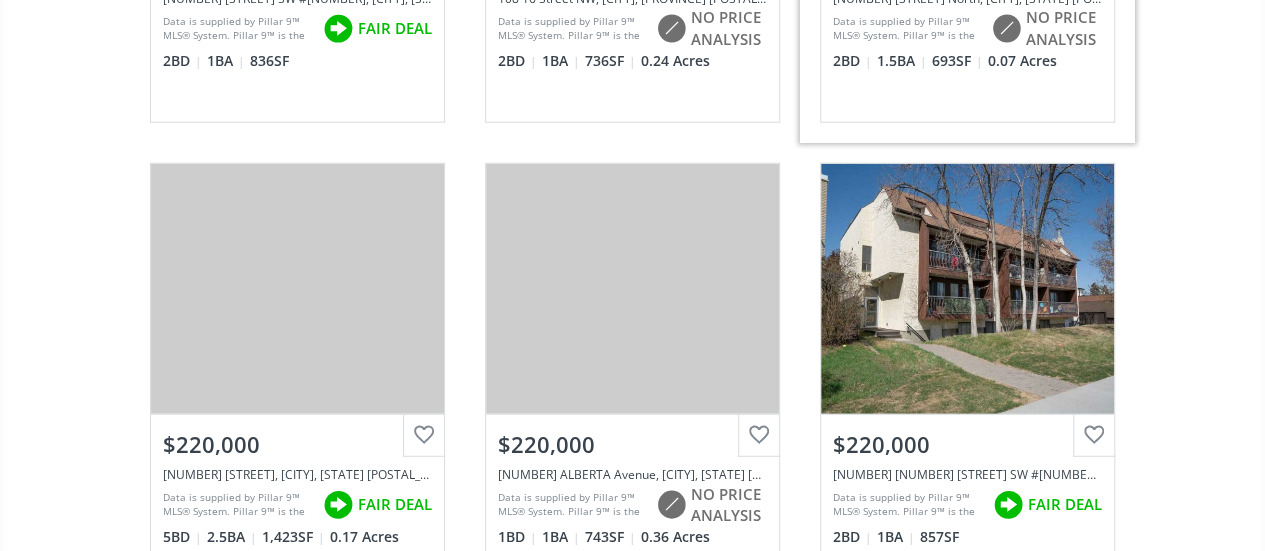 scroll, scrollTop: 10136, scrollLeft: 0, axis: vertical 